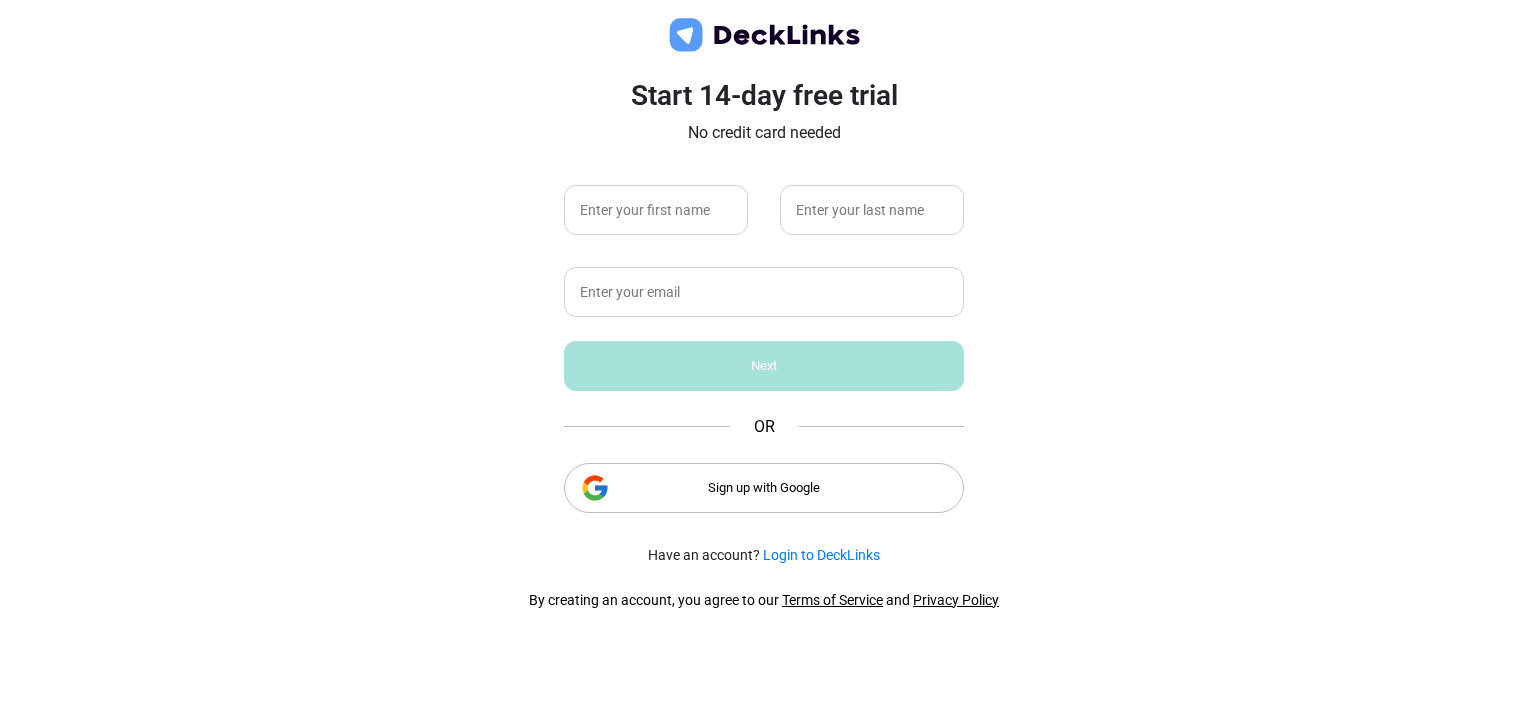 scroll, scrollTop: 0, scrollLeft: 0, axis: both 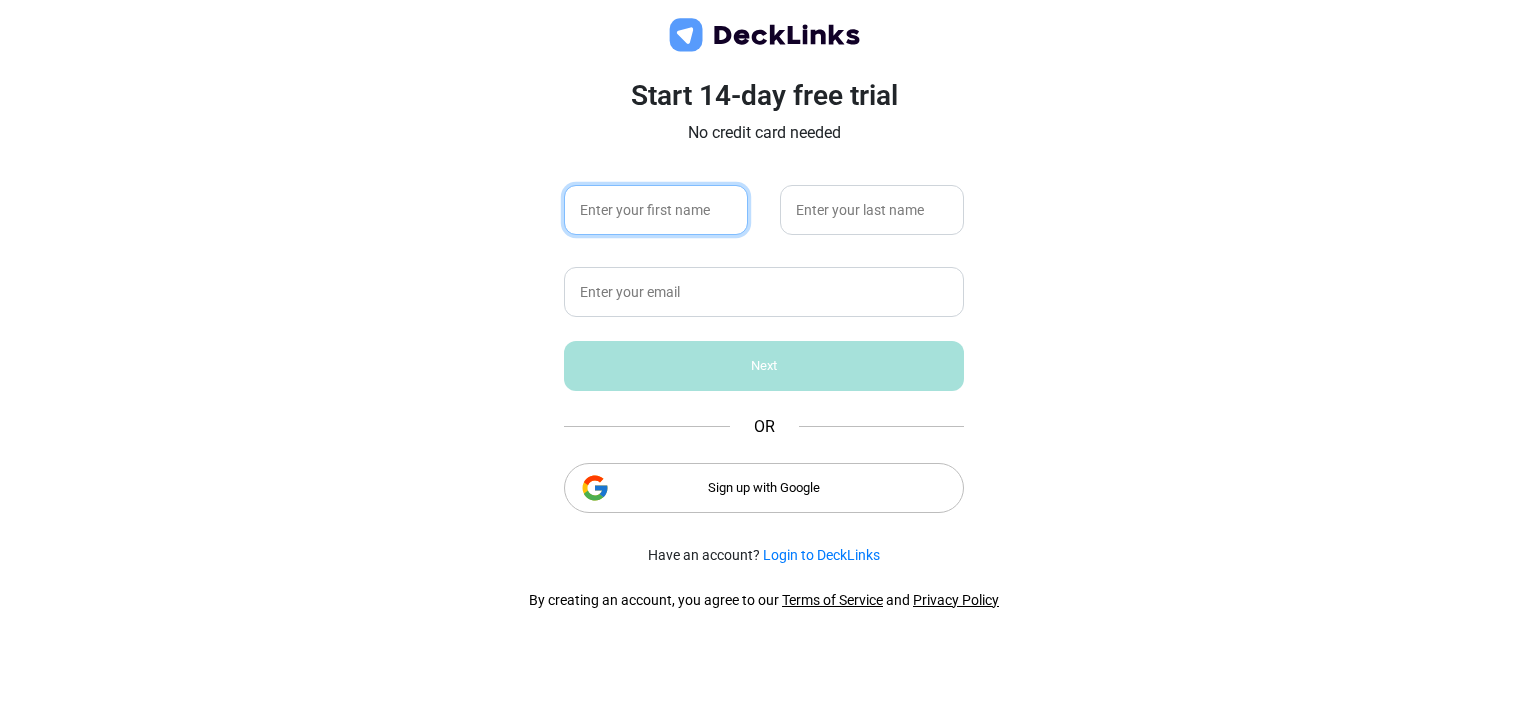 click at bounding box center [656, 210] 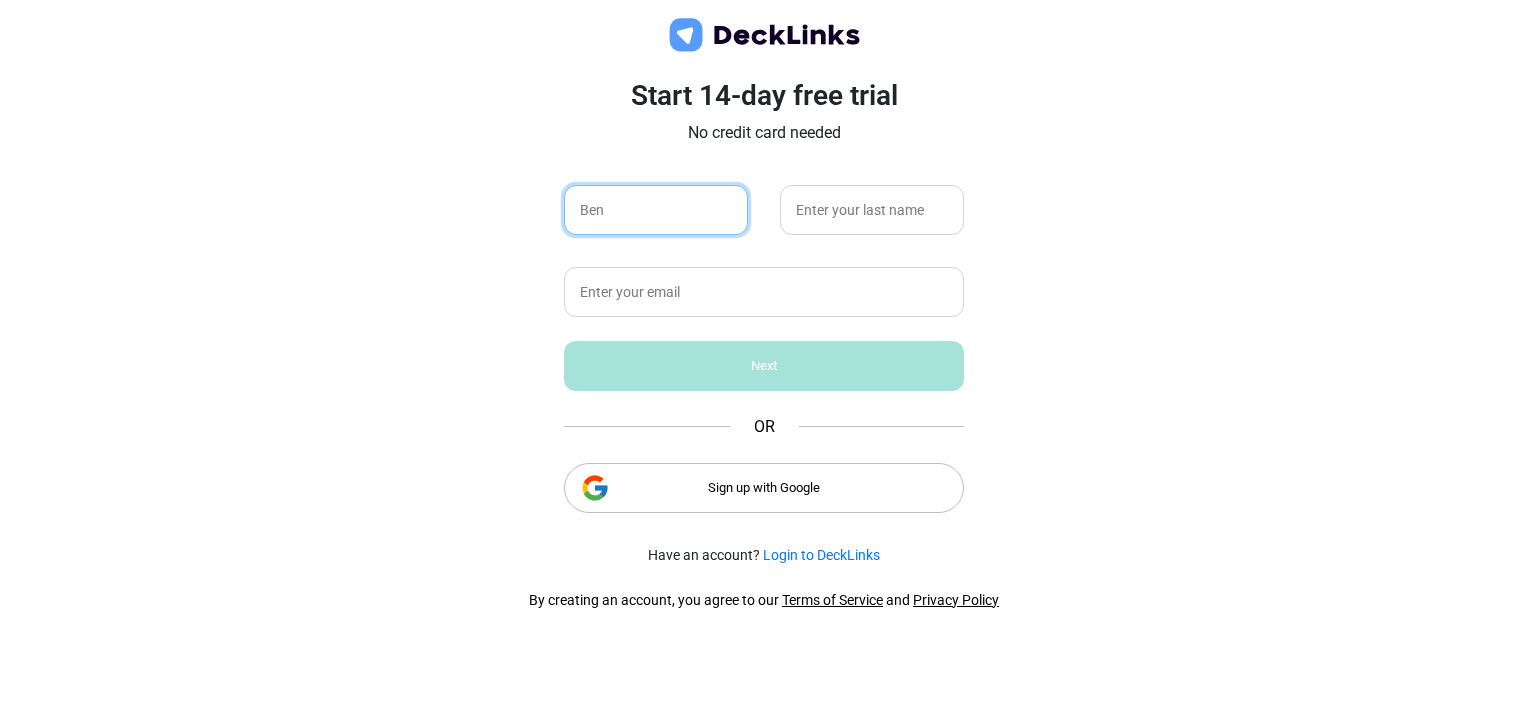 type on "Ben" 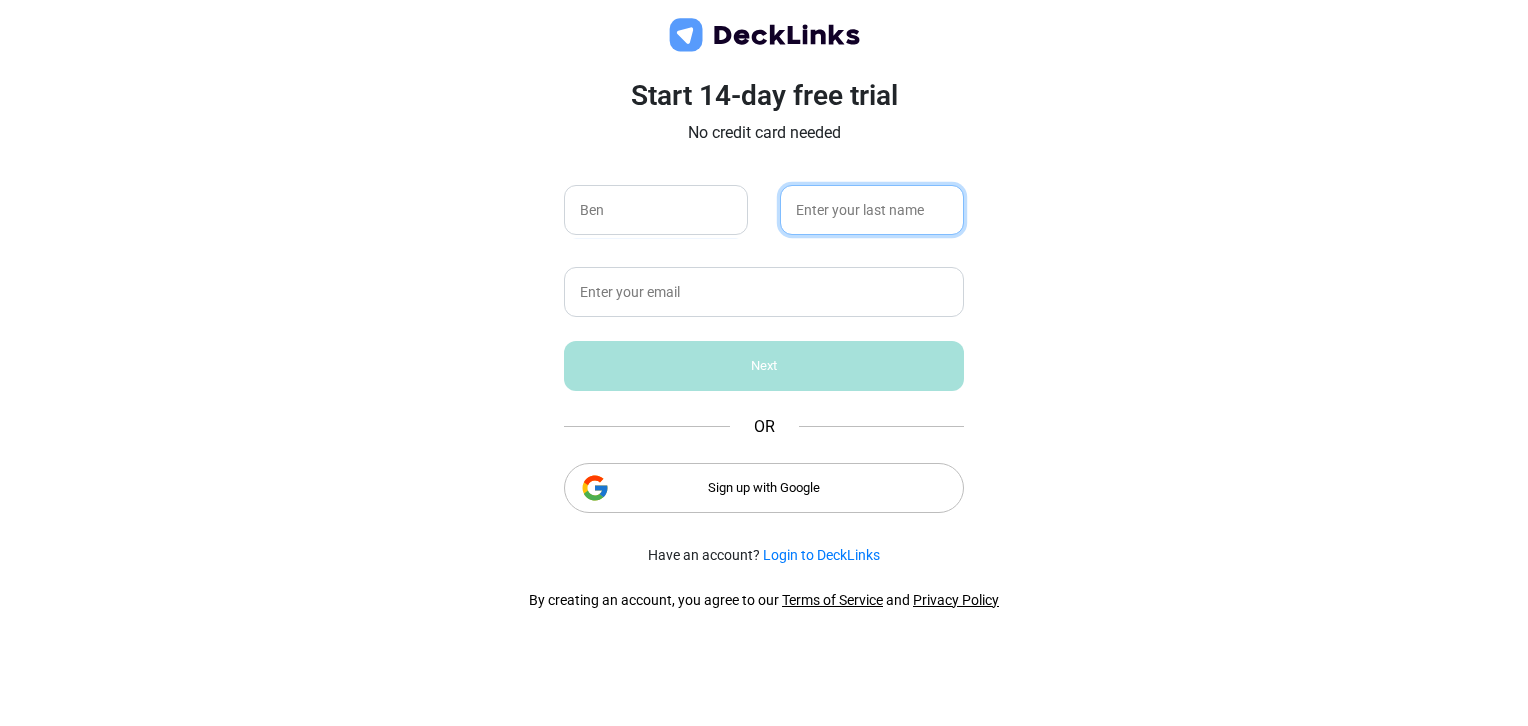 click at bounding box center [872, 210] 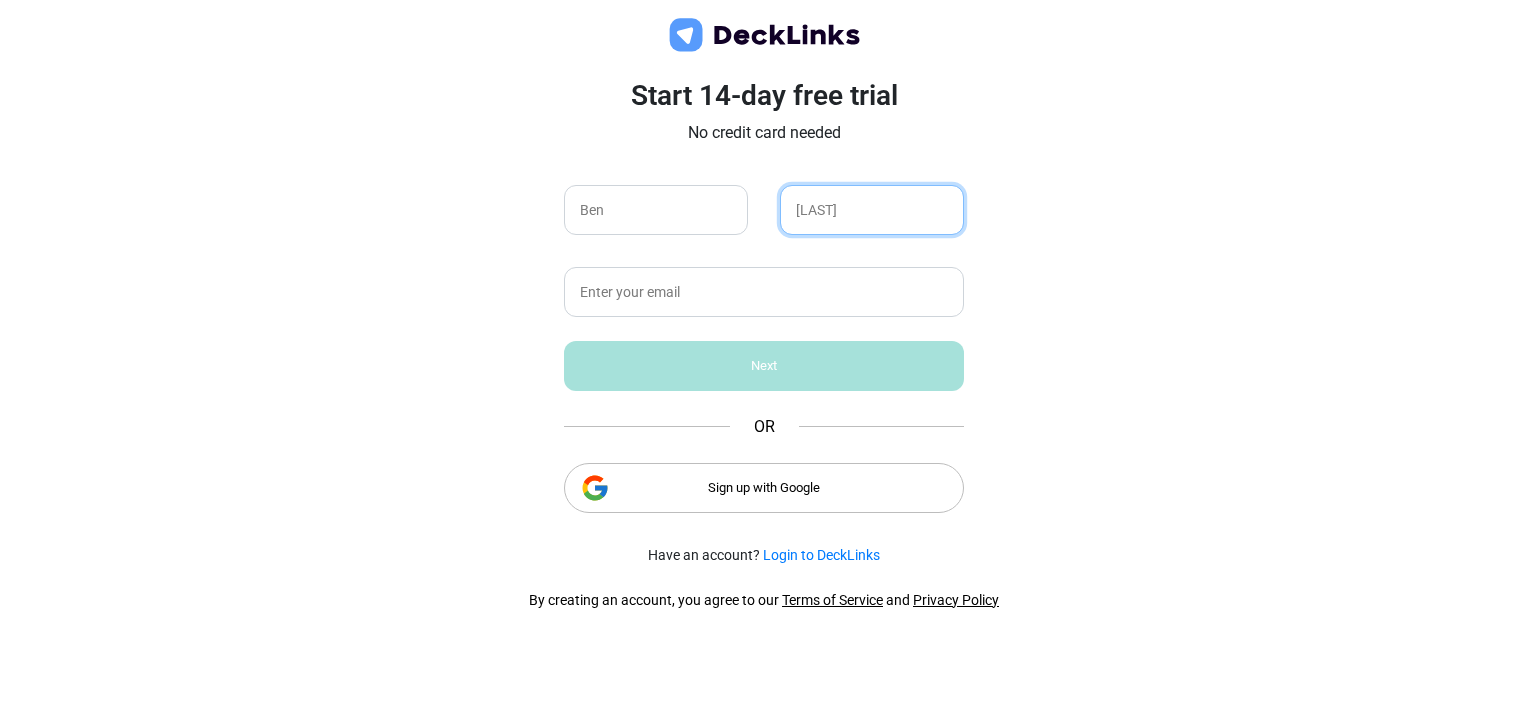 type on "[LAST]" 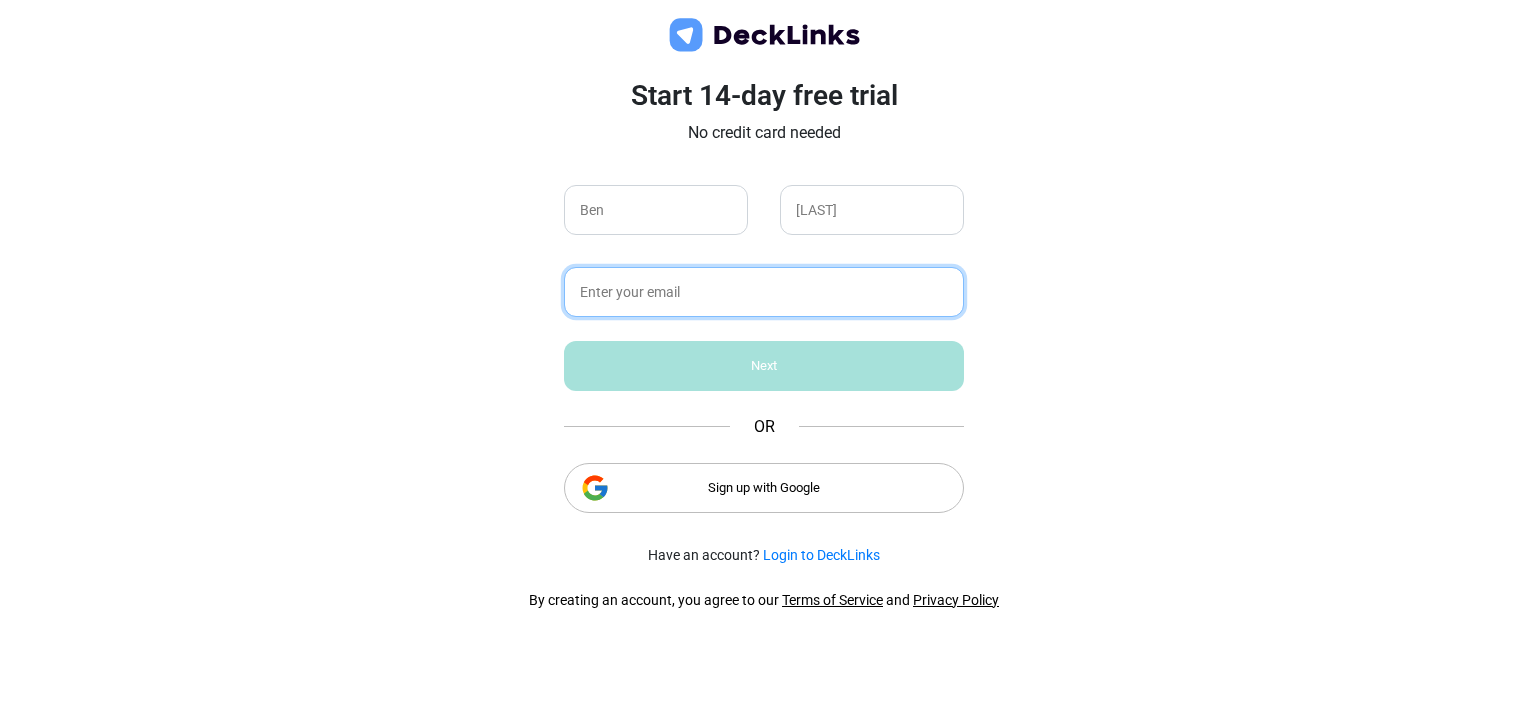 click at bounding box center [764, 292] 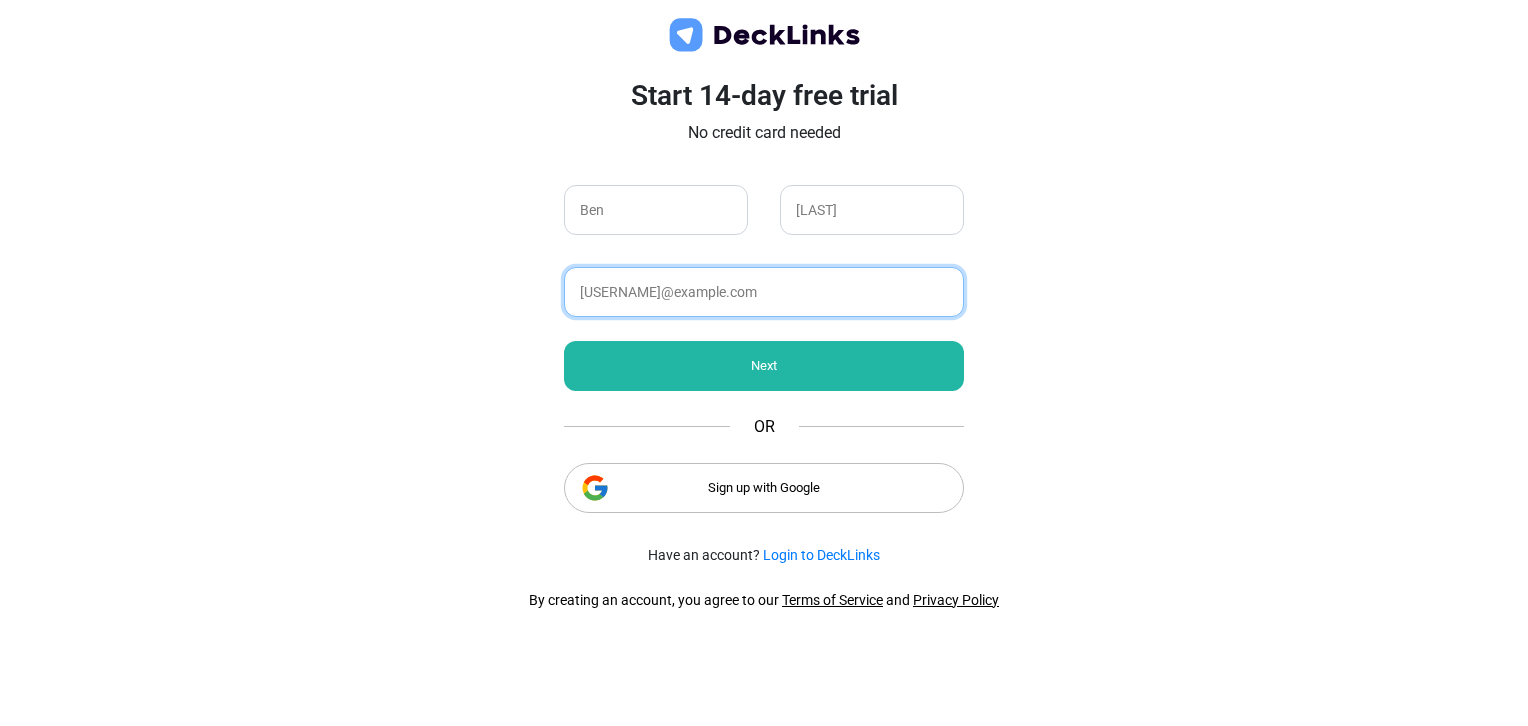 type on "[USERNAME]@example.com" 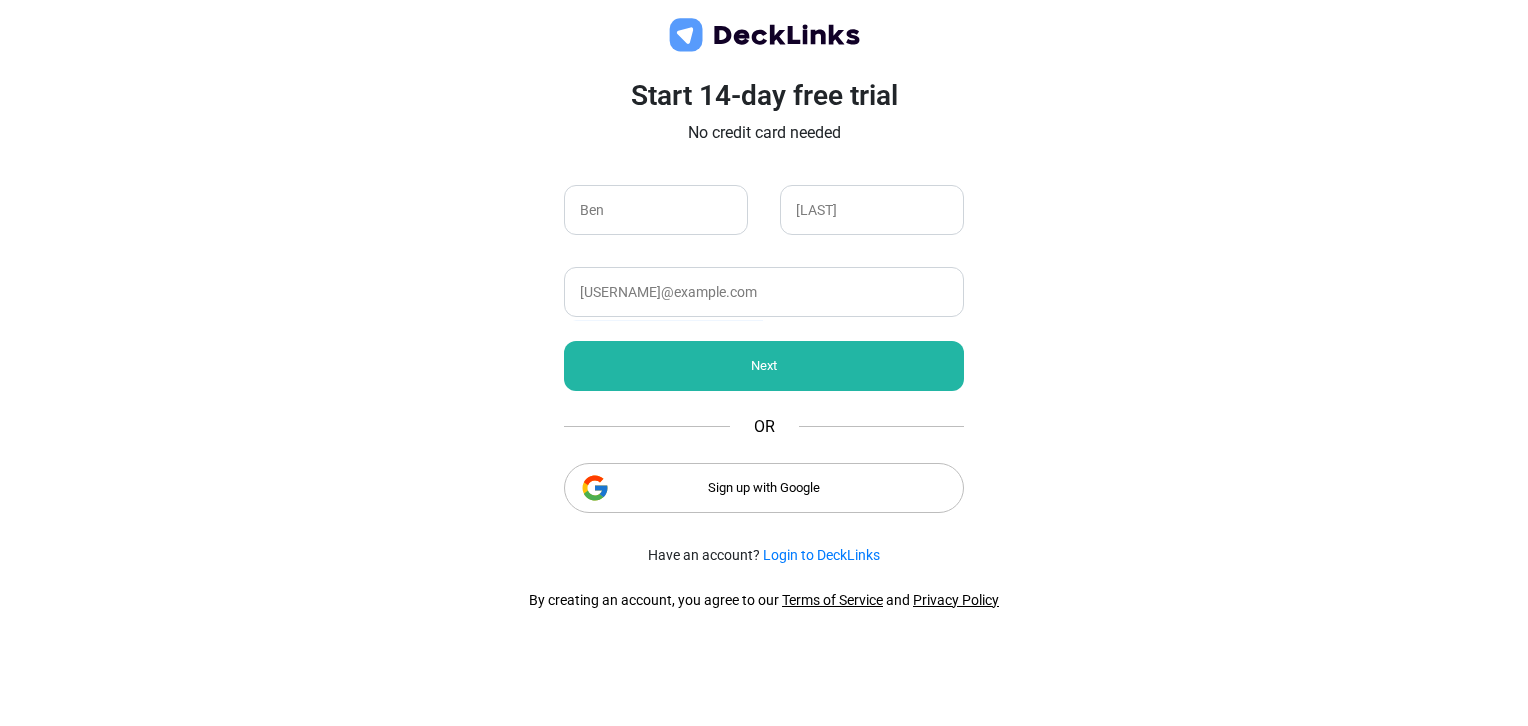 click on "Next" at bounding box center [764, 366] 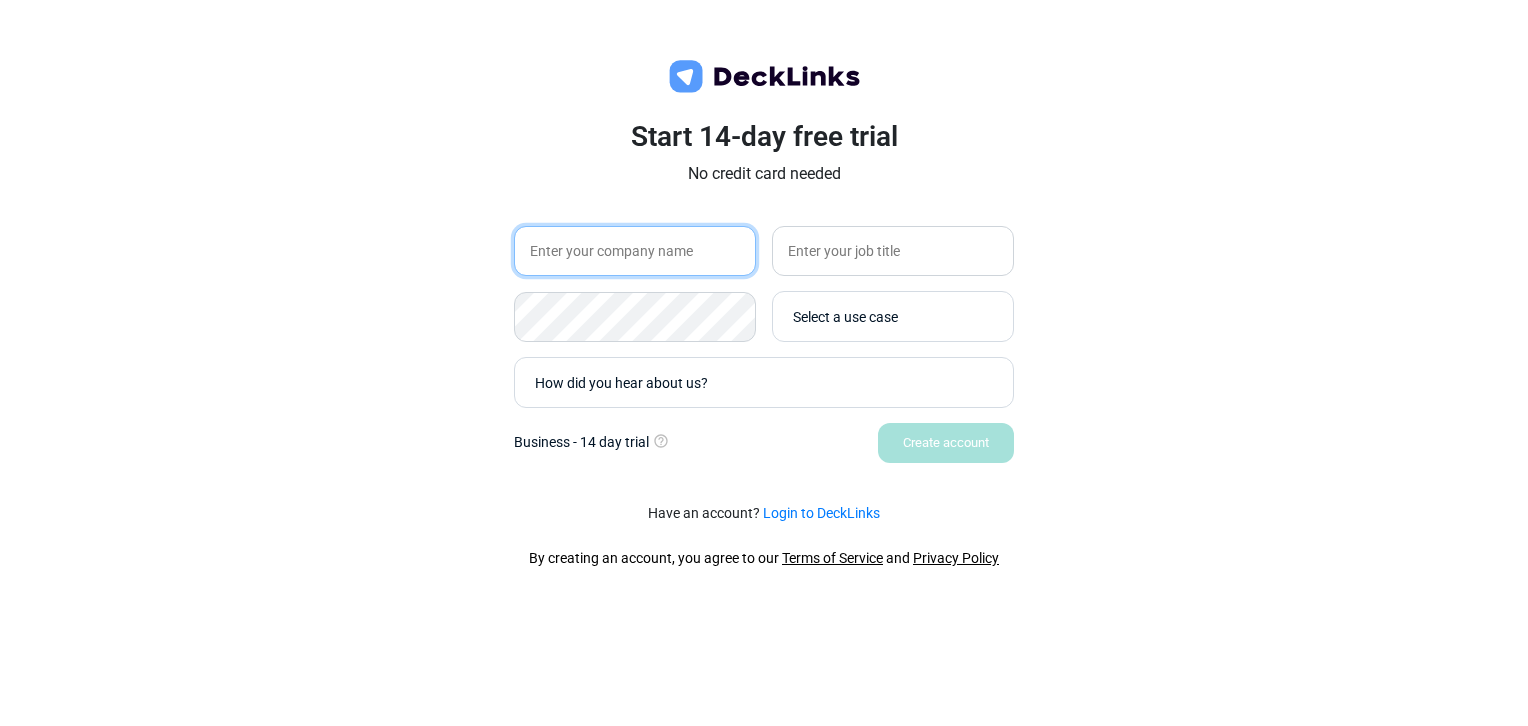 click at bounding box center (635, 251) 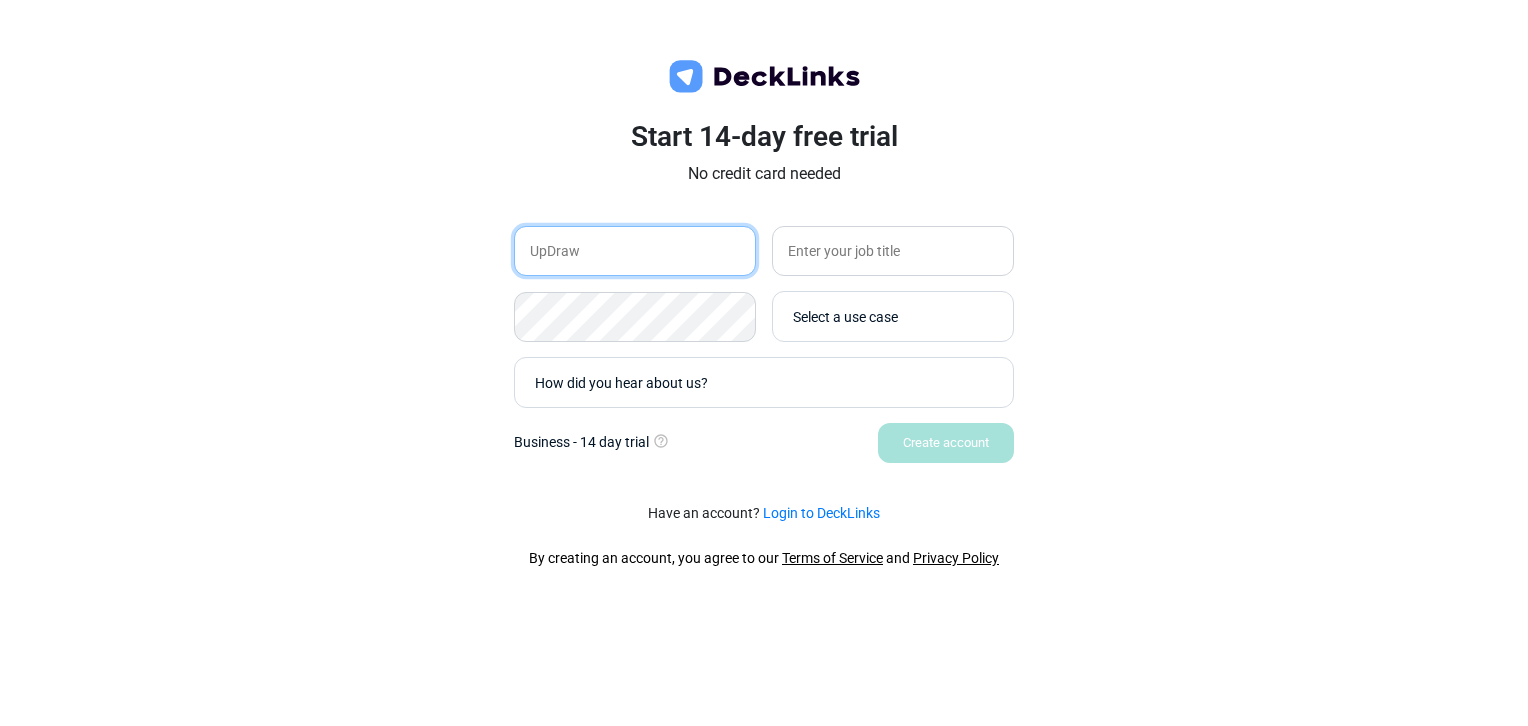 type on "UpDraw" 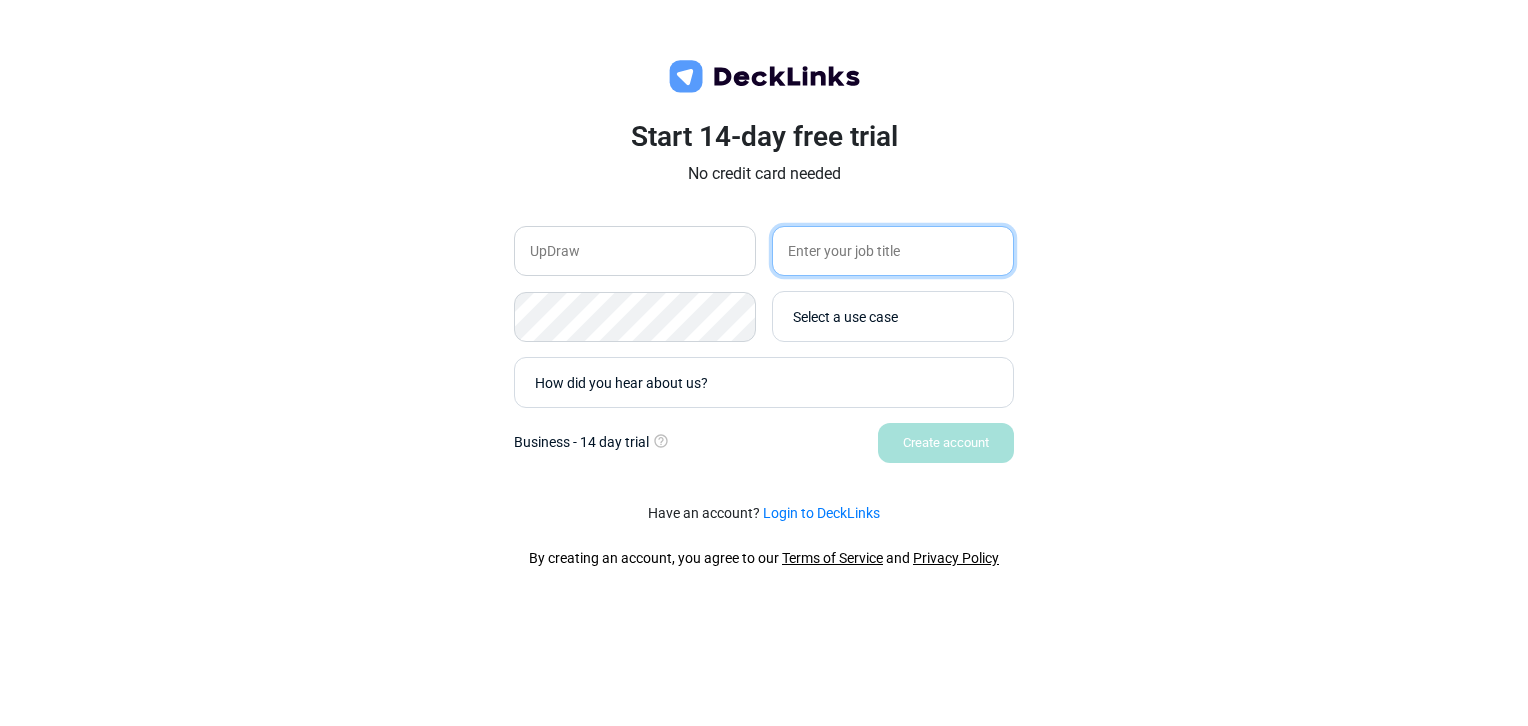 click at bounding box center [893, 251] 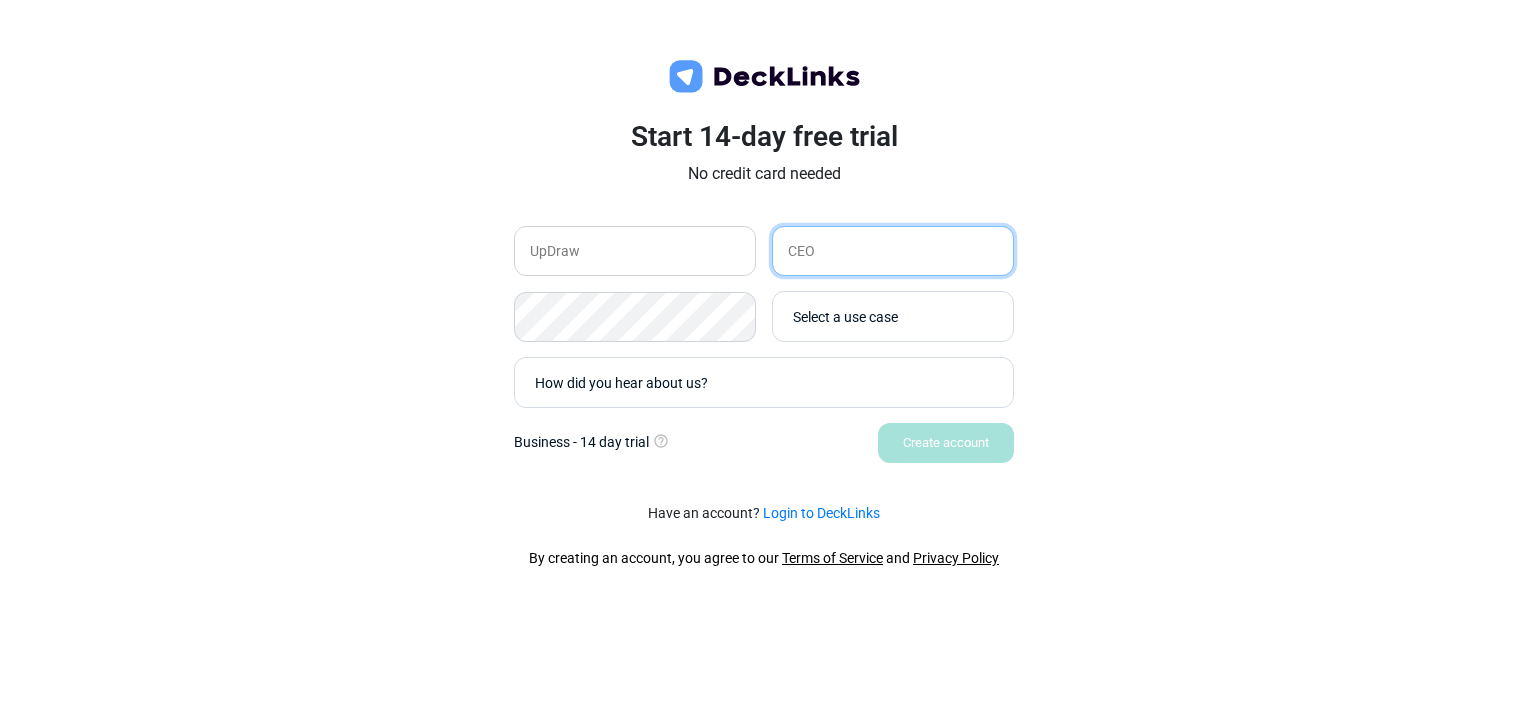 type on "CEO" 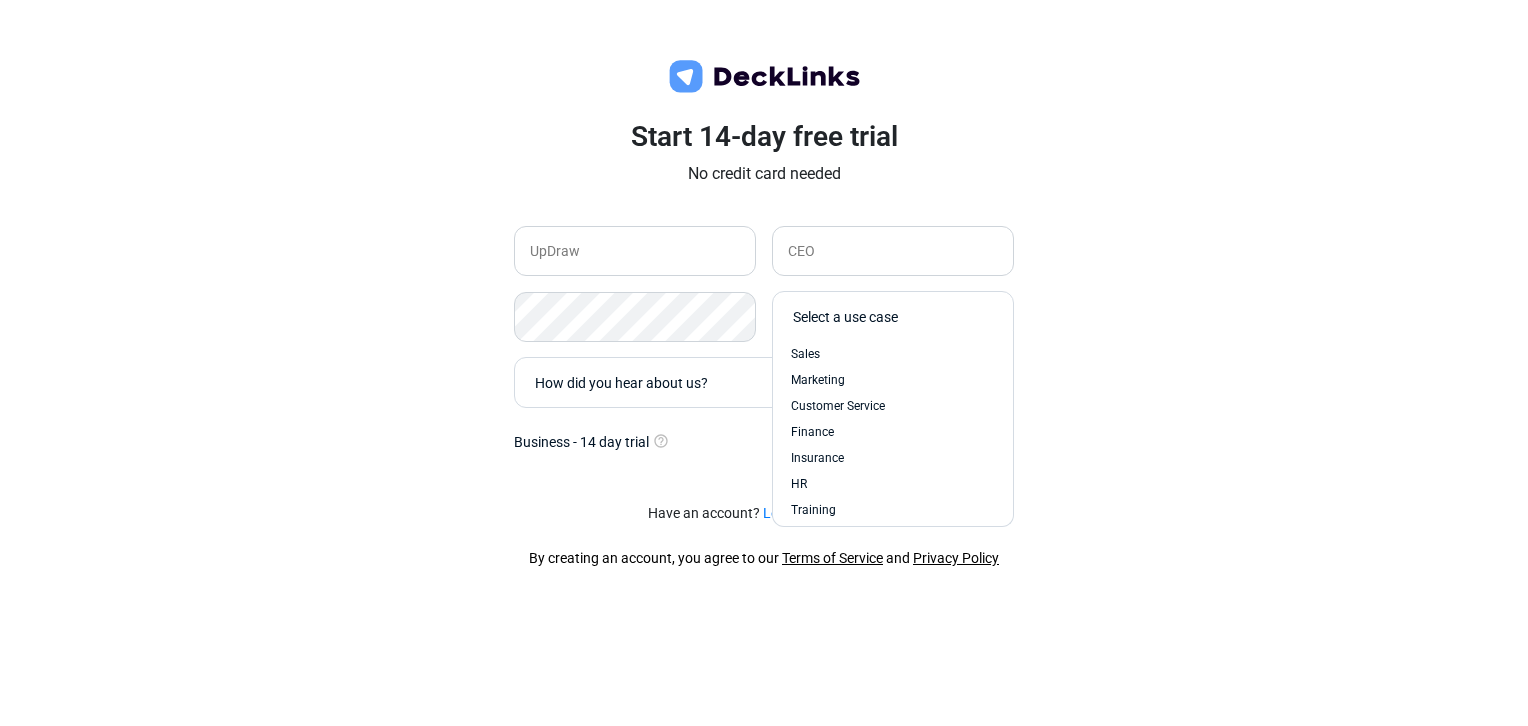 click on "Select a use case" at bounding box center [898, 316] 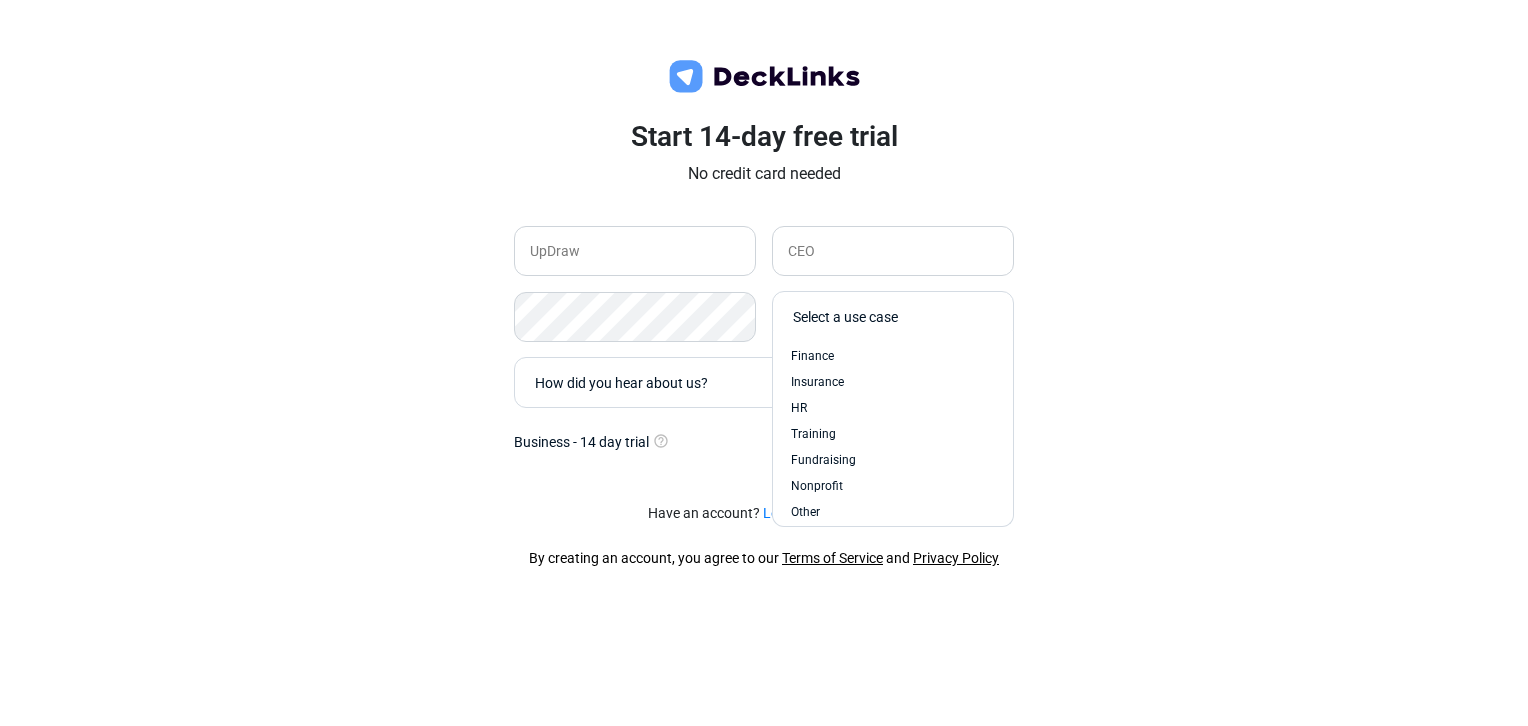scroll, scrollTop: 84, scrollLeft: 0, axis: vertical 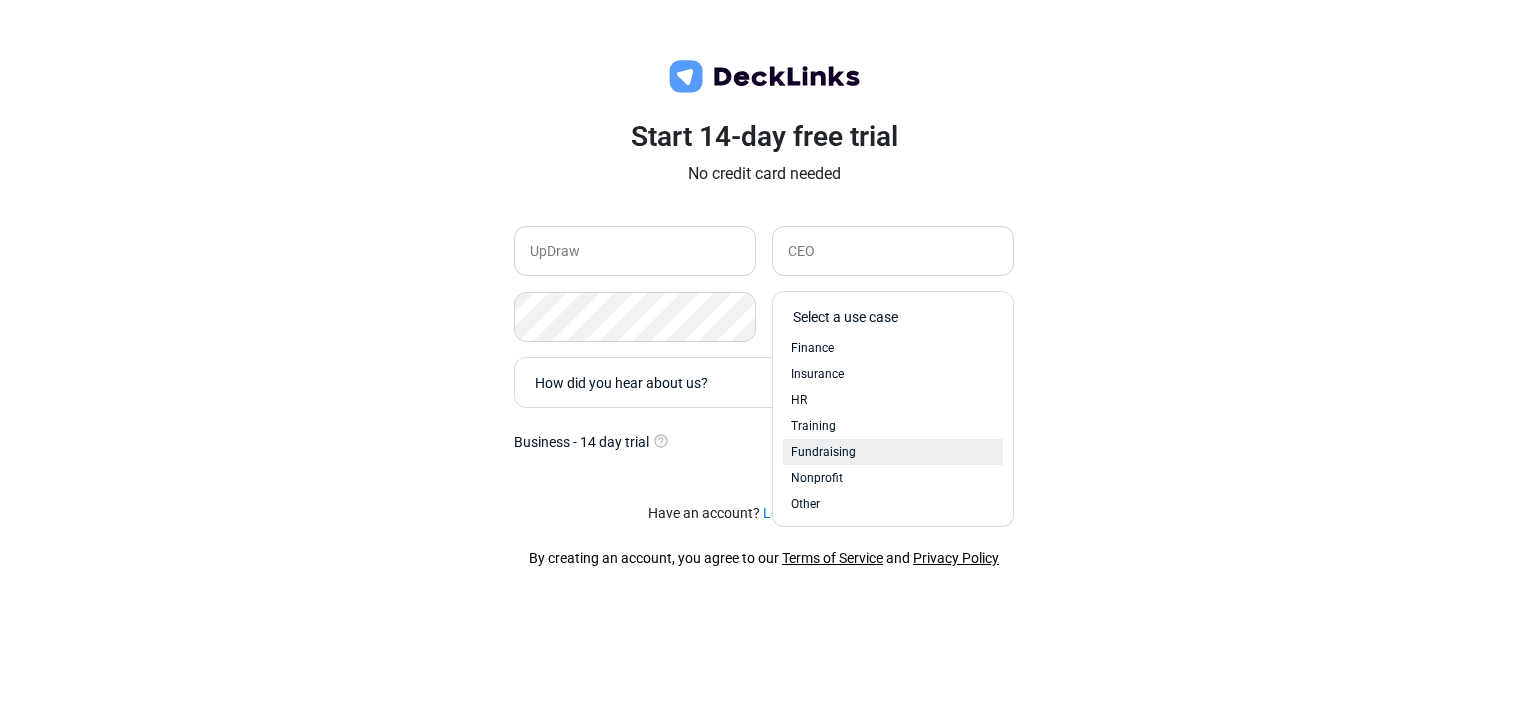 click on "Fundraising" at bounding box center [823, 452] 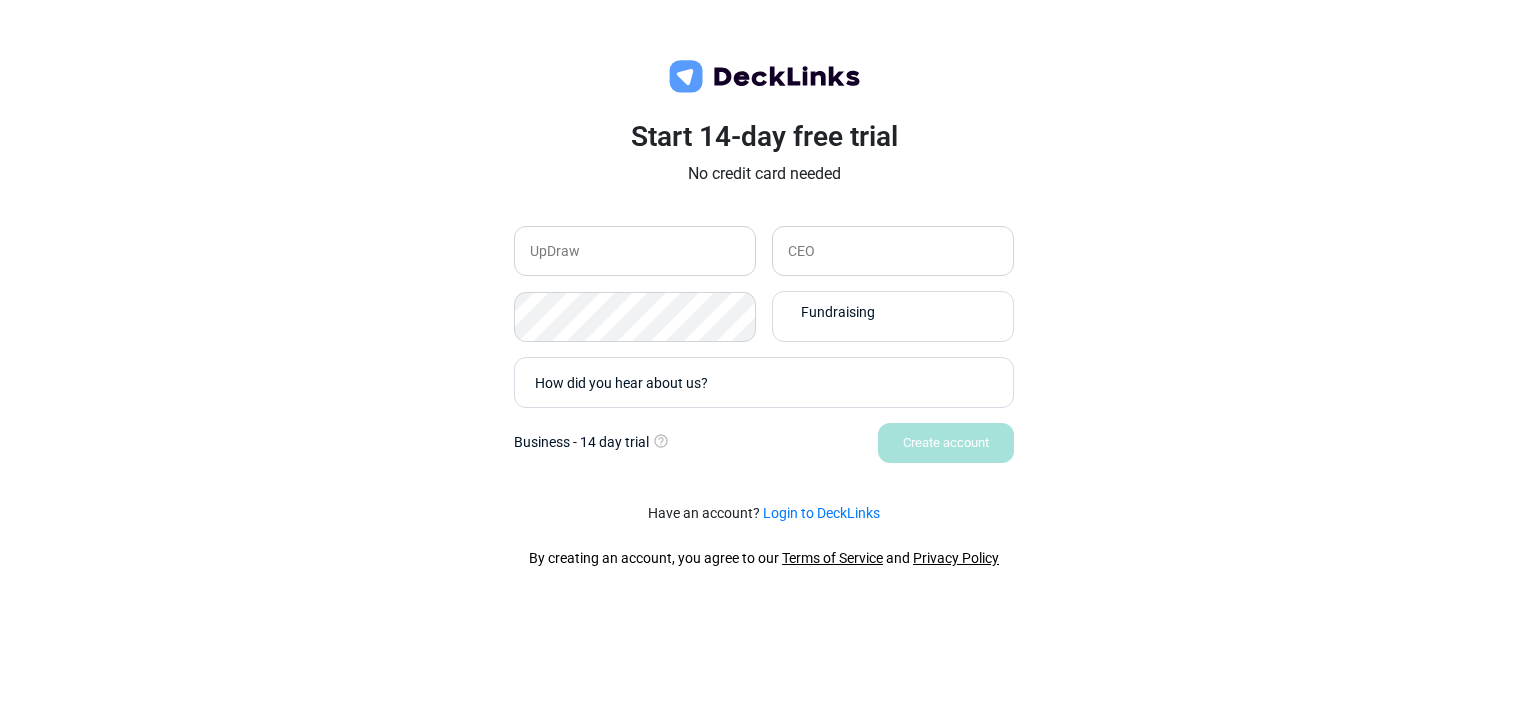 click on "How did you hear about us?" at bounding box center (759, 382) 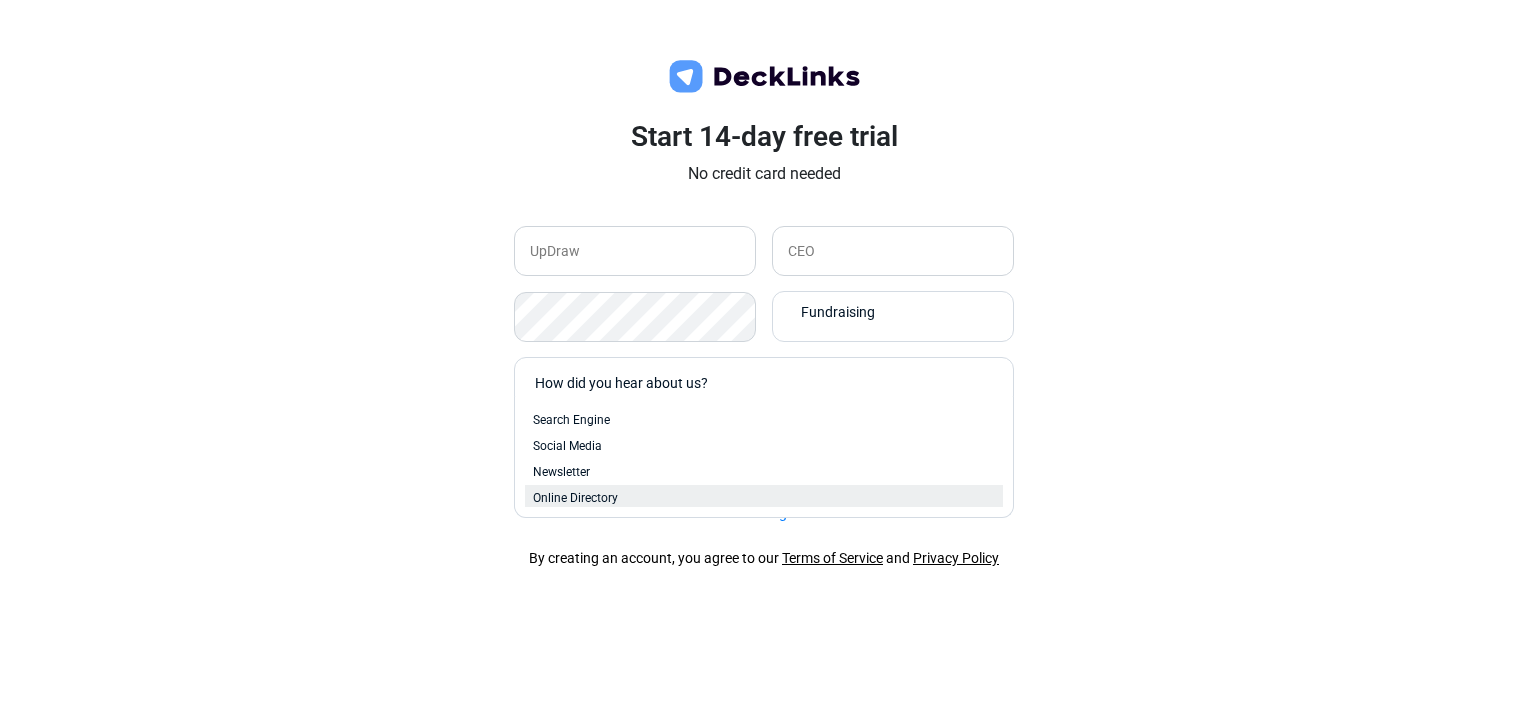click on "Online Directory" at bounding box center (575, 498) 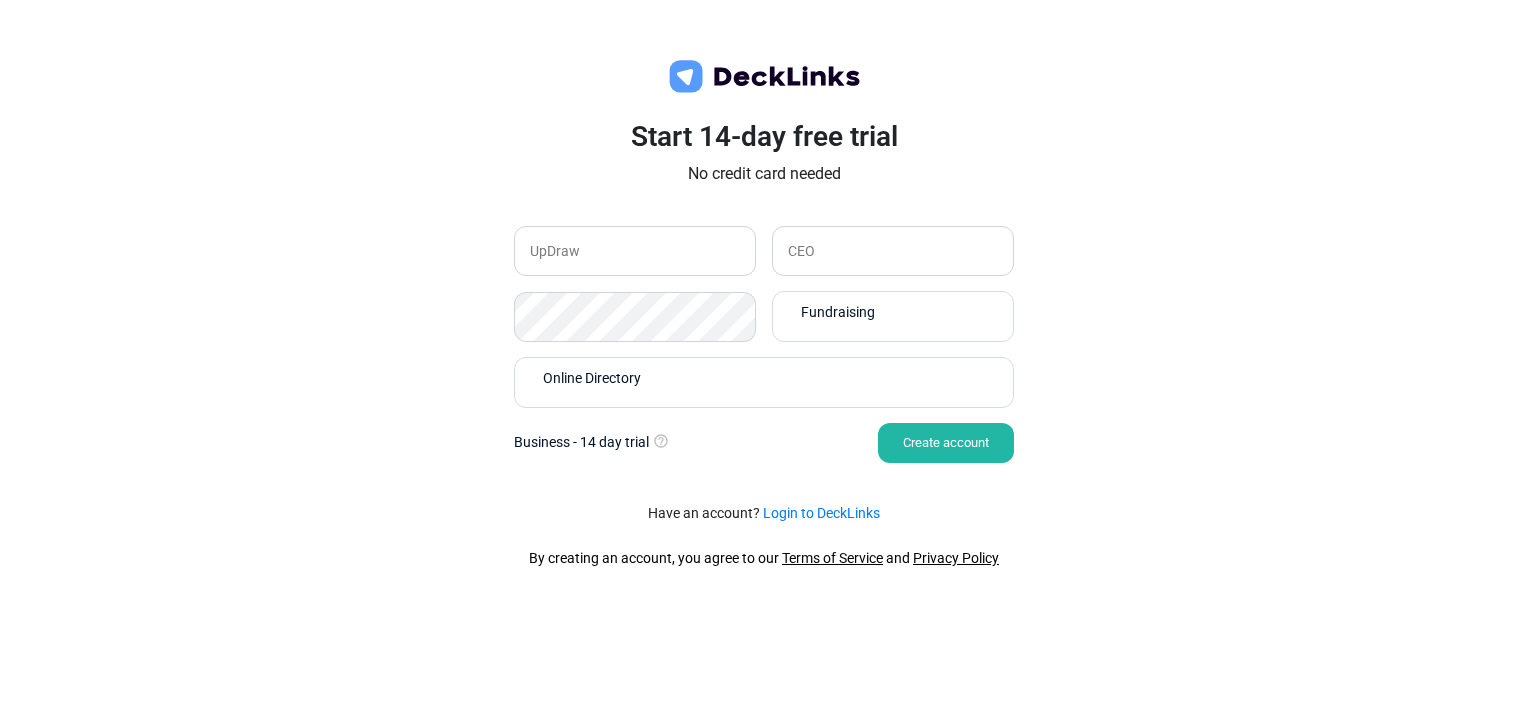 click on "Create account" at bounding box center [946, 443] 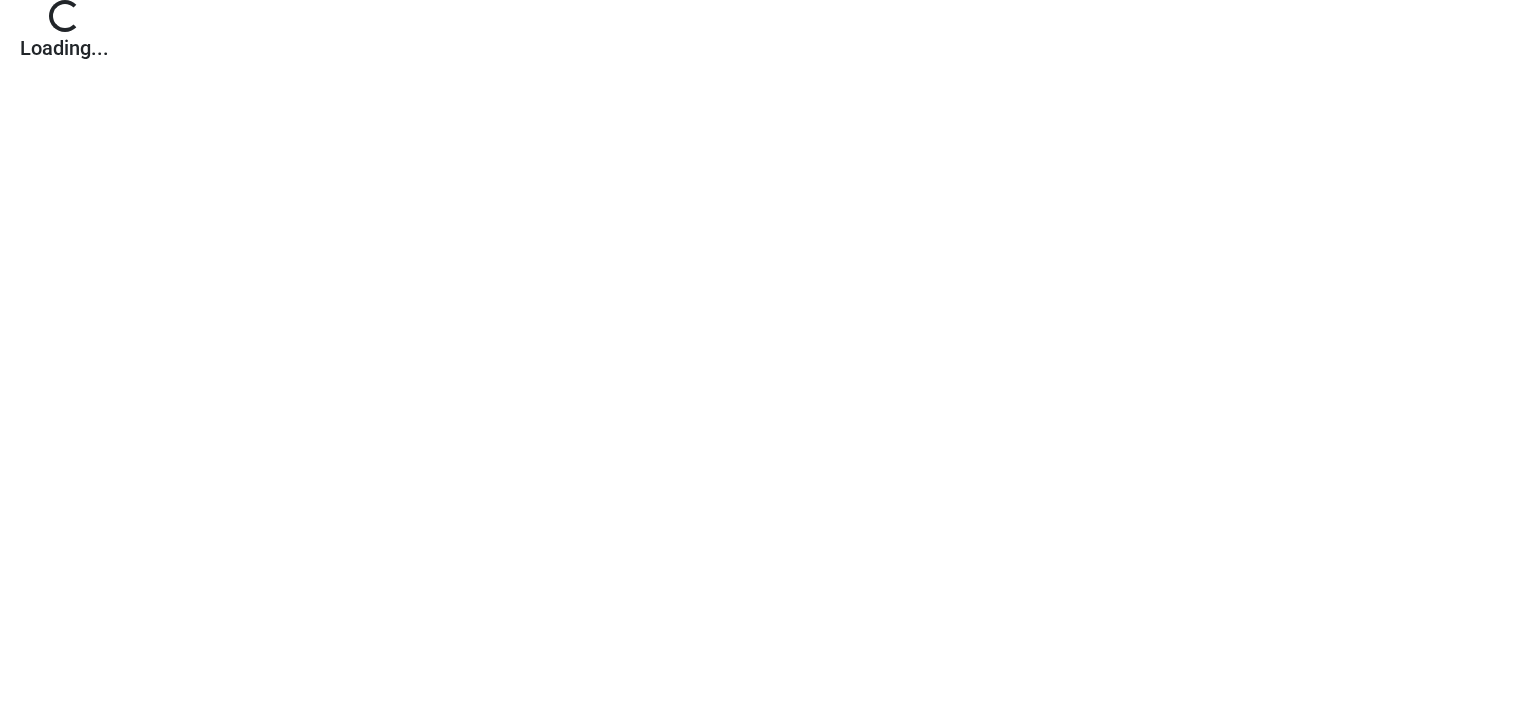 scroll, scrollTop: 0, scrollLeft: 0, axis: both 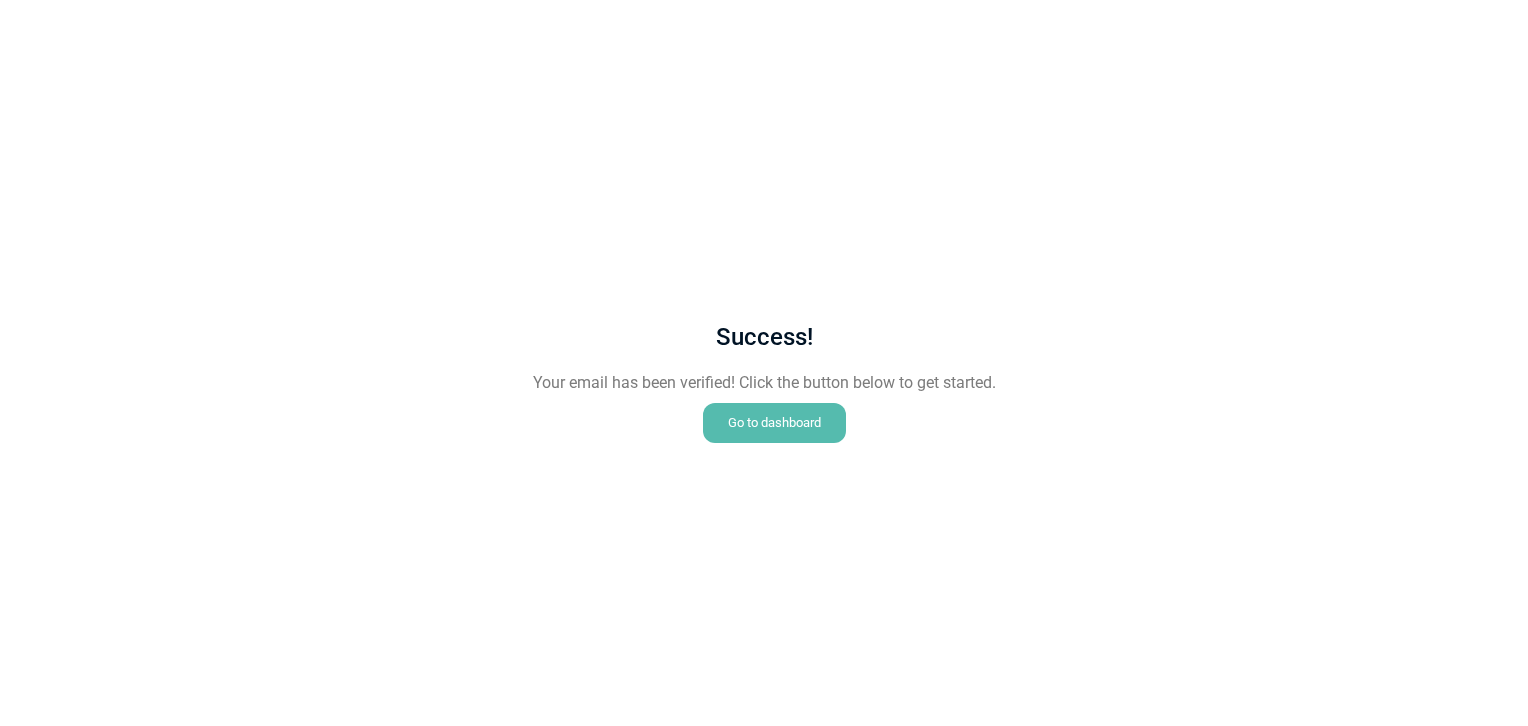 click on "Go to dashboard" at bounding box center (774, 423) 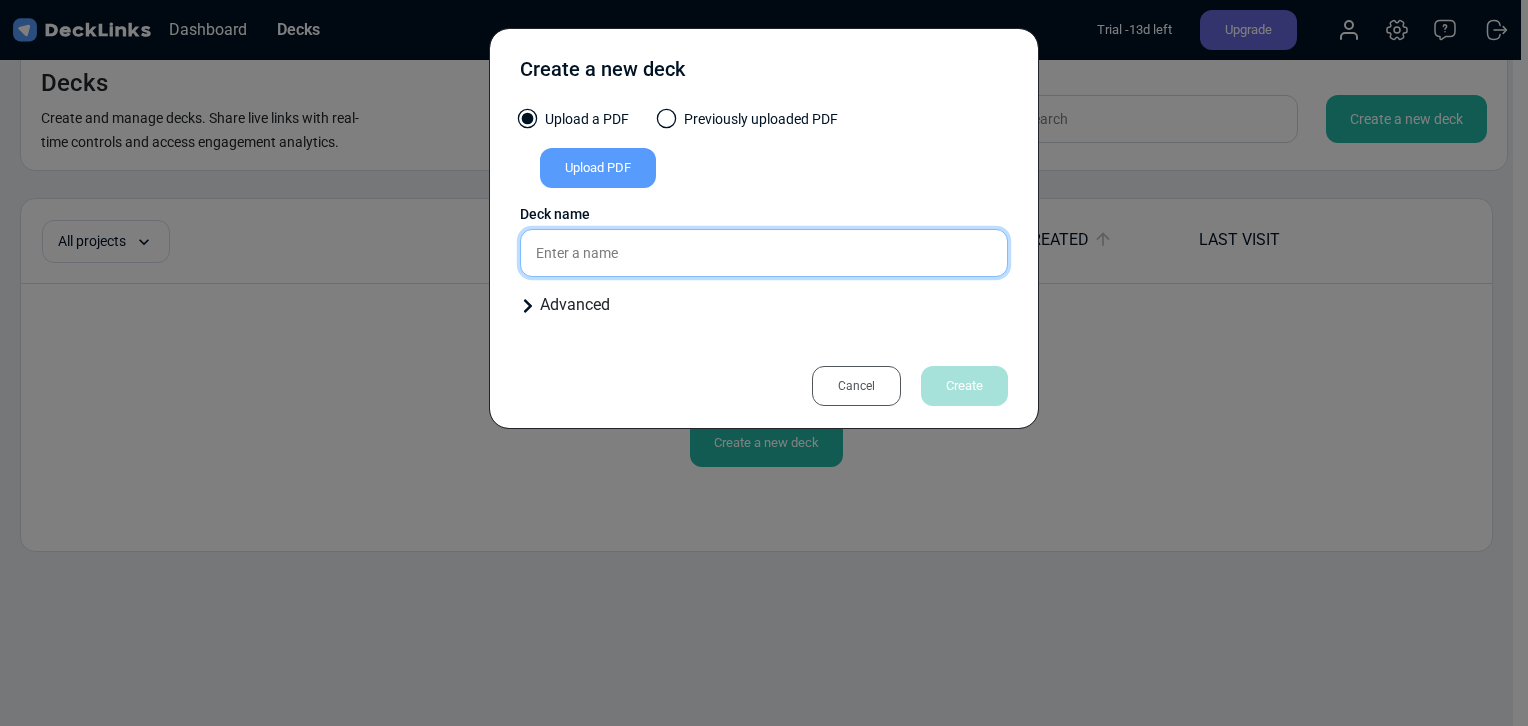 click at bounding box center (764, 253) 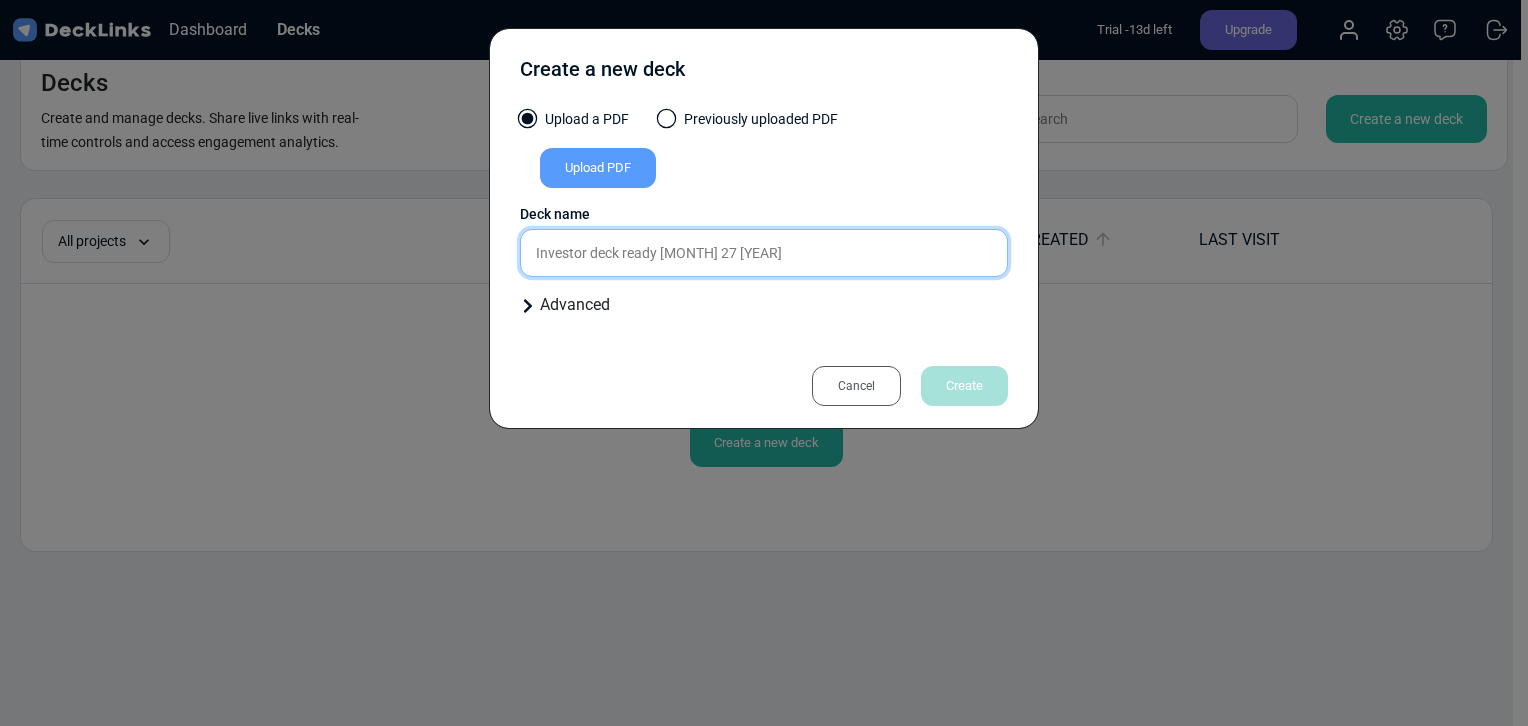 click on "Investor deck ready [MONTH] 27 [YEAR]" at bounding box center (764, 253) 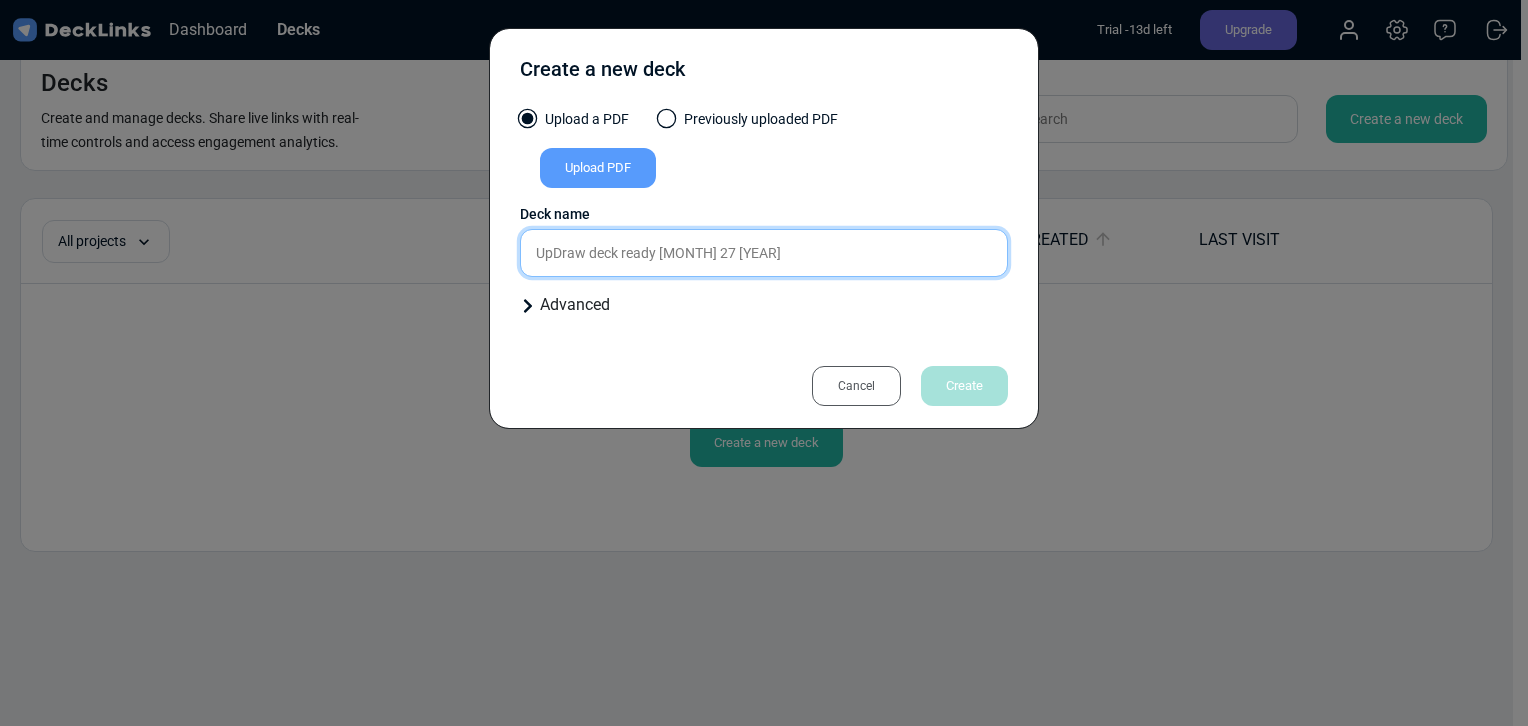 click on "UpDraw deck ready [MONTH] 27 [YEAR]" at bounding box center (764, 253) 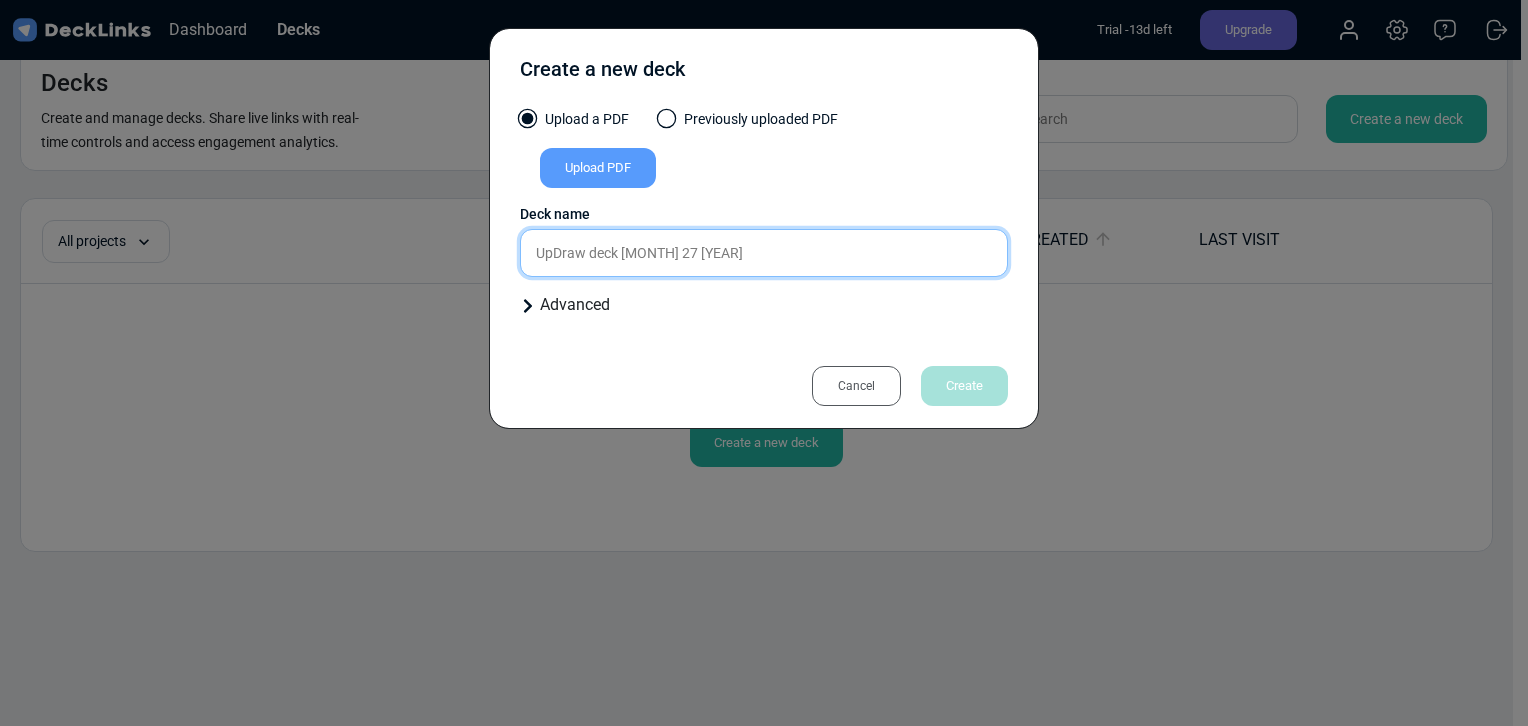 click on "UpDraw deck [MONTH] 27 [YEAR]" at bounding box center [764, 253] 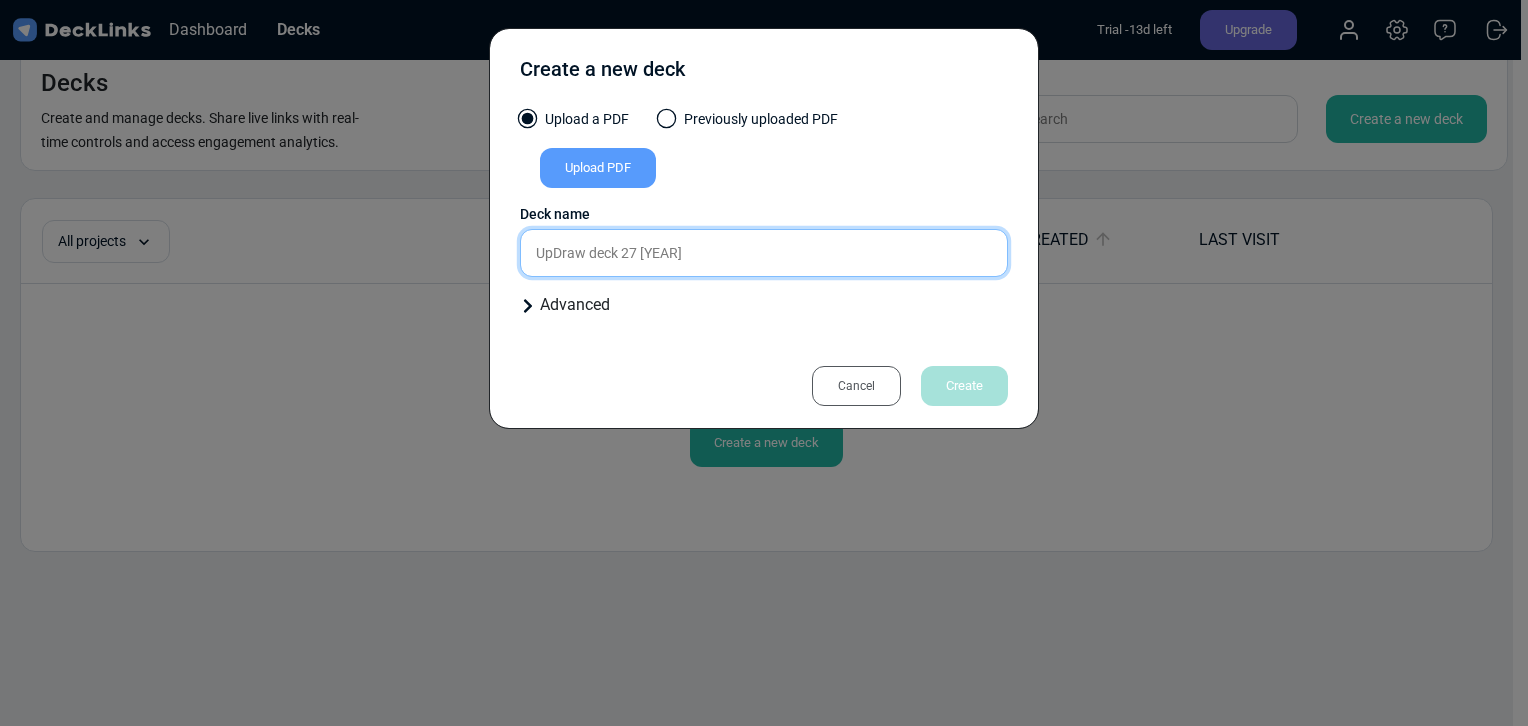 click on "UpDraw deck 27 [YEAR]" at bounding box center [764, 253] 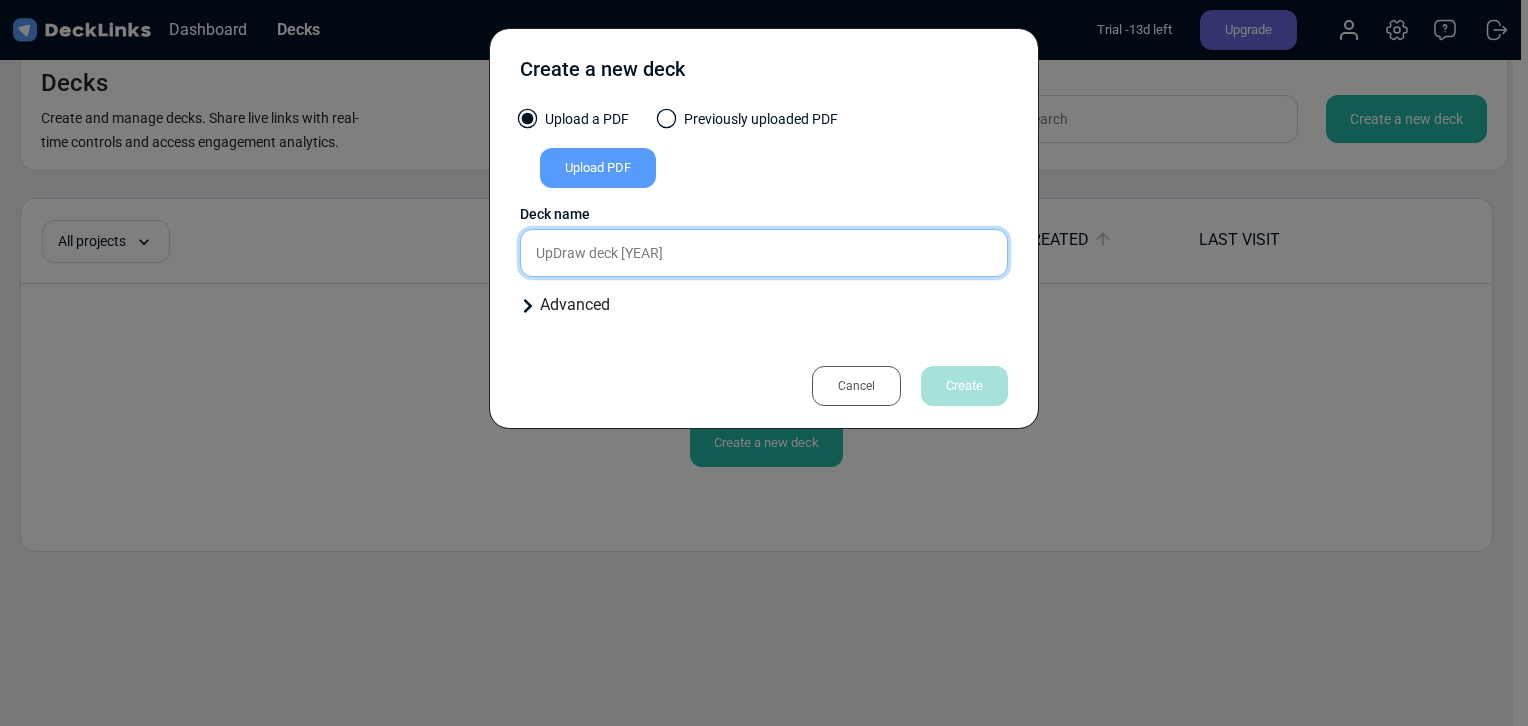 click on "UpDraw deck [YEAR]" at bounding box center (764, 253) 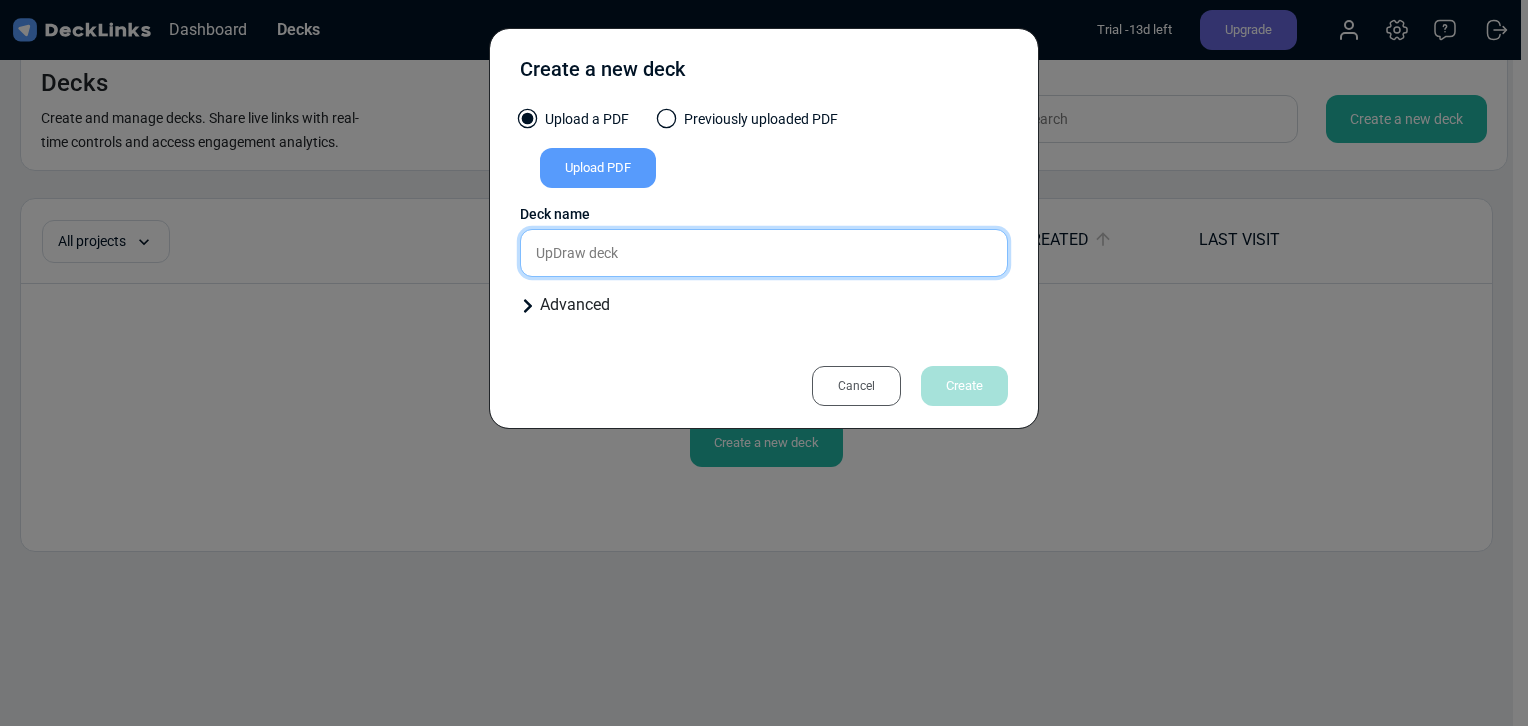 type on "UpDraw deck" 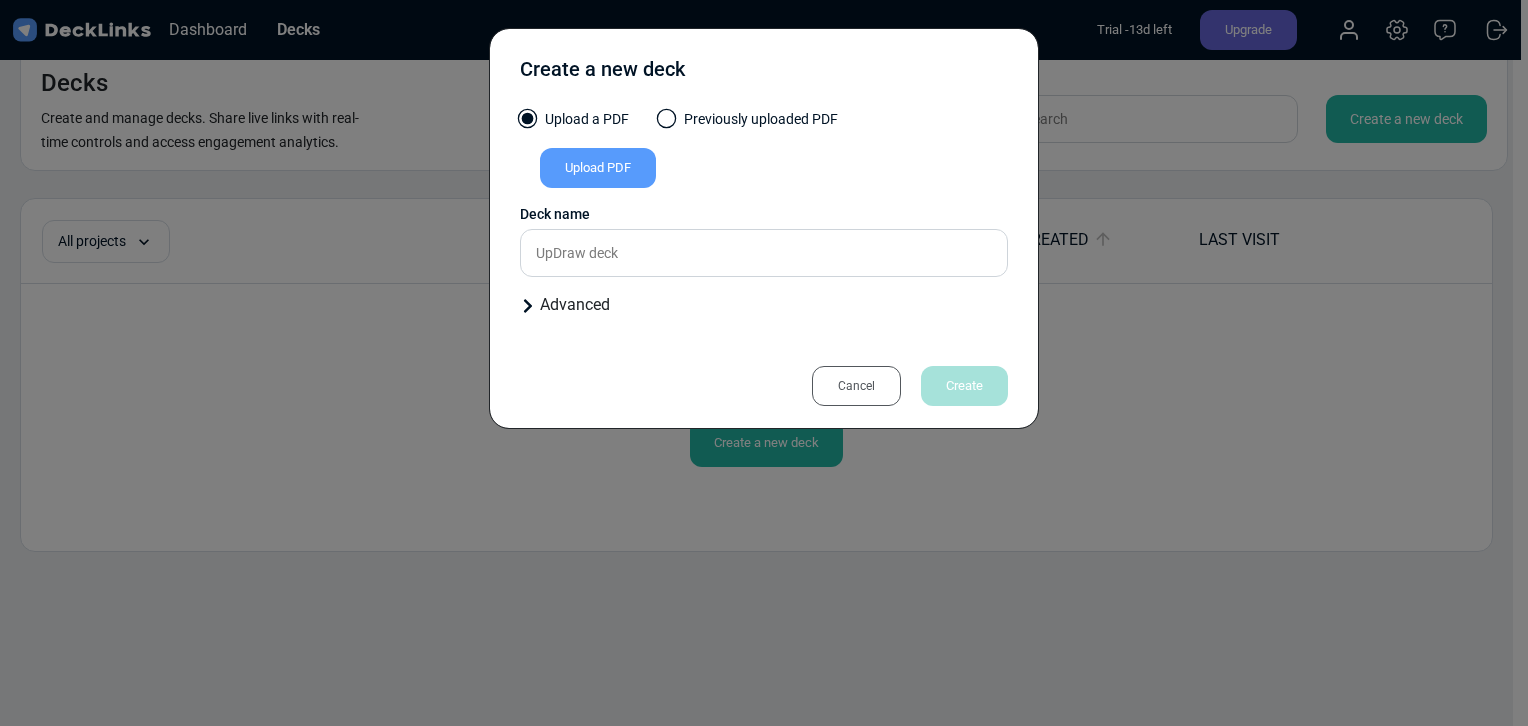 click on "Upload PDF" at bounding box center [598, 168] 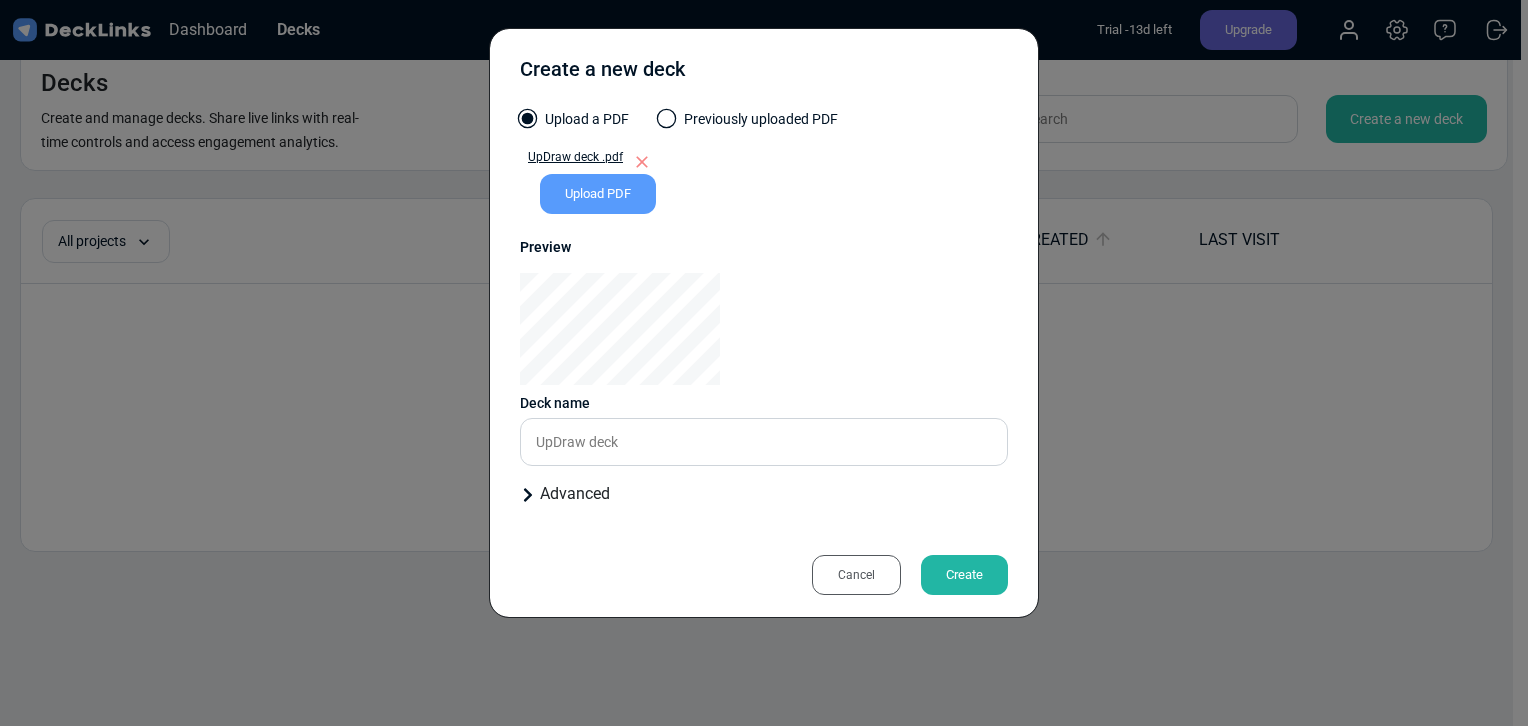 click on "Create" at bounding box center (964, 575) 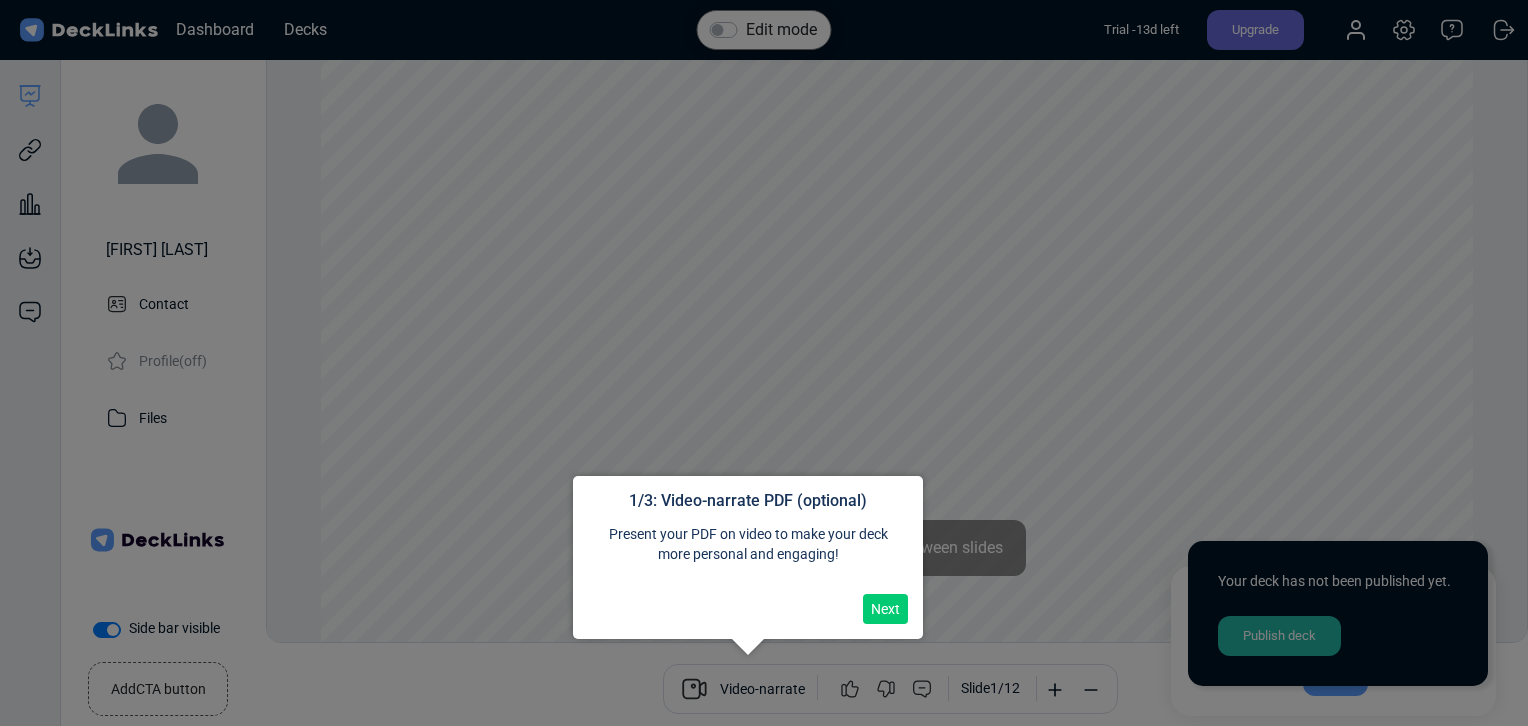 scroll, scrollTop: 54, scrollLeft: 0, axis: vertical 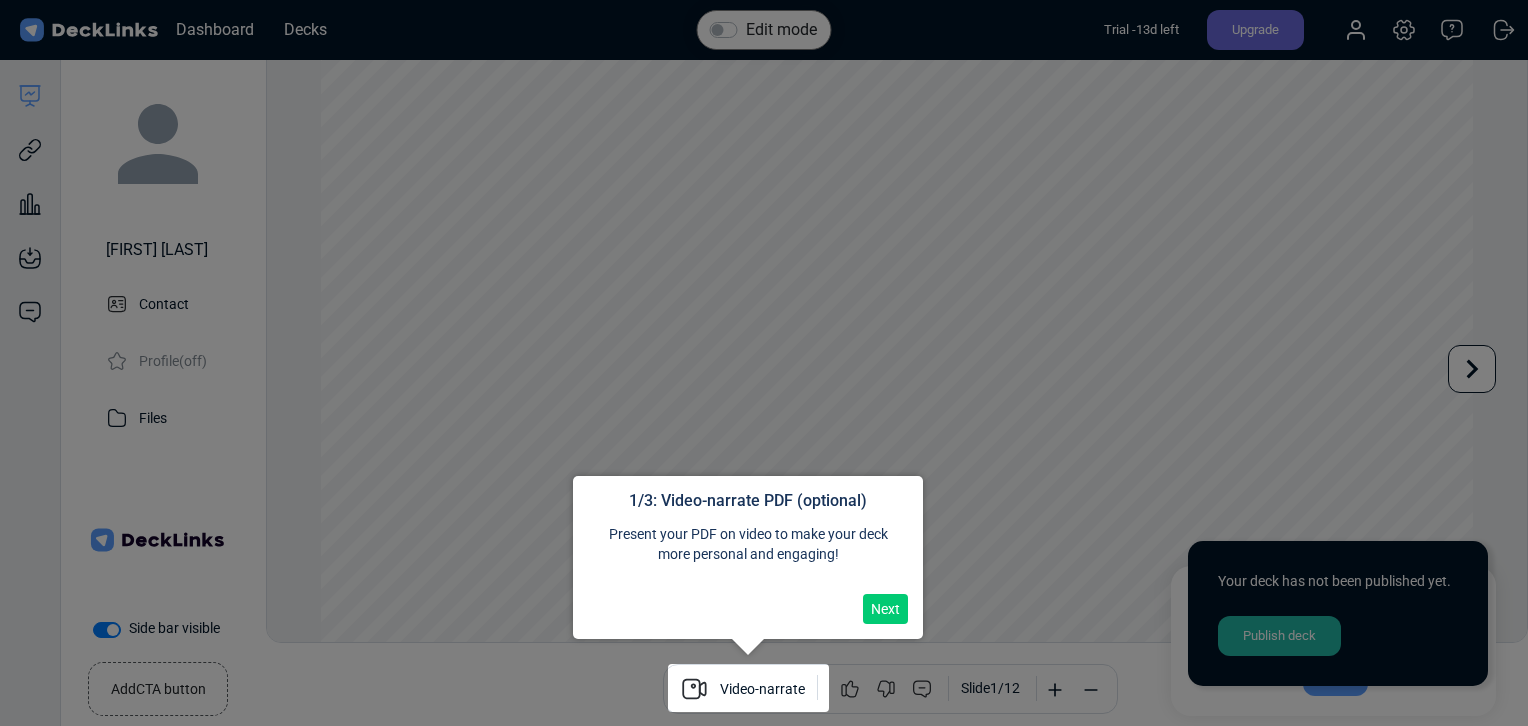 click on "Next" at bounding box center [885, 609] 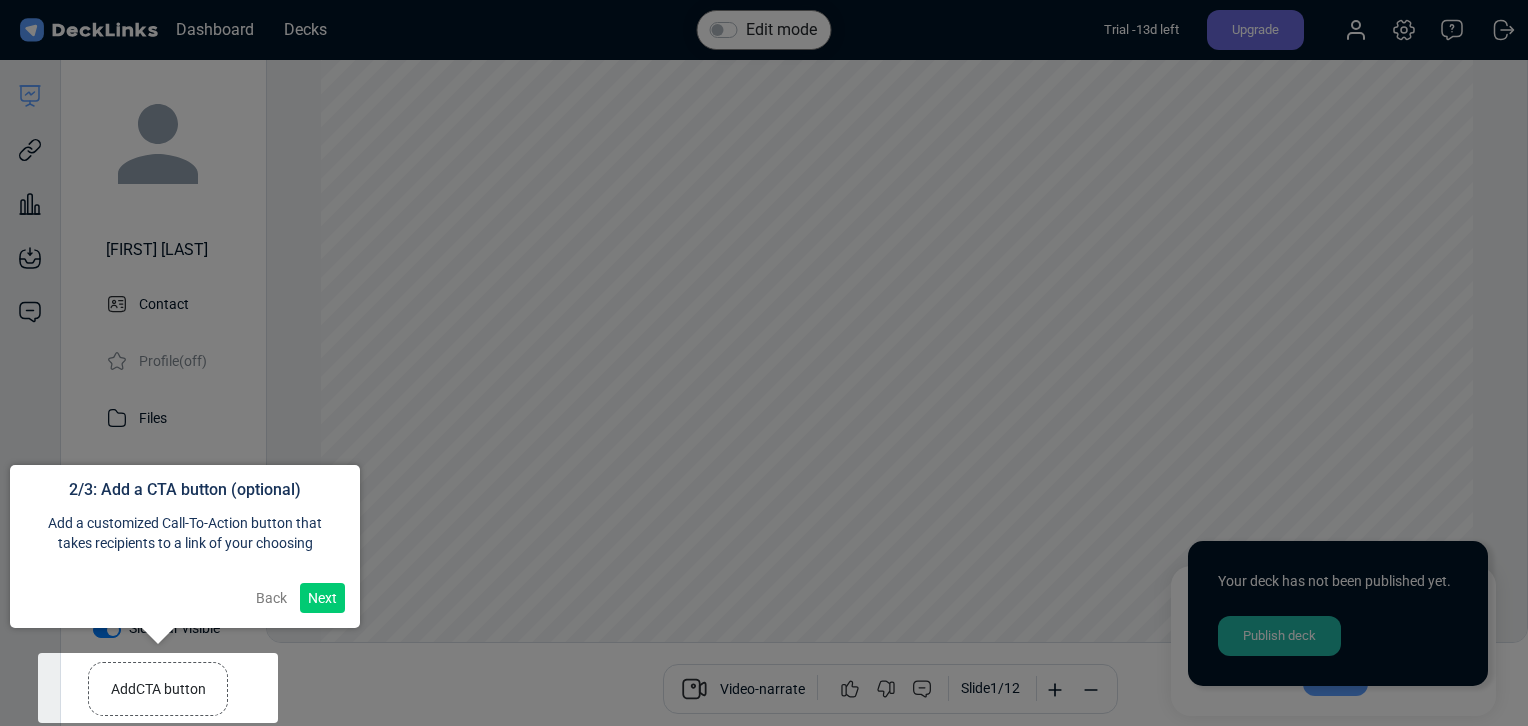 click on "Next" at bounding box center (322, 598) 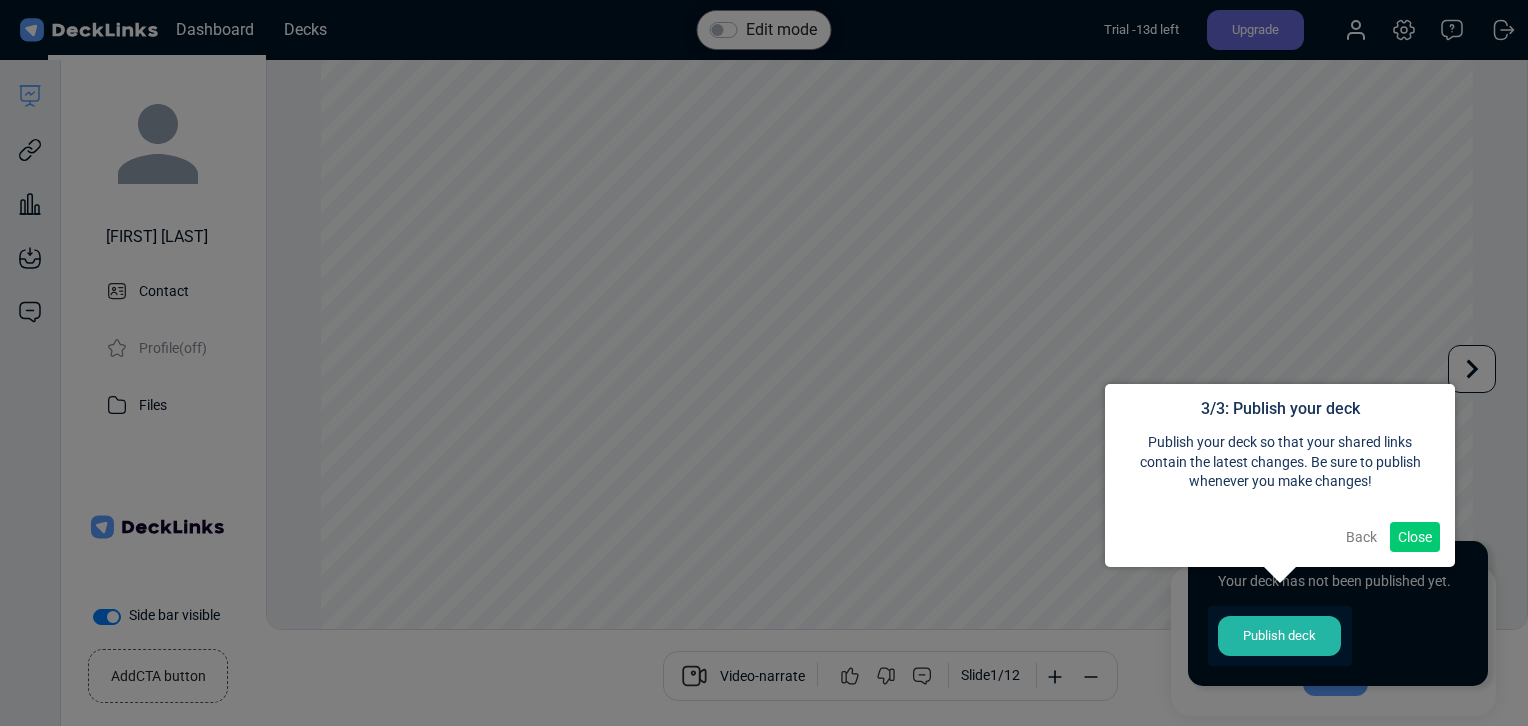 scroll, scrollTop: 16, scrollLeft: 0, axis: vertical 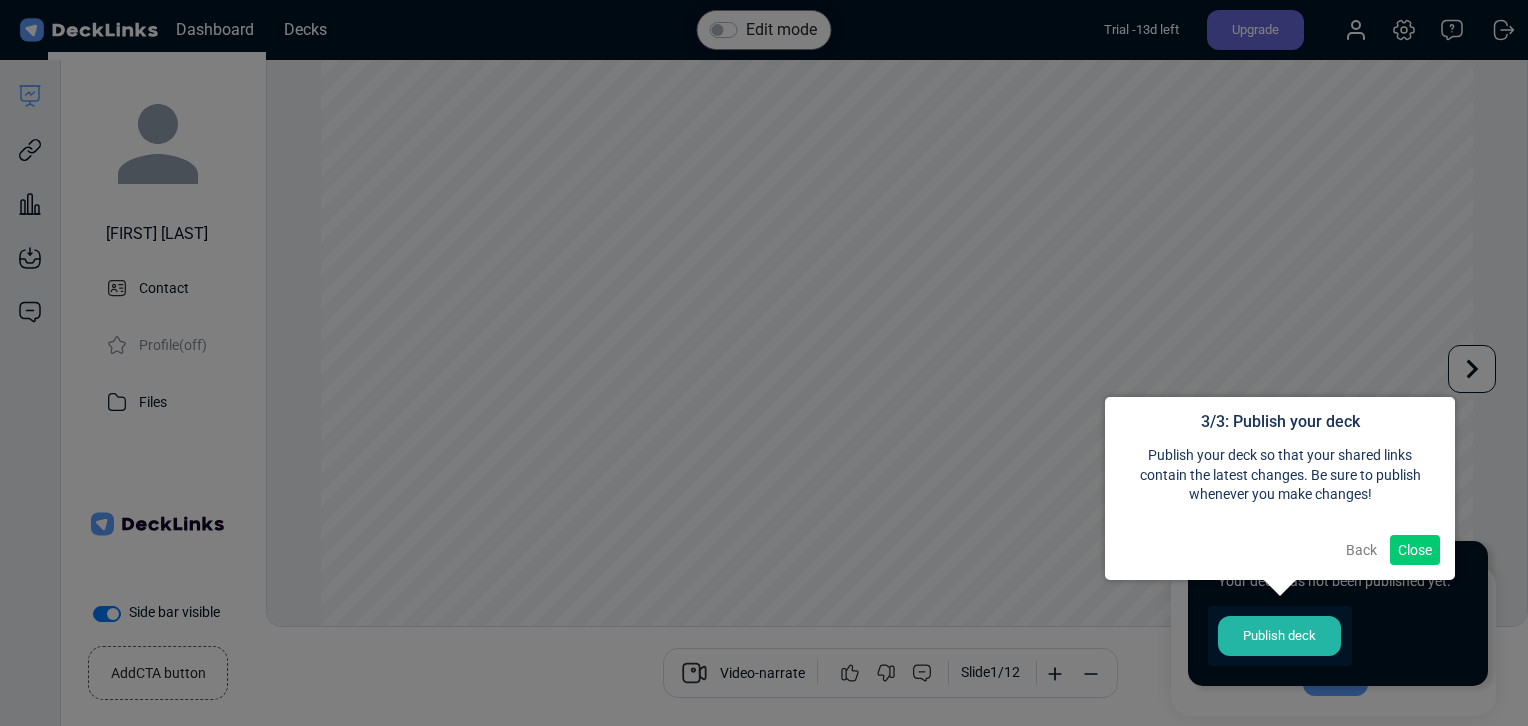 click on "Close" at bounding box center (1415, 550) 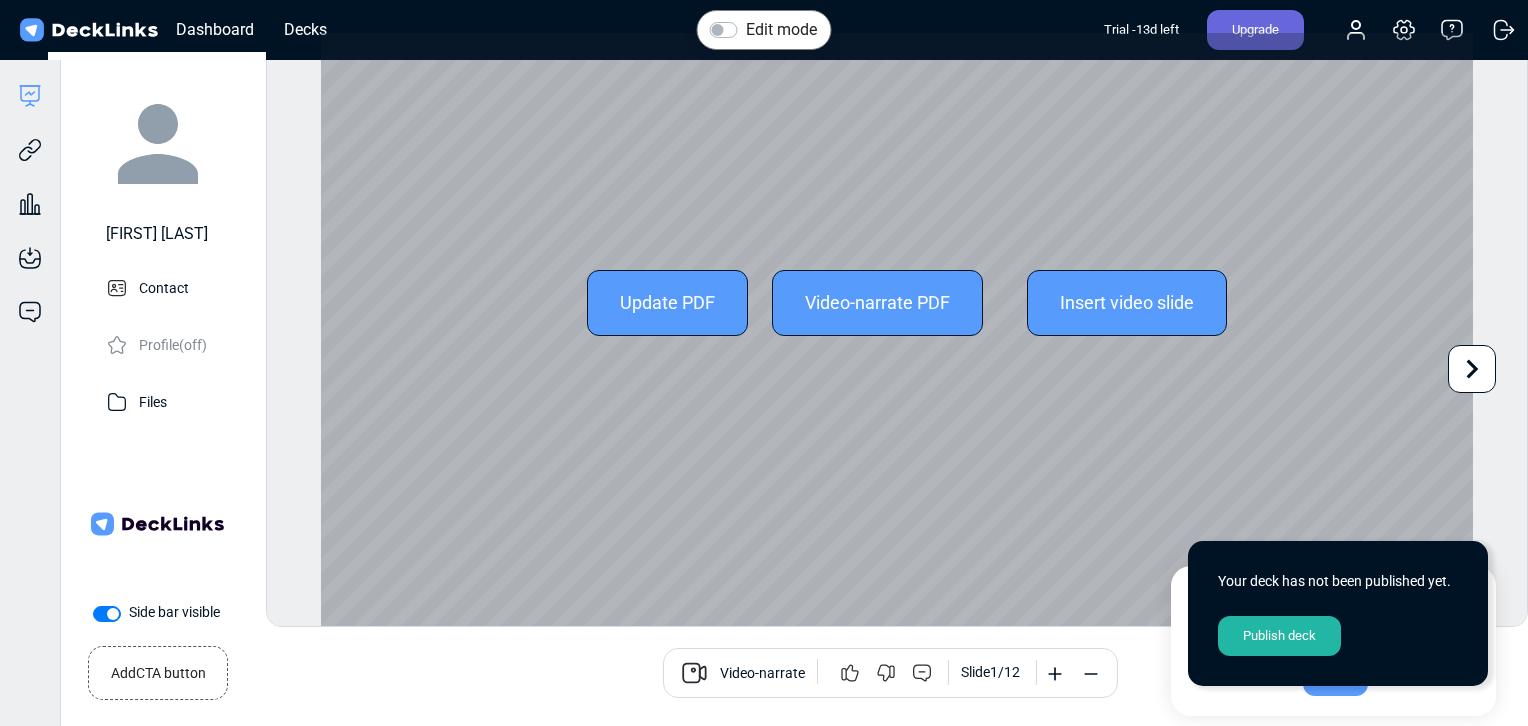 click on "Update PDF Video-narrate PDF Insert video slide" at bounding box center (897, 303) 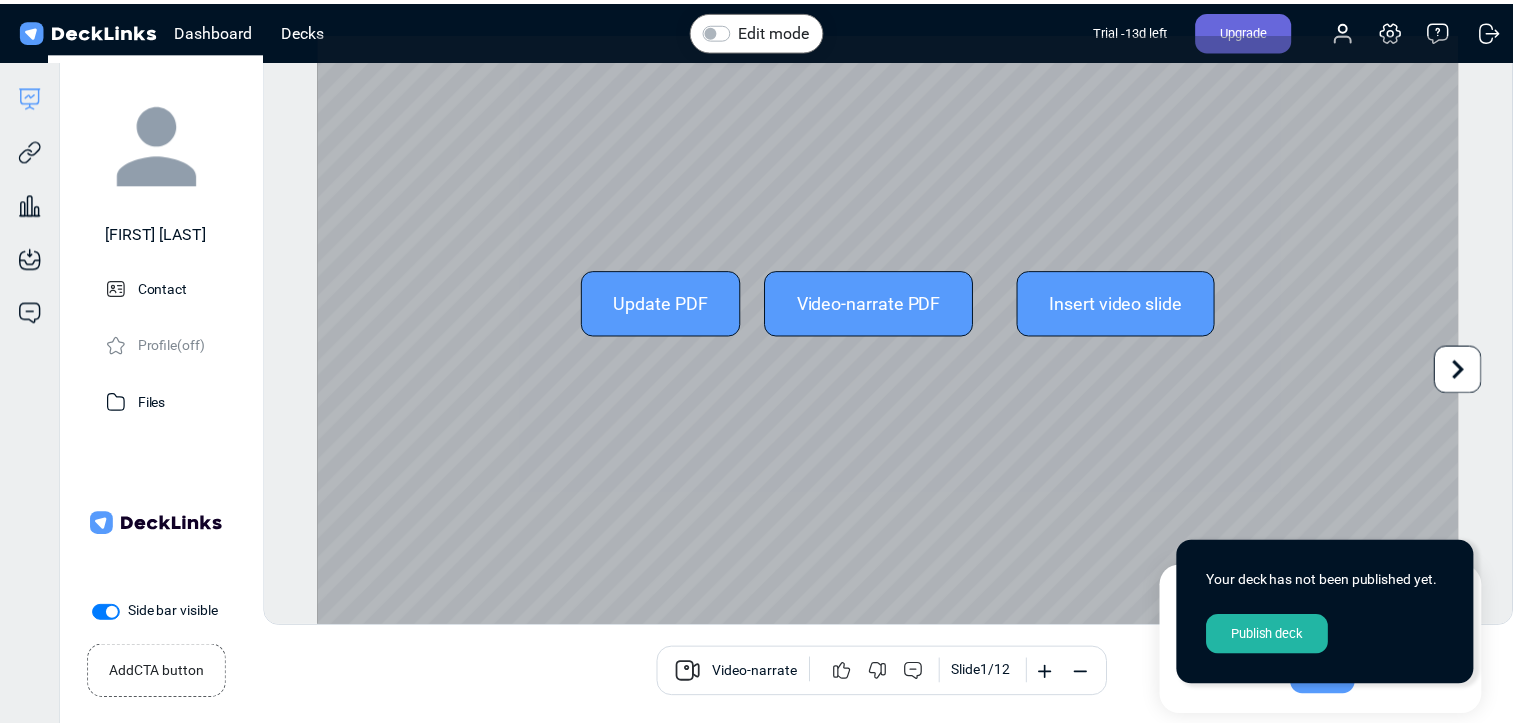 scroll, scrollTop: 0, scrollLeft: 0, axis: both 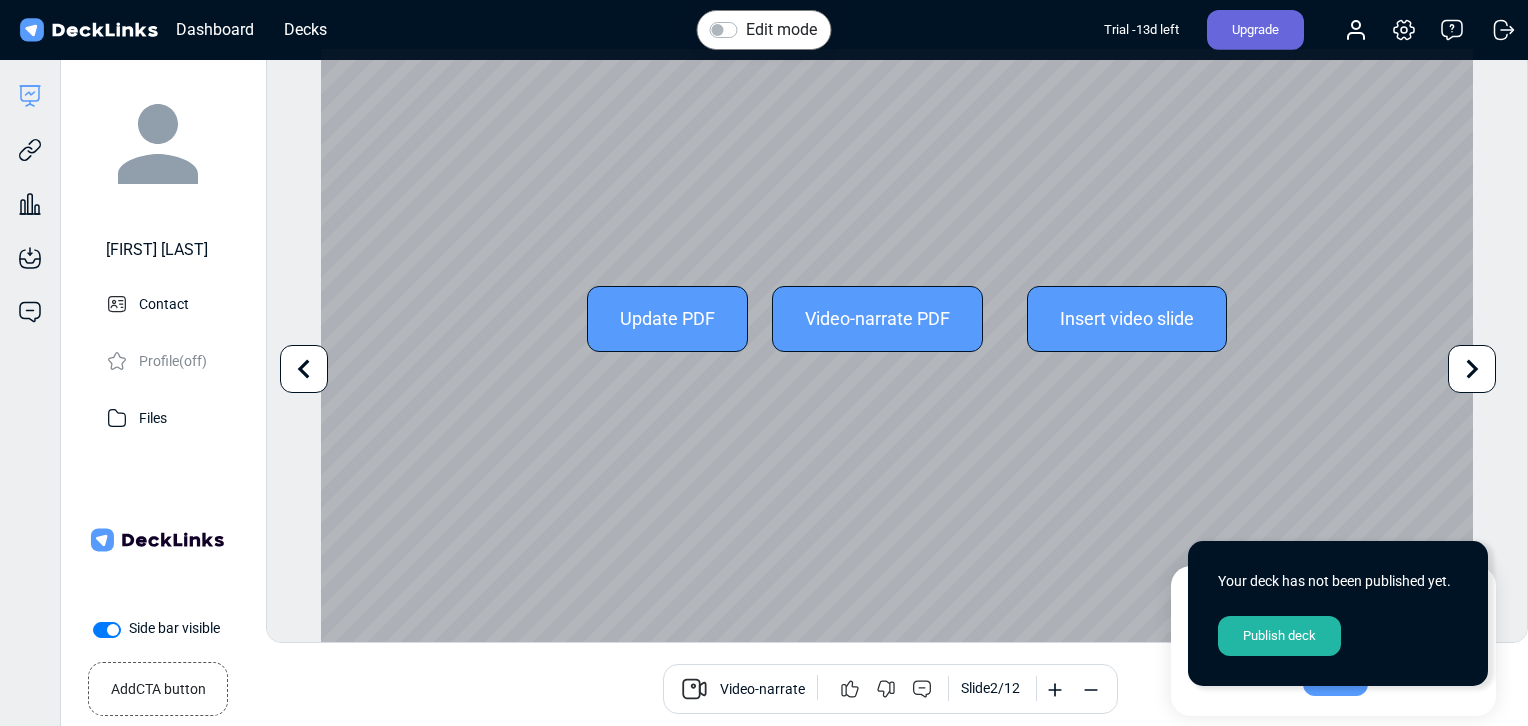 click at bounding box center [1472, 369] 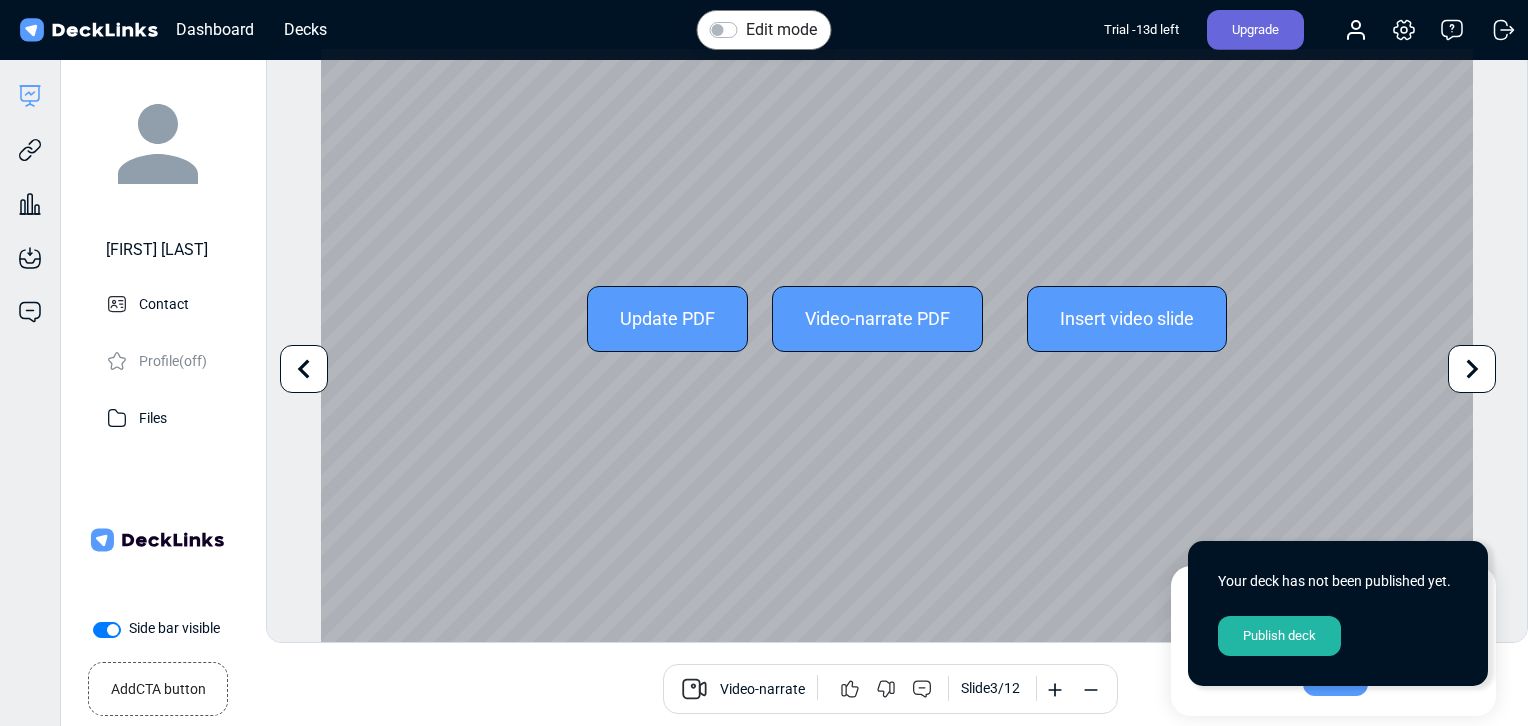 click at bounding box center (1472, 369) 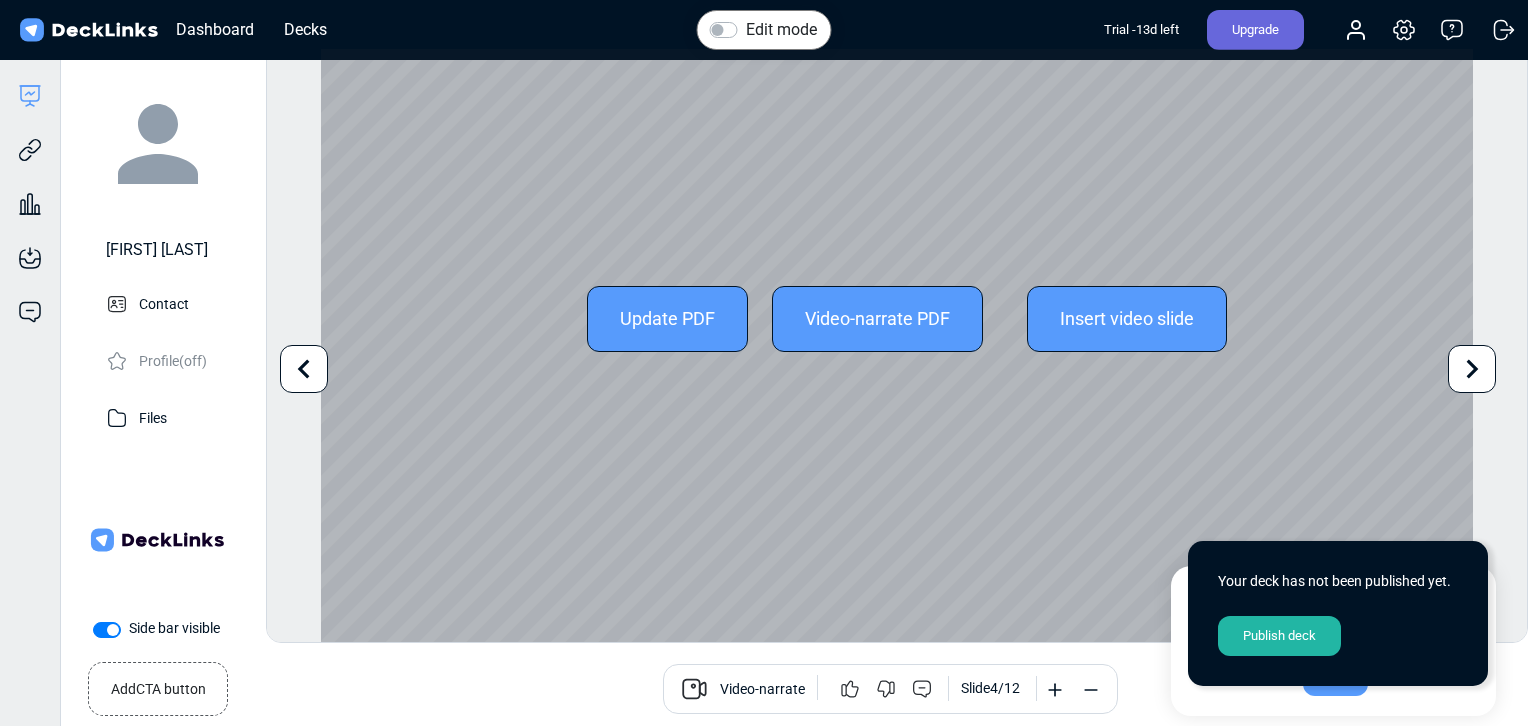 click at bounding box center (1472, 369) 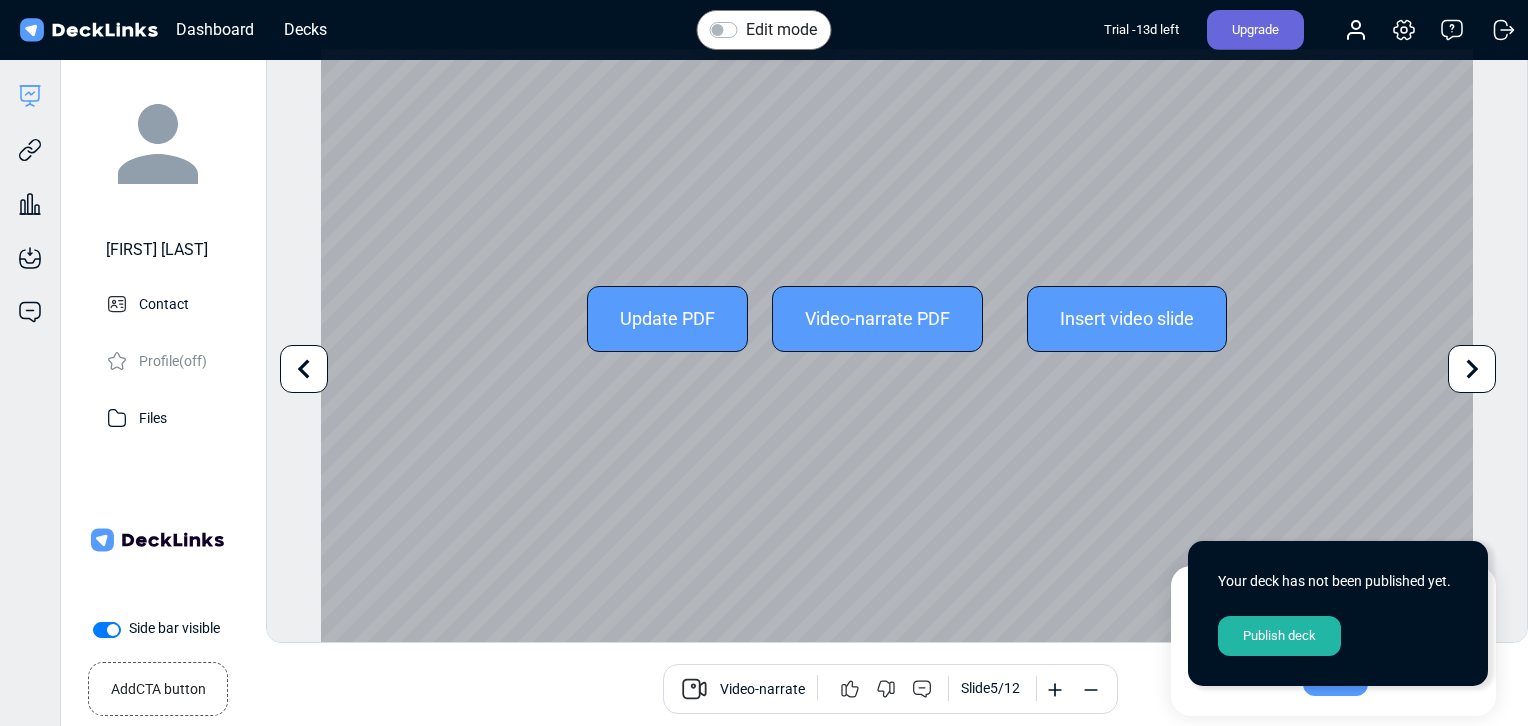 click on "Edit mode Change photo Updating this image will immediately apply to all of your decks. Recommended photo size: 300 x 300. Update PDF Video-narrate PDF Insert video slide Use the left/right arrows to navigate between slides Add  CTA button Book a call Video-narrate Slide  5 / 12" at bounding box center [897, 345] 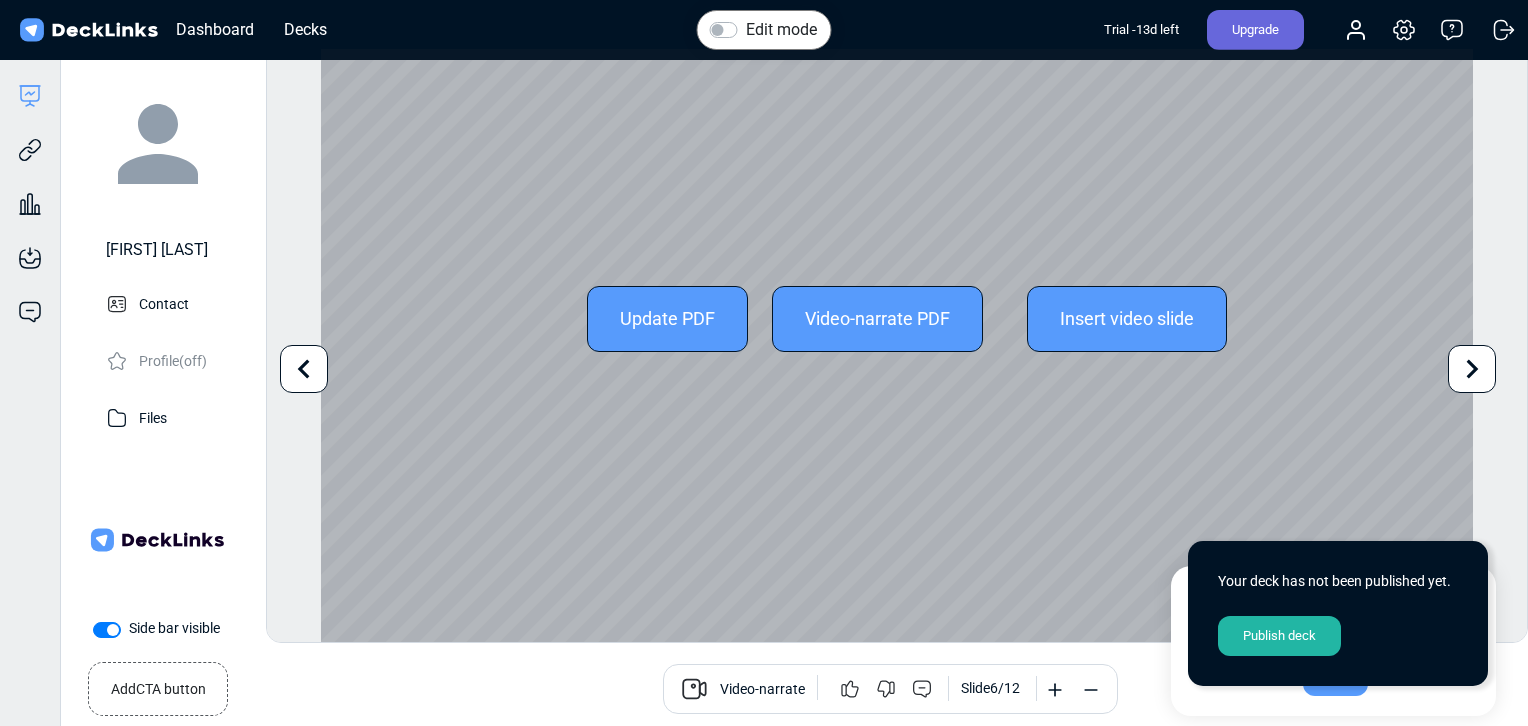 click at bounding box center (1472, 369) 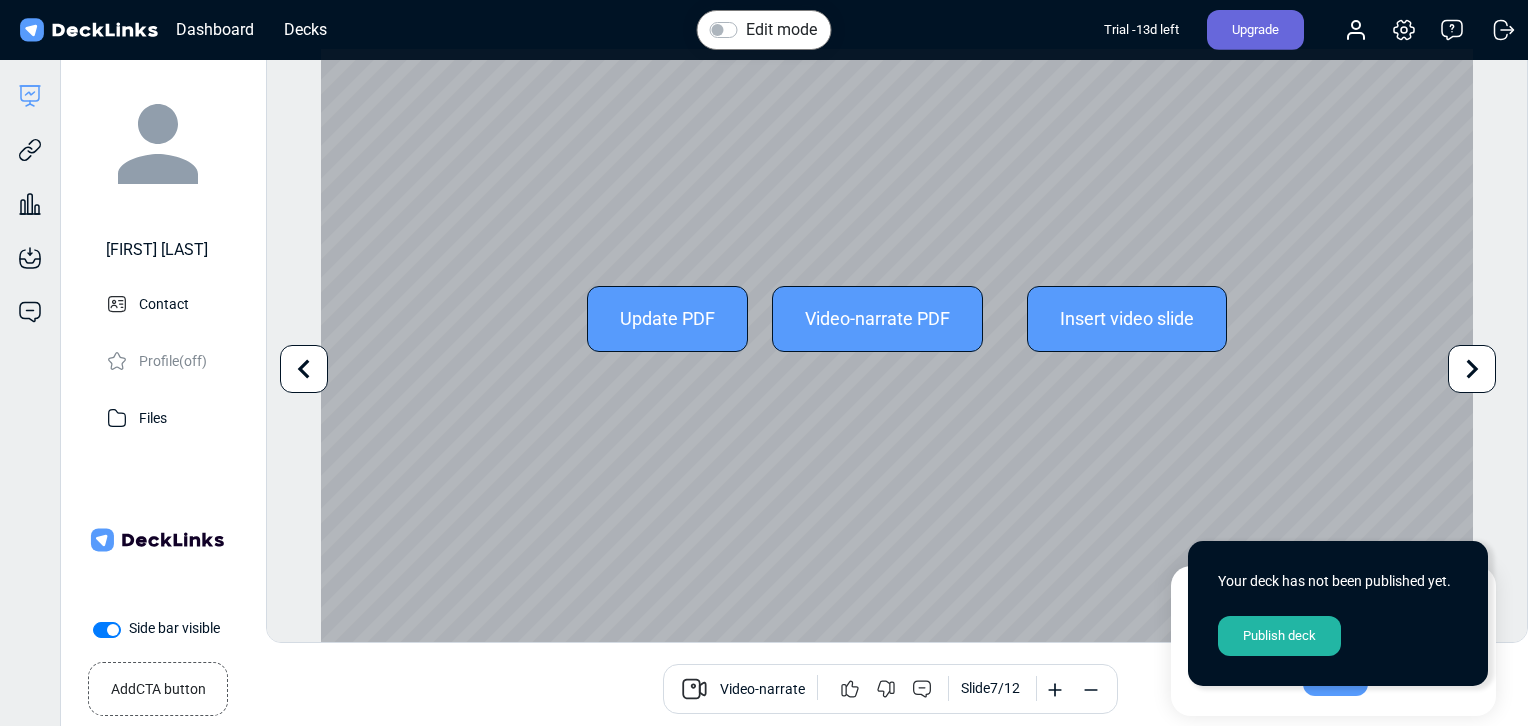 click at bounding box center (304, 369) 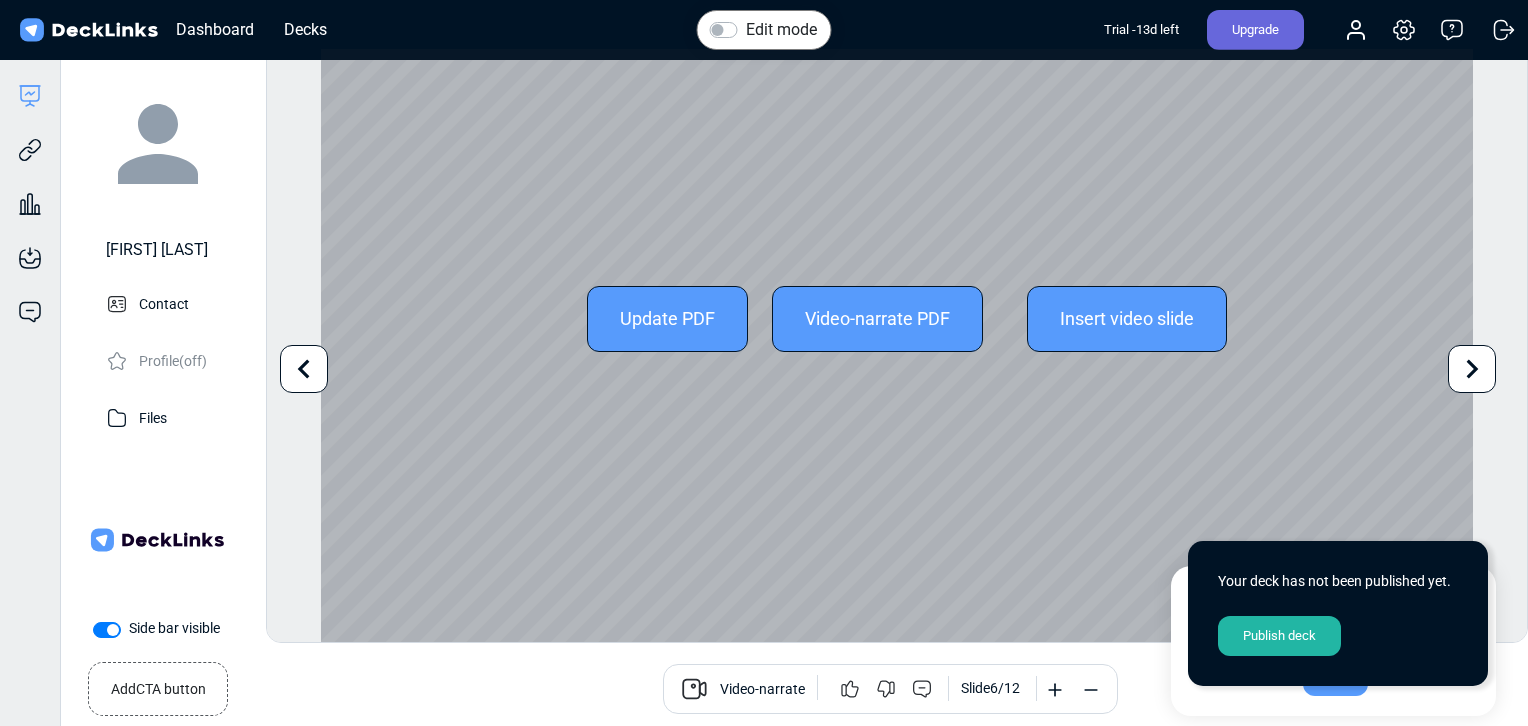click at bounding box center (1472, 369) 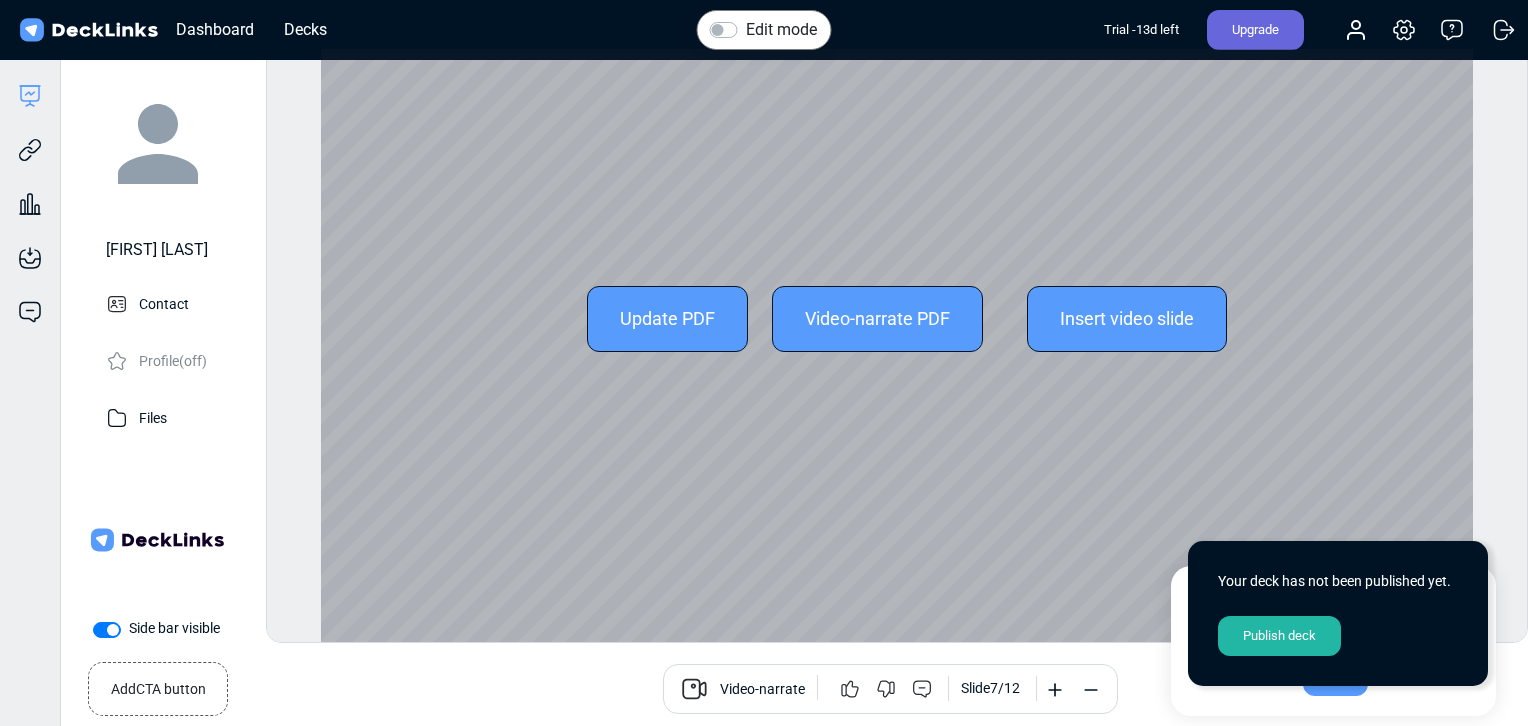 click on "Edit mode Change photo Updating this image will immediately apply to all of your decks. Recommended photo size: 300 x 300. Update PDF Video-narrate PDF Insert video slide Use the left/right arrows to navigate between slides Add  CTA button Book a call Video-narrate Slide  7 / 12" at bounding box center [897, 345] 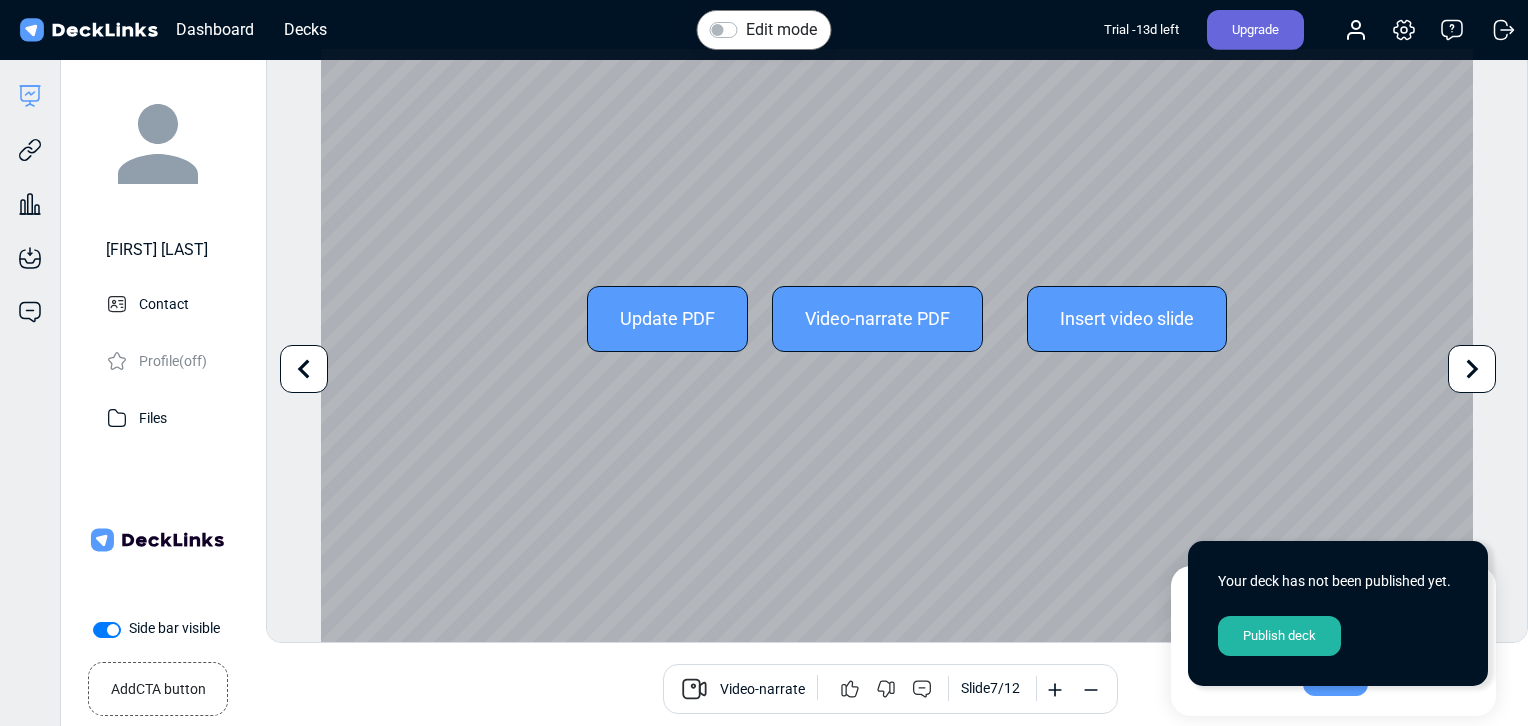 click at bounding box center [1472, 369] 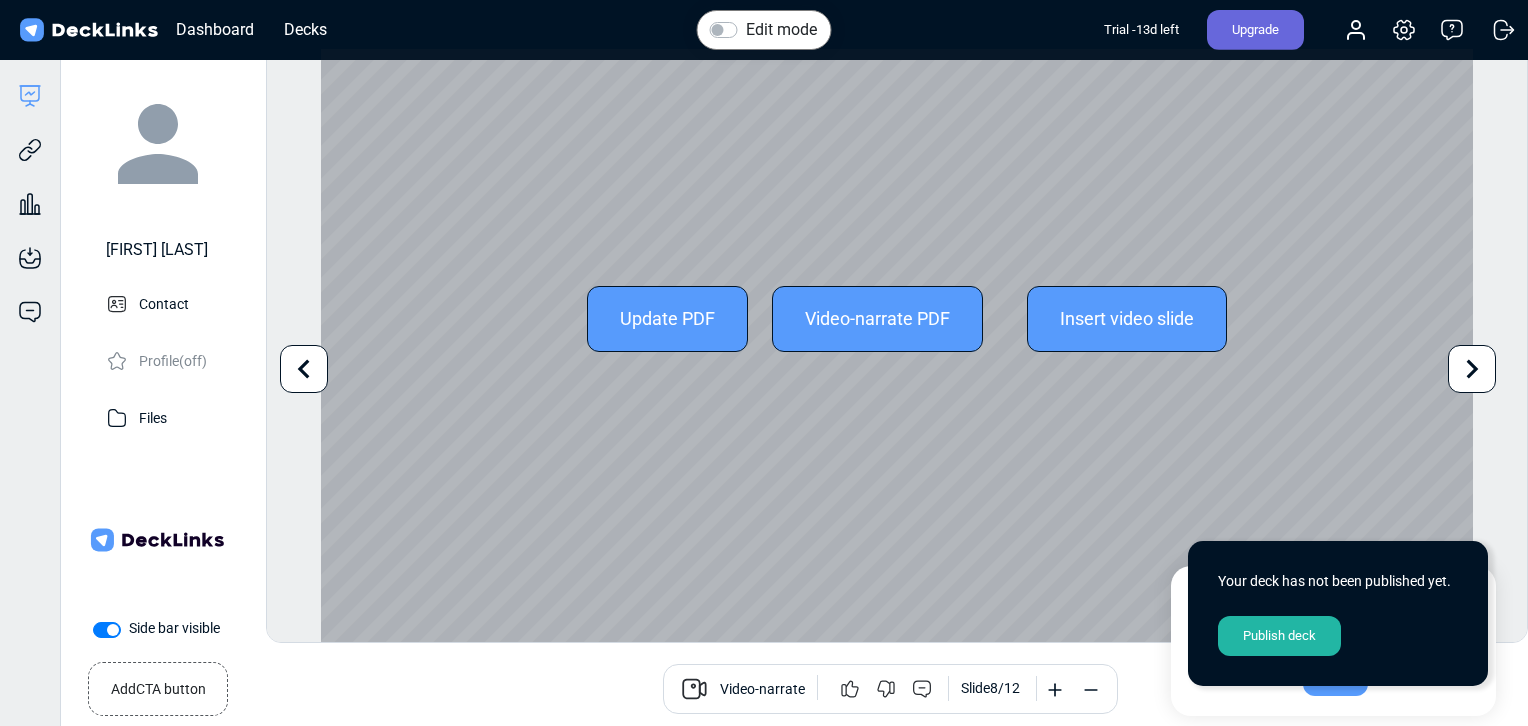 click on "Edit mode Change photo Updating this image will immediately apply to all of your decks. Recommended photo size: 300 x 300. Update PDF Video-narrate PDF Insert video slide Use the left/right arrows to navigate between slides Add  CTA button Book a call Video-narrate Slide  8 / 12" at bounding box center (897, 345) 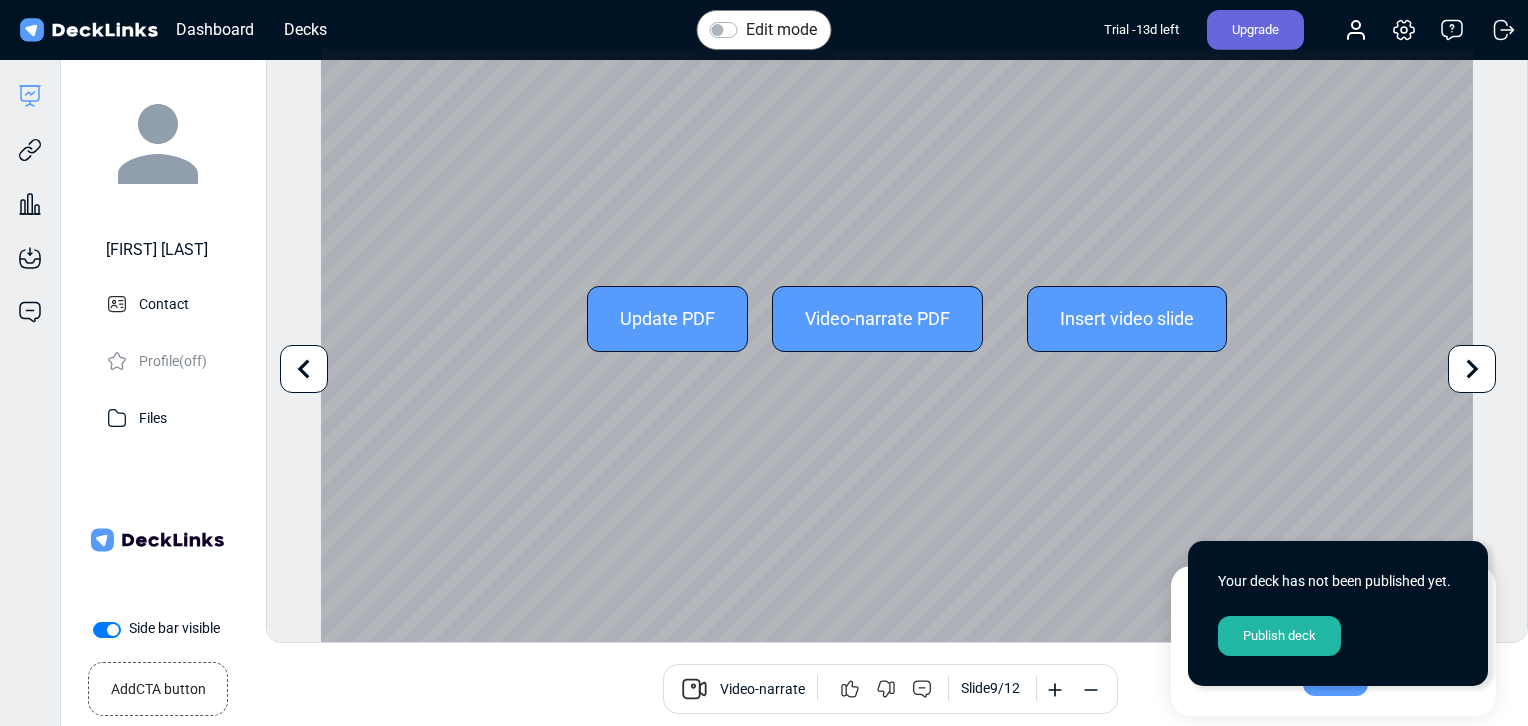 click at bounding box center [1472, 369] 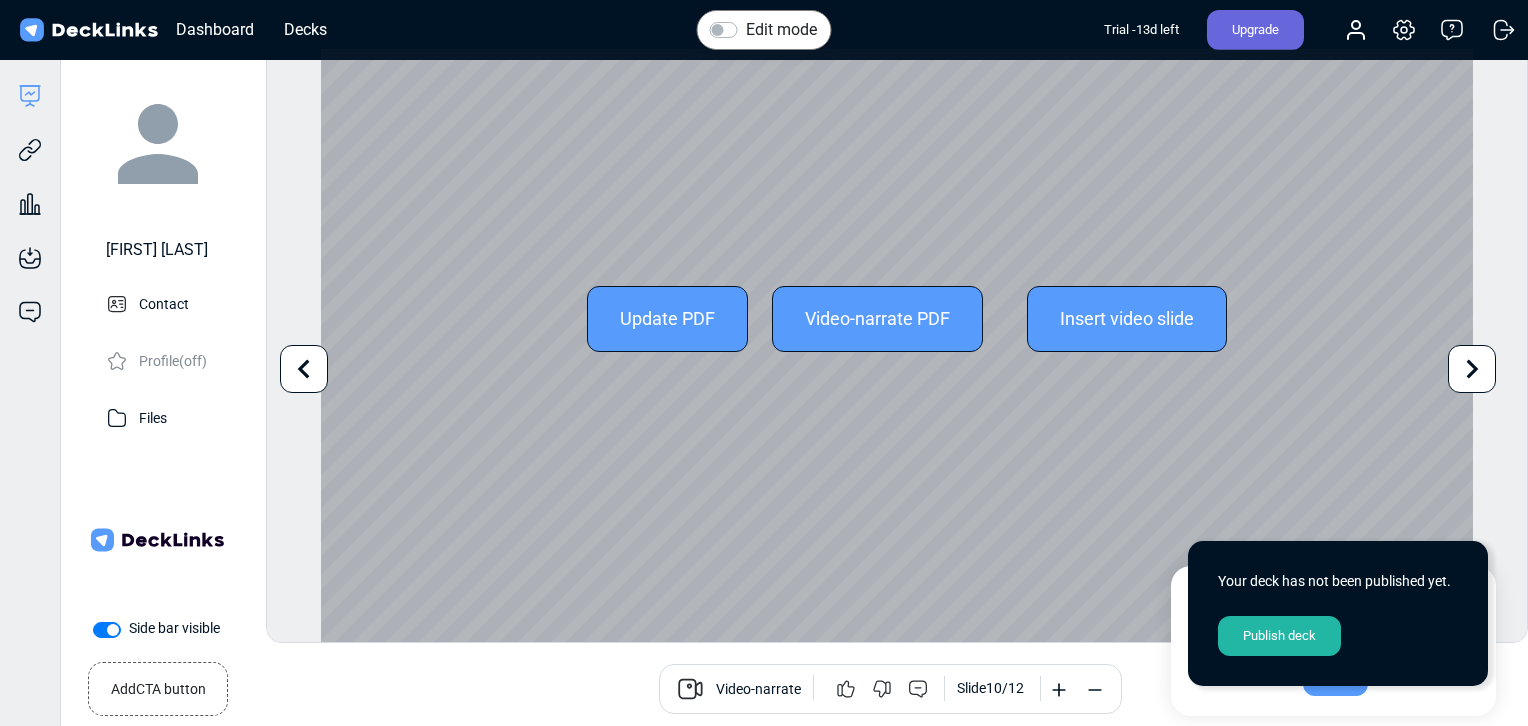 click at bounding box center [1472, 369] 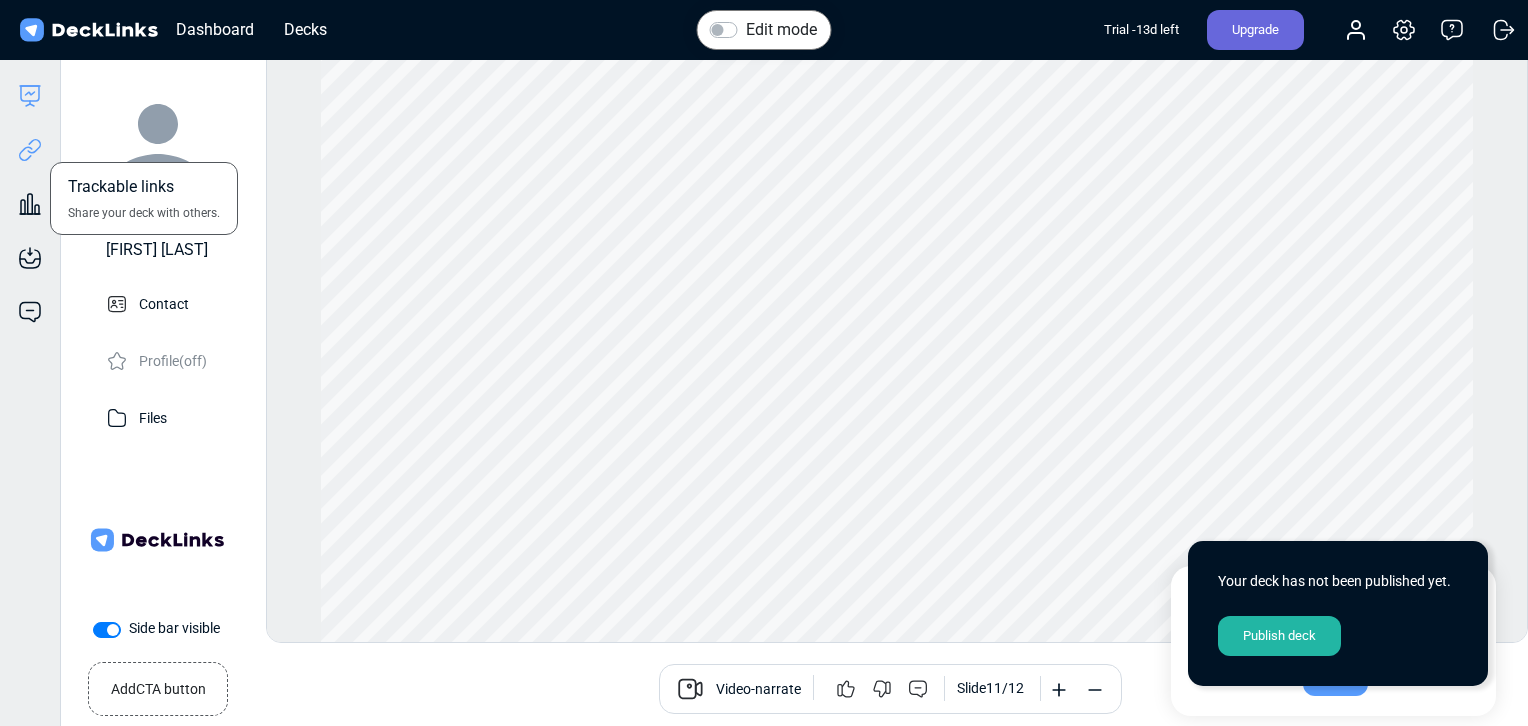 click at bounding box center [30, 150] 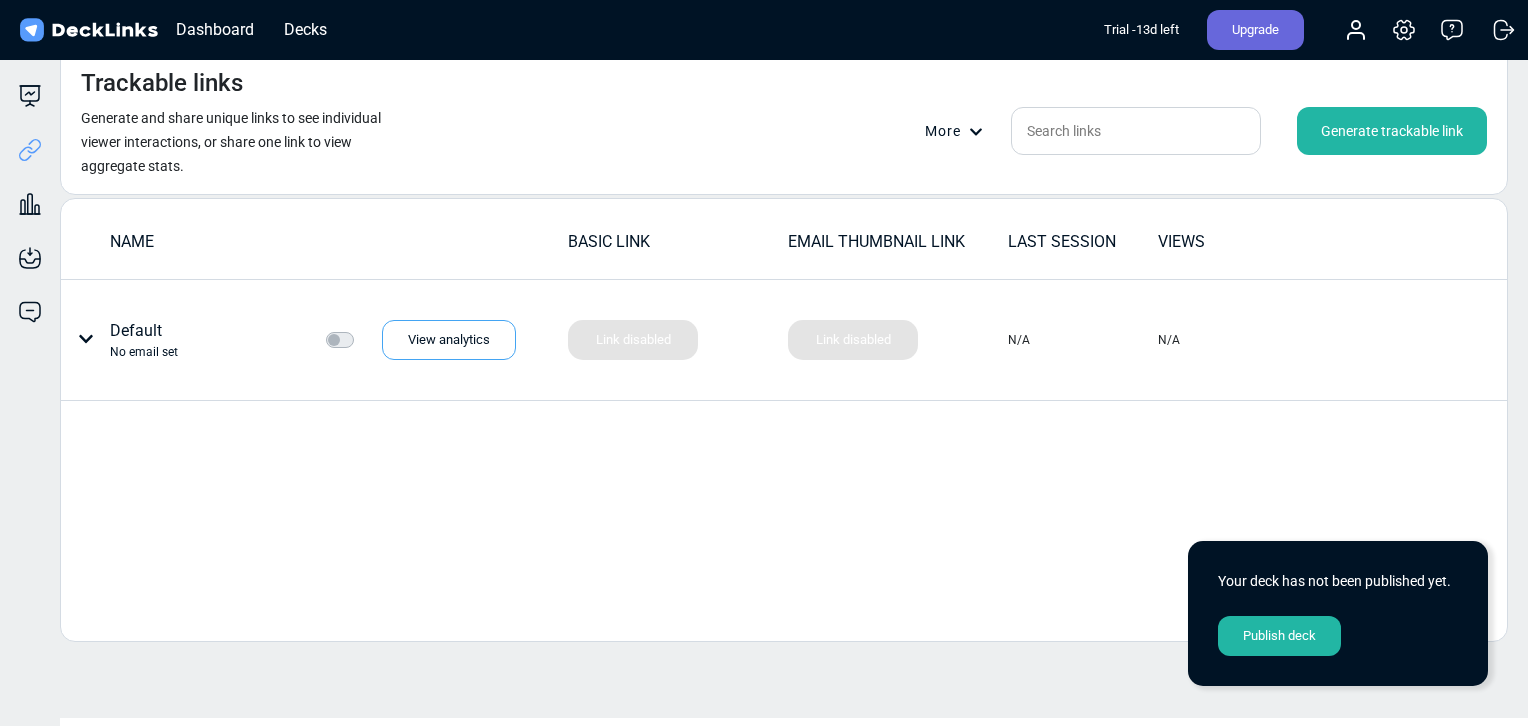 click on "Generate trackable link" at bounding box center [1392, 131] 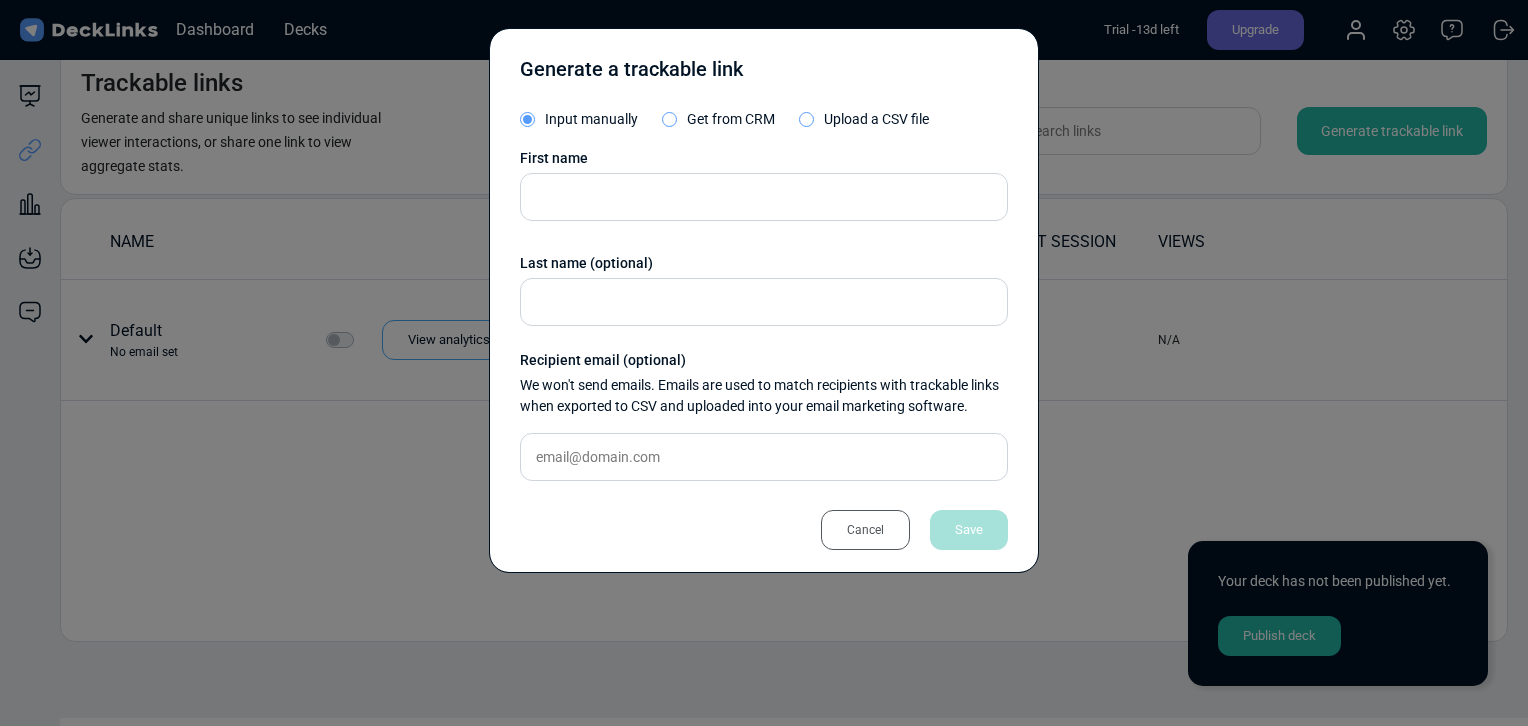 click on "Cancel" at bounding box center [865, 530] 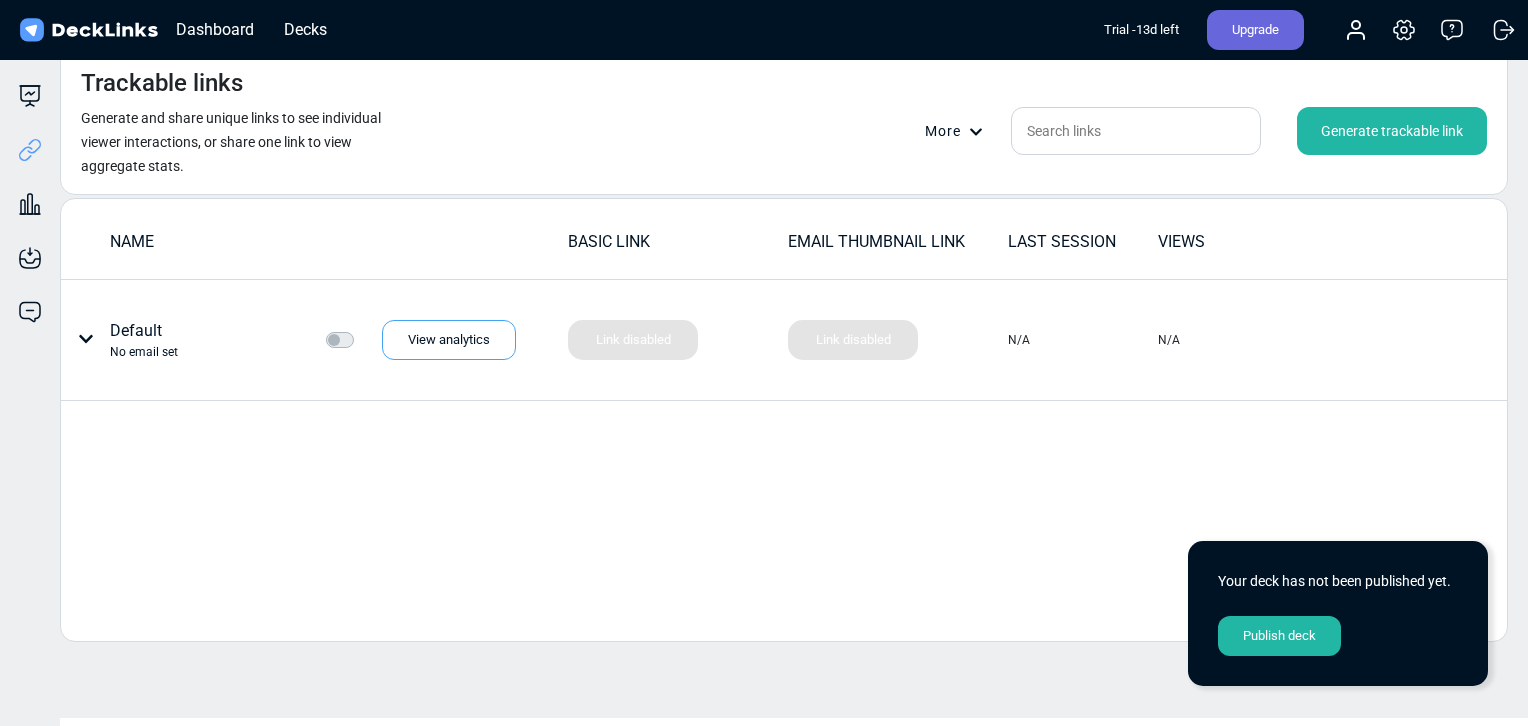 click on "Generate trackable link" at bounding box center (1392, 131) 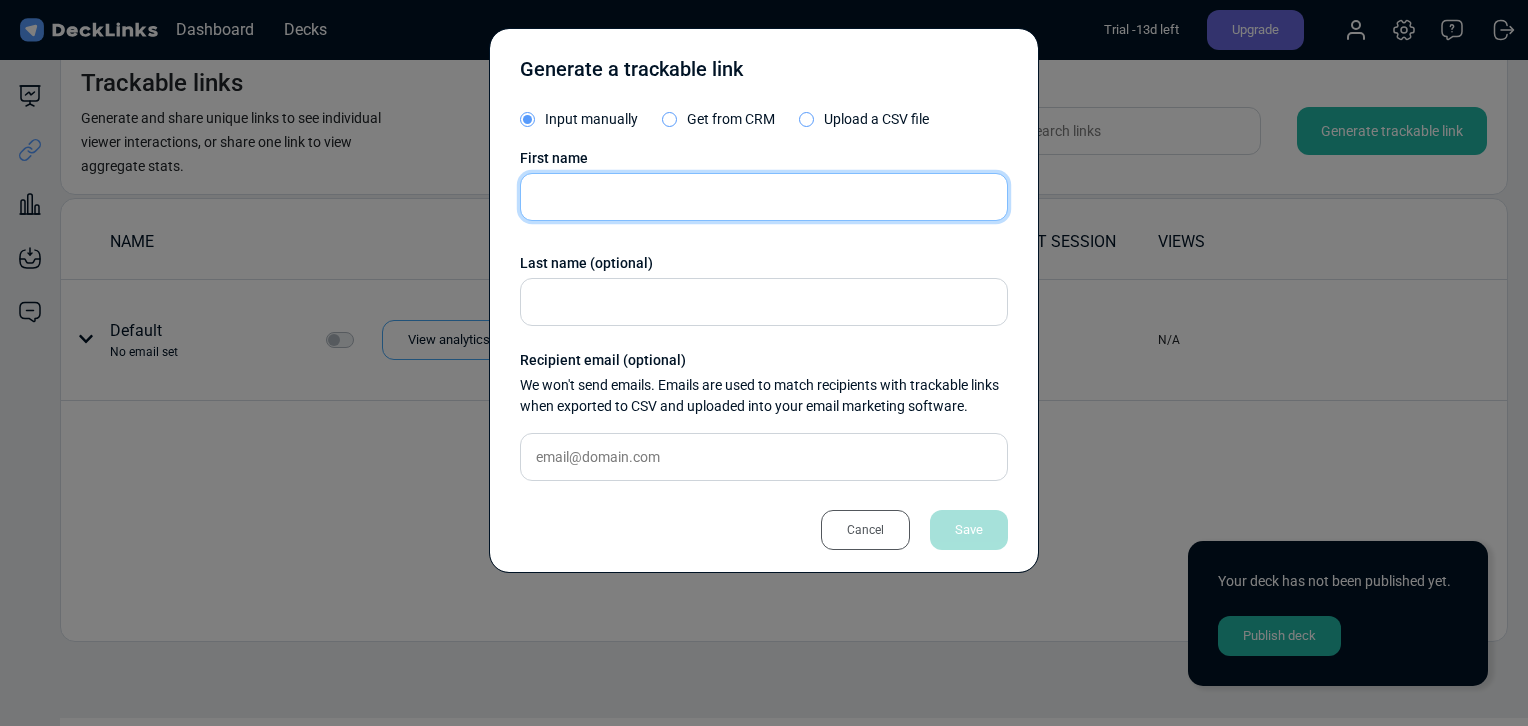 click at bounding box center (764, 197) 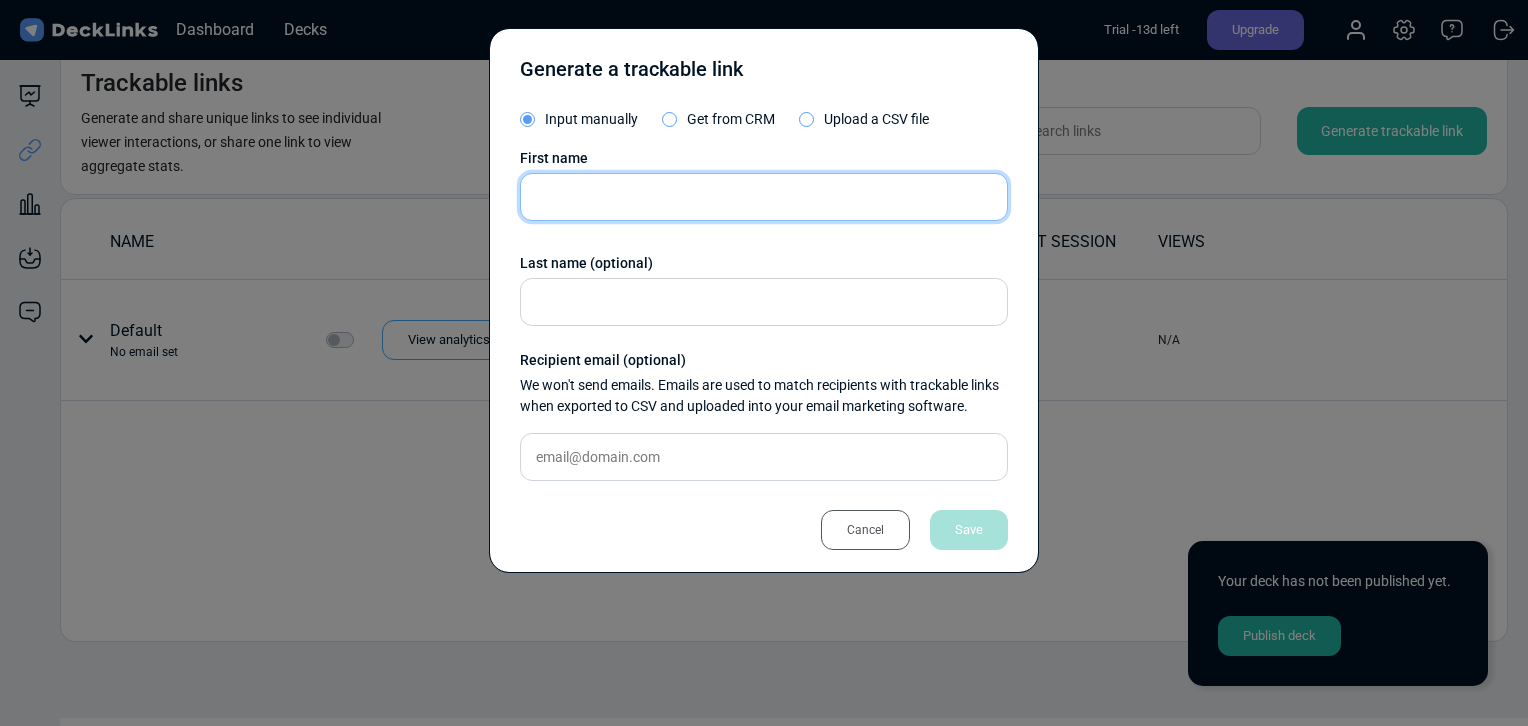 paste on "[FIRST]" 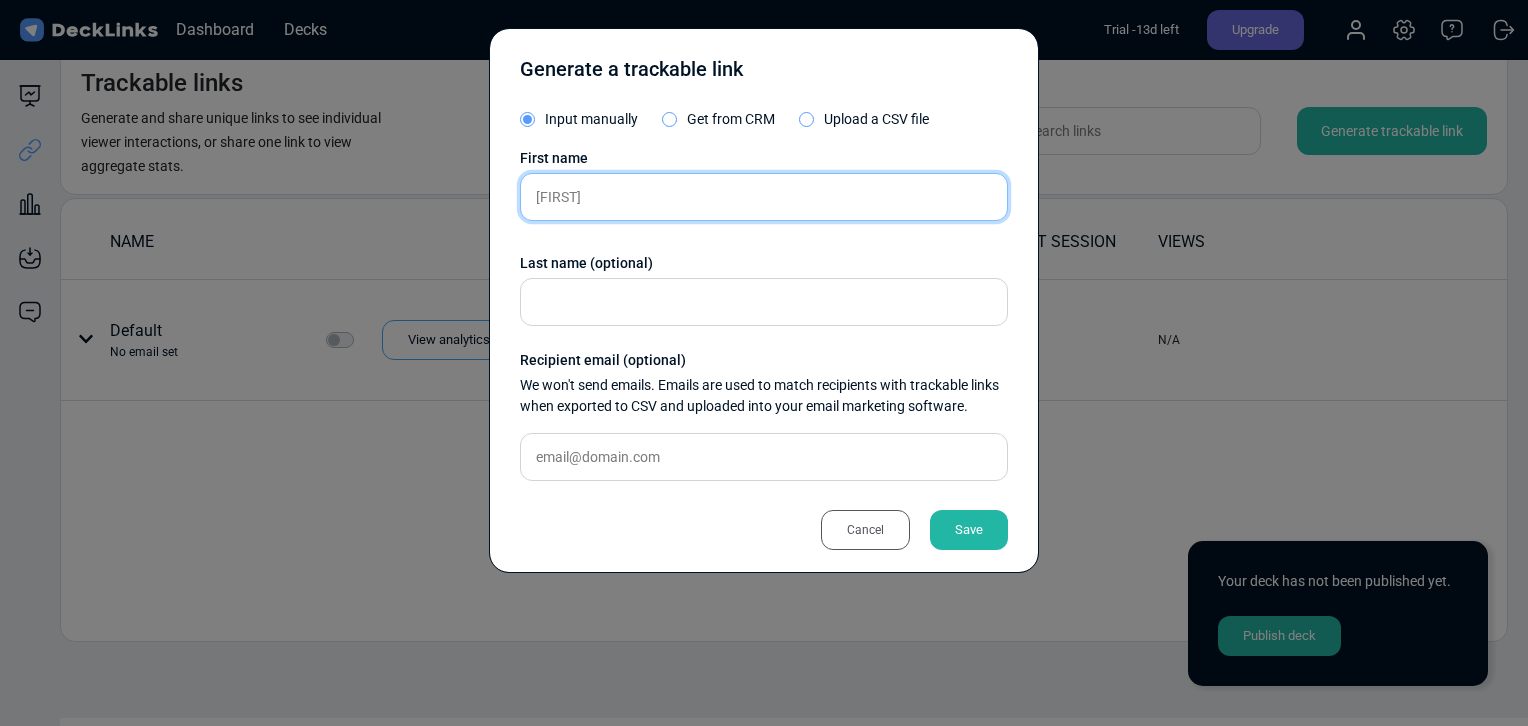 type on "[FIRST]" 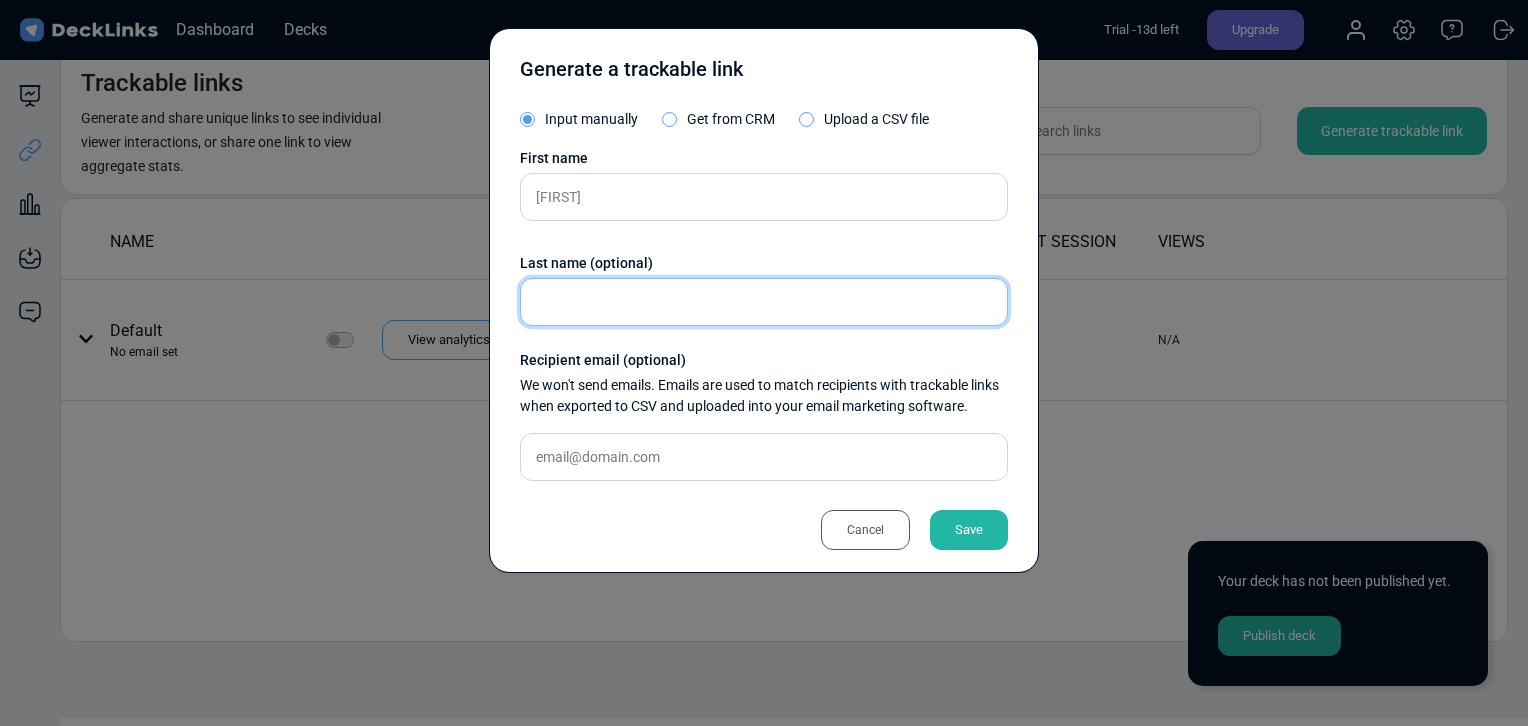 click at bounding box center (764, 197) 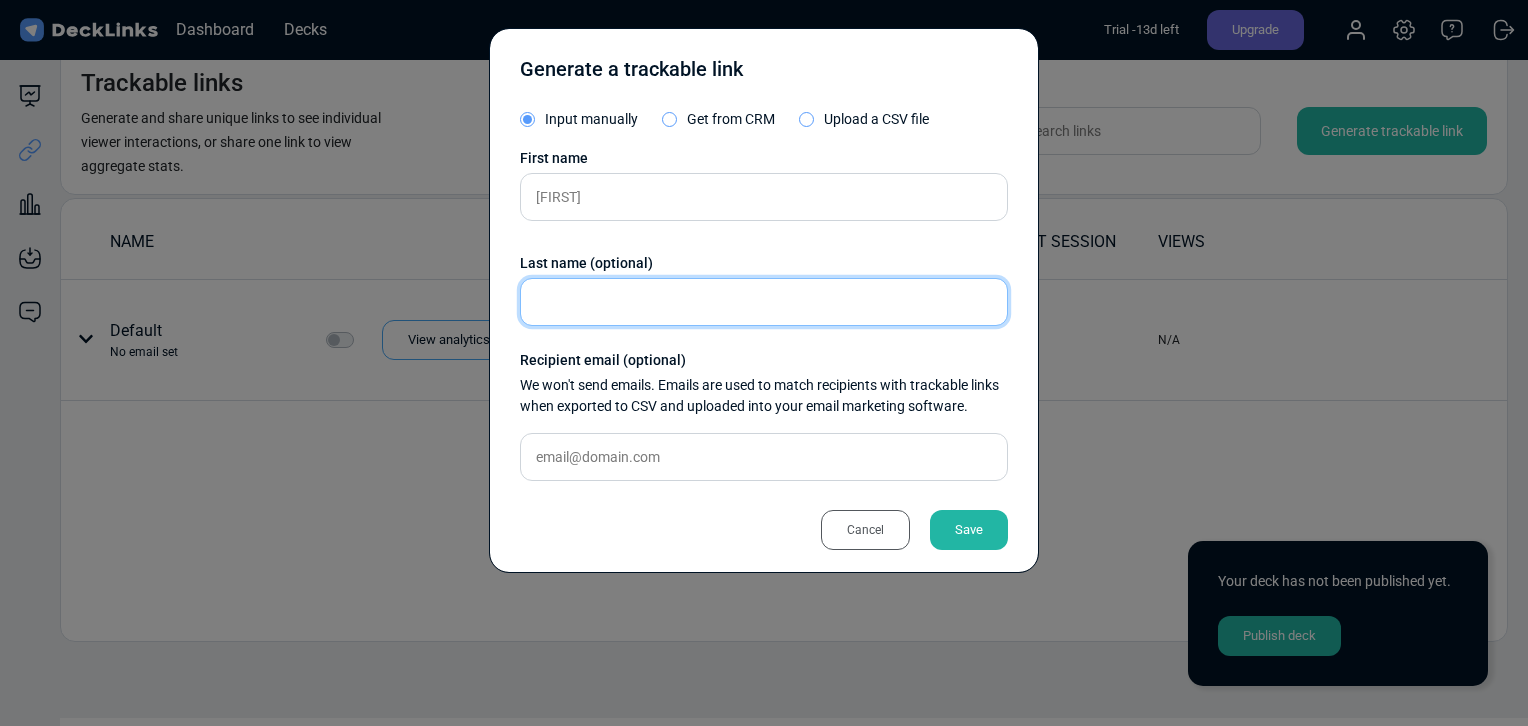 paste on "[EMAIL]" 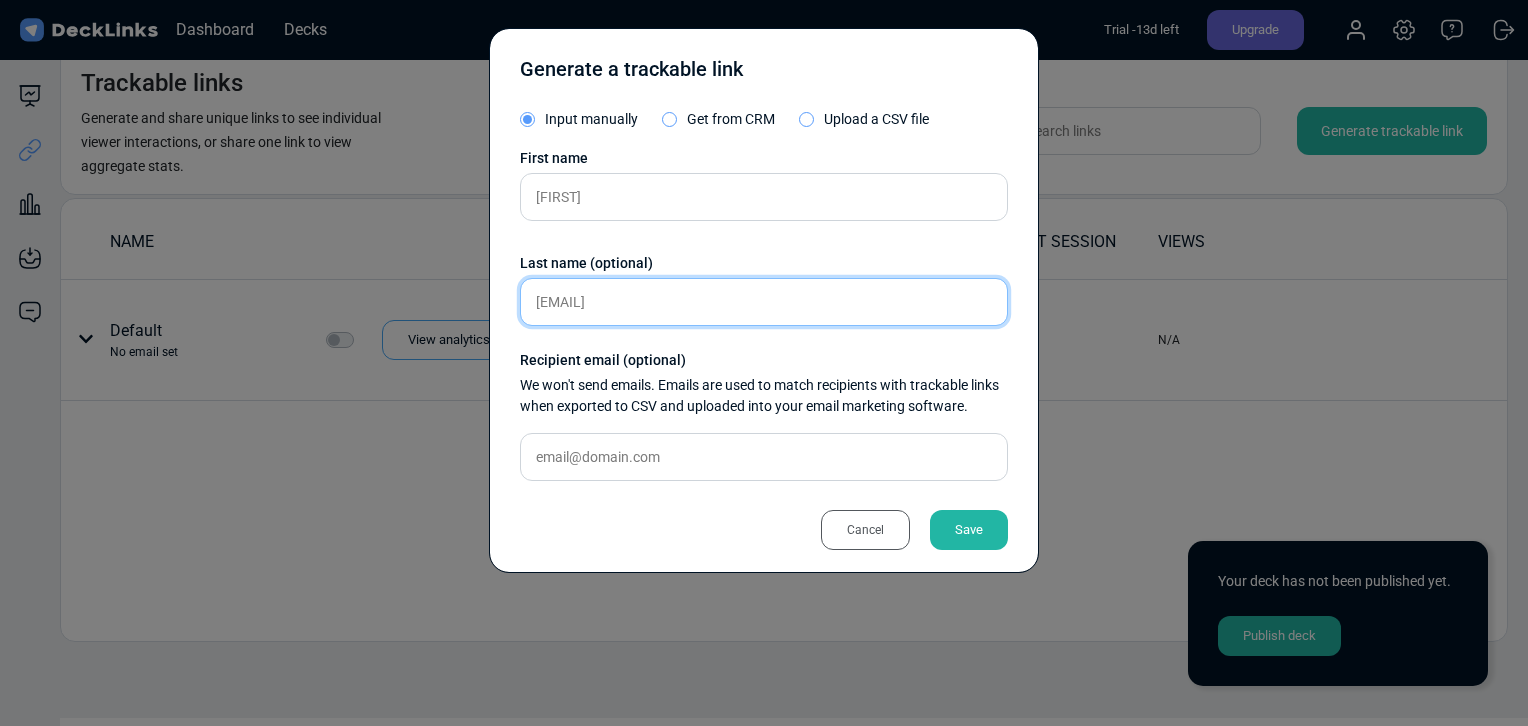 click on "[EMAIL]" at bounding box center (764, 197) 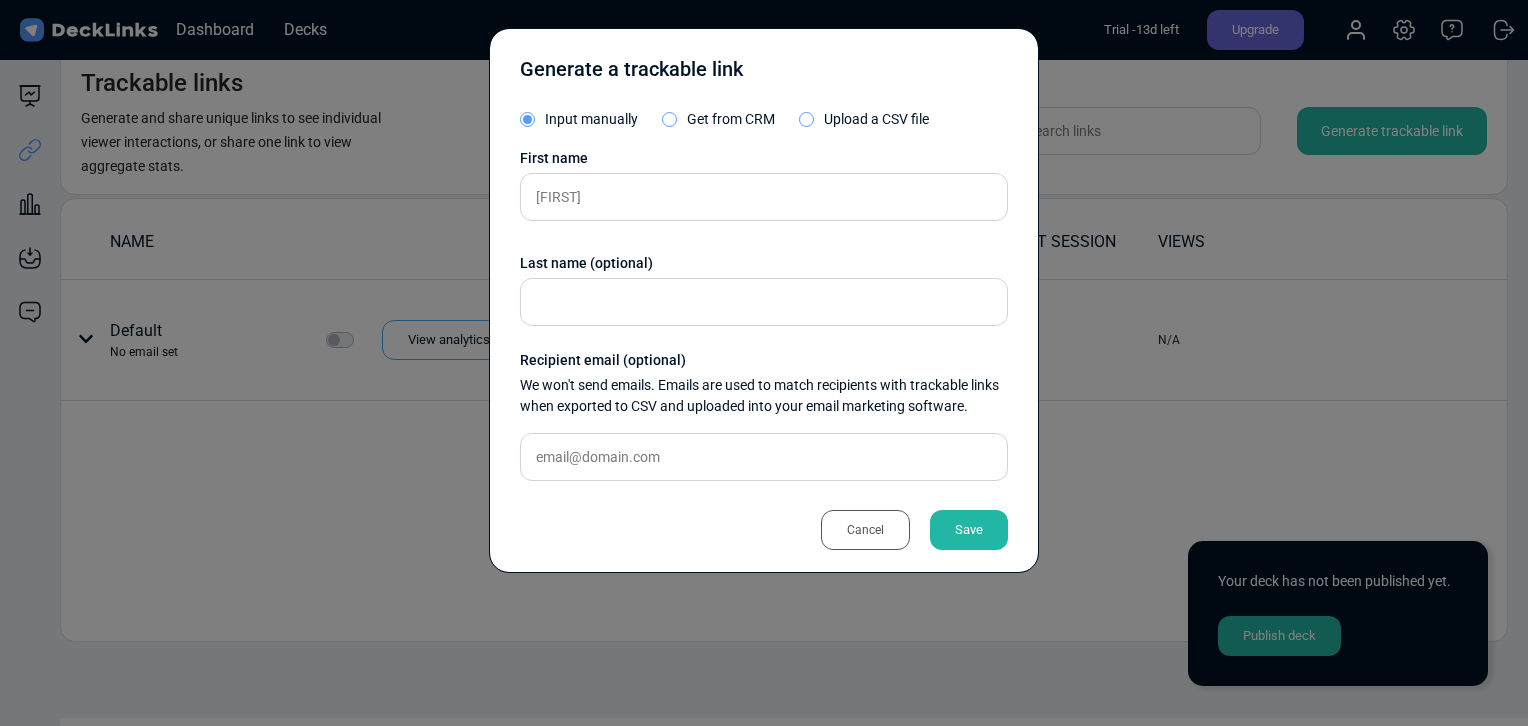 click on "Generate a trackable link   Input manually   Get from CRM   Upload a CSV file First name [FIRST] Last name (optional) Recipient email (optional) We won't send emails. Emails are used to match recipients with trackable links when exported to CSV and uploaded into your email marketing software. Cancel Save" at bounding box center [764, 363] 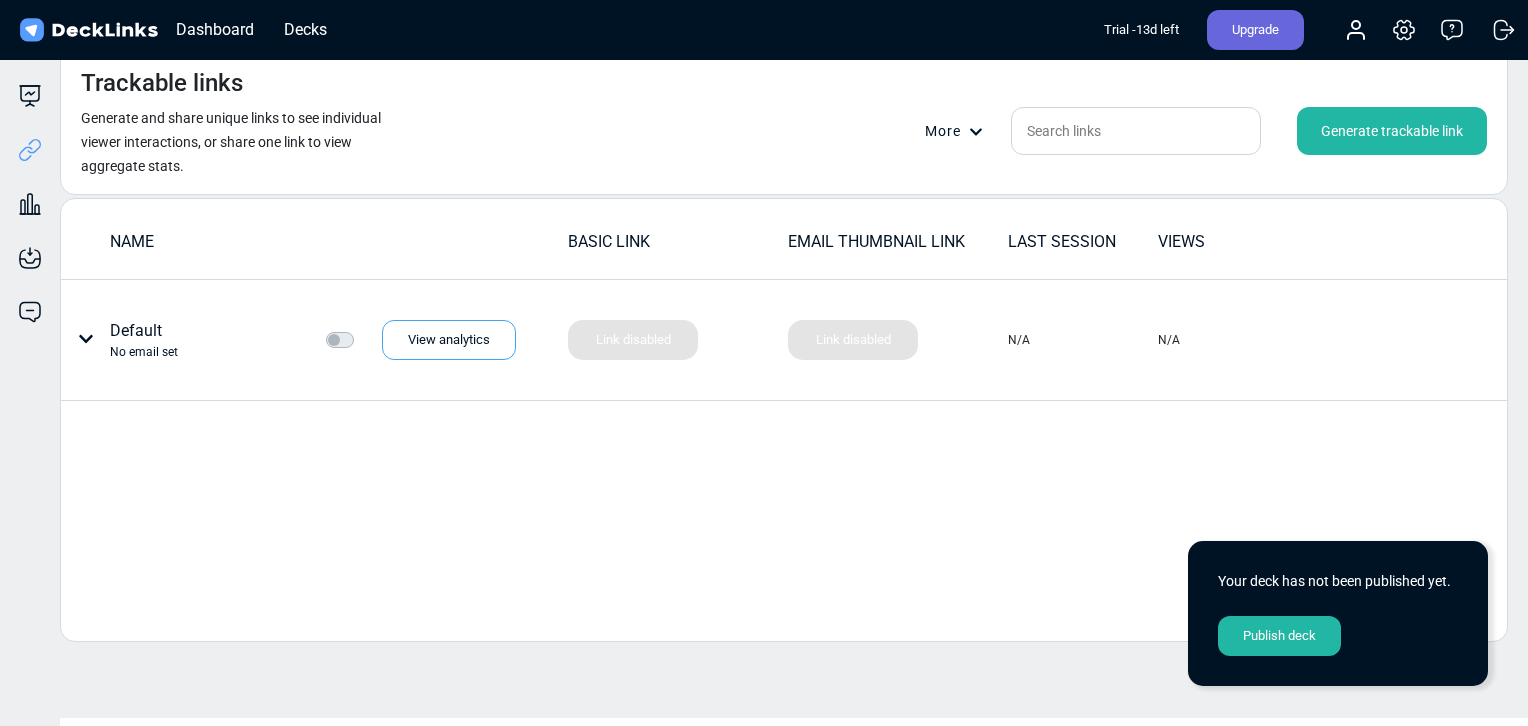 click on "Publish deck" at bounding box center (1279, 636) 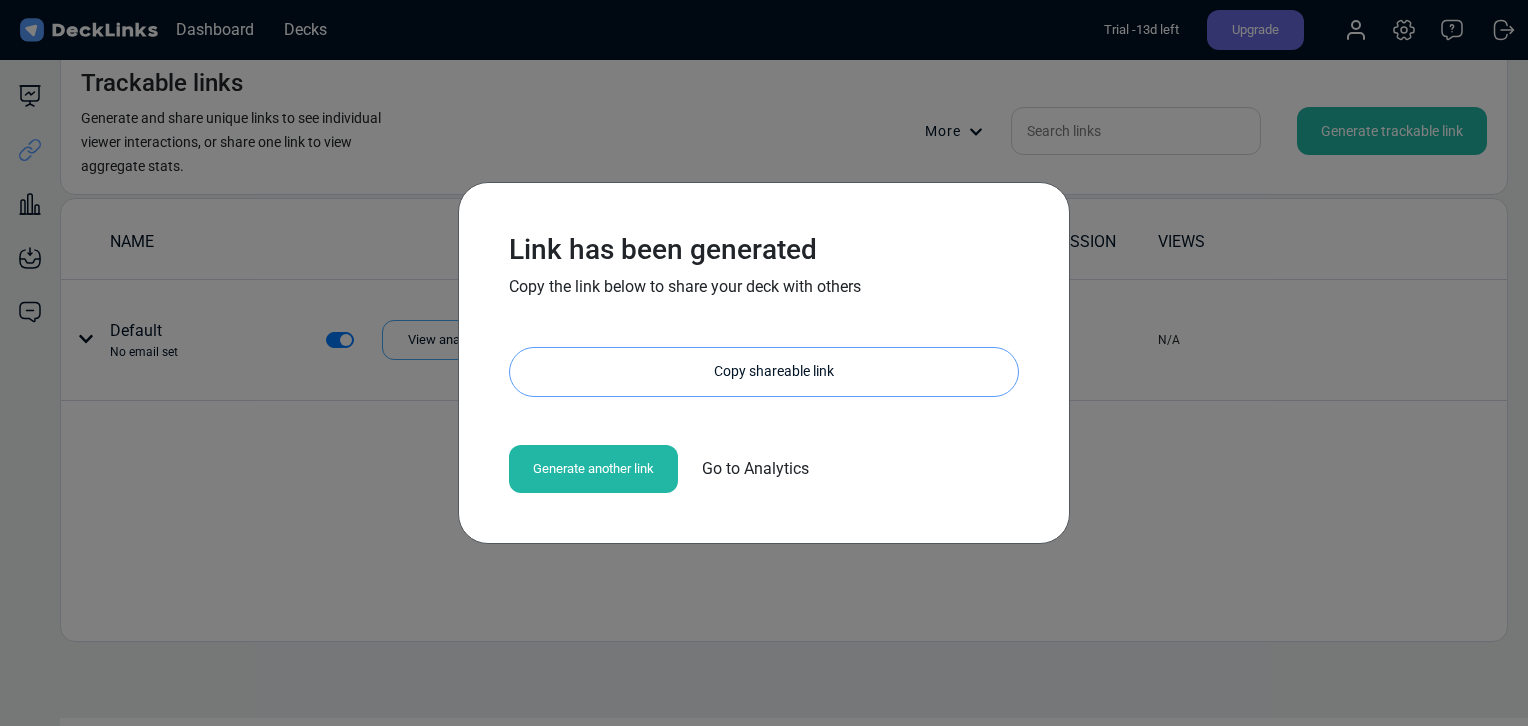 click on "Copy shareable link" at bounding box center [774, 372] 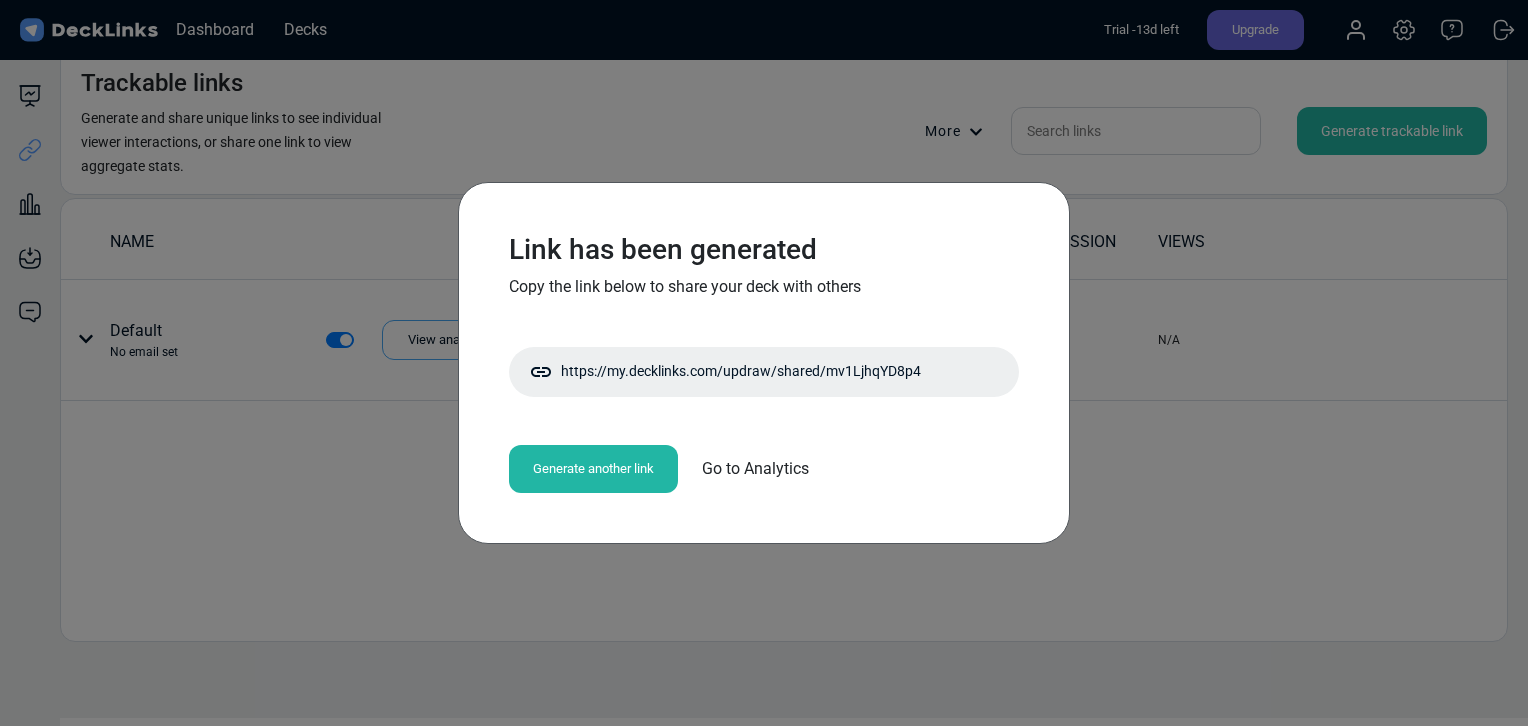 click on "Link has been generated Copy the link below to share your deck with others   https://my.decklinks.com/updraw/shared/mv1LjhqYD8p4 Copy shareable link Generate another link Go to Analytics" at bounding box center (764, 363) 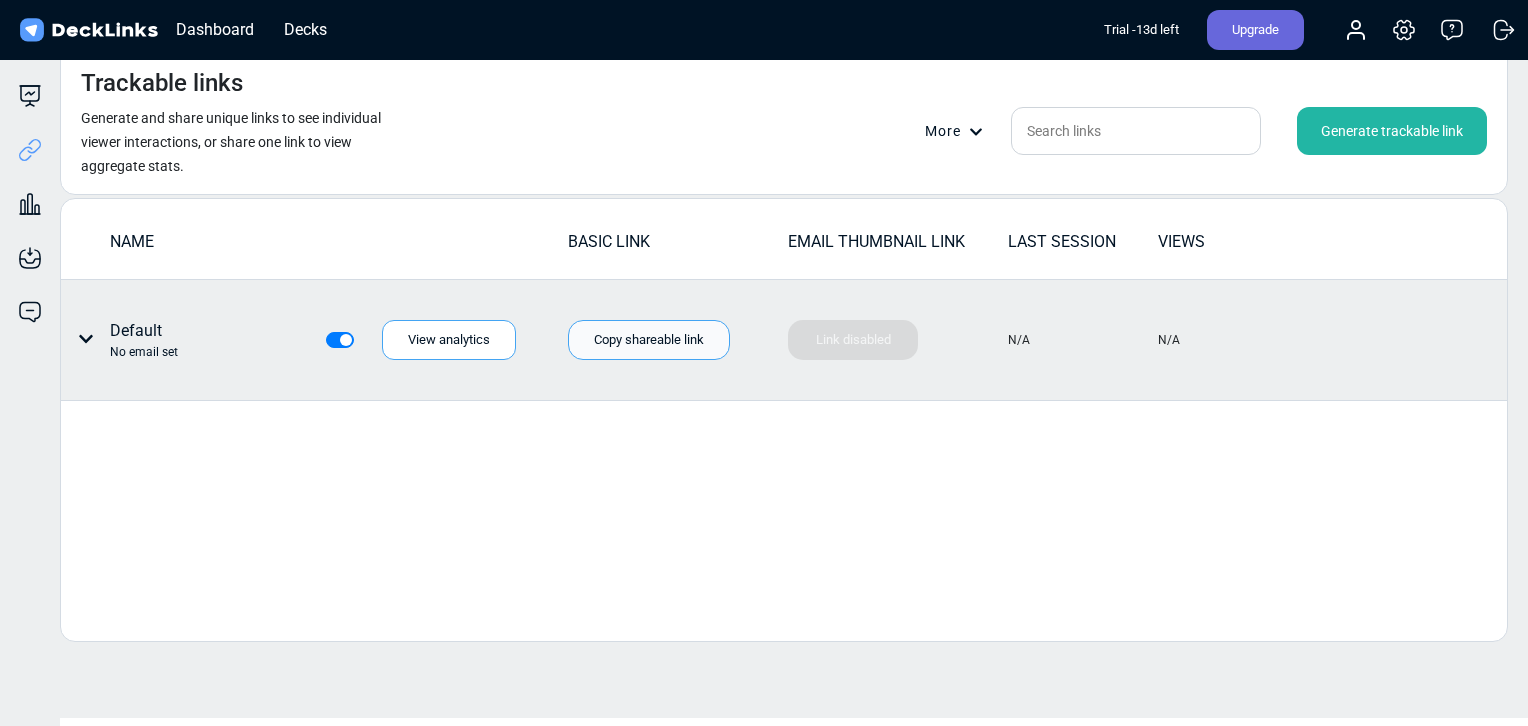 click on "Copy shareable link" at bounding box center (649, 340) 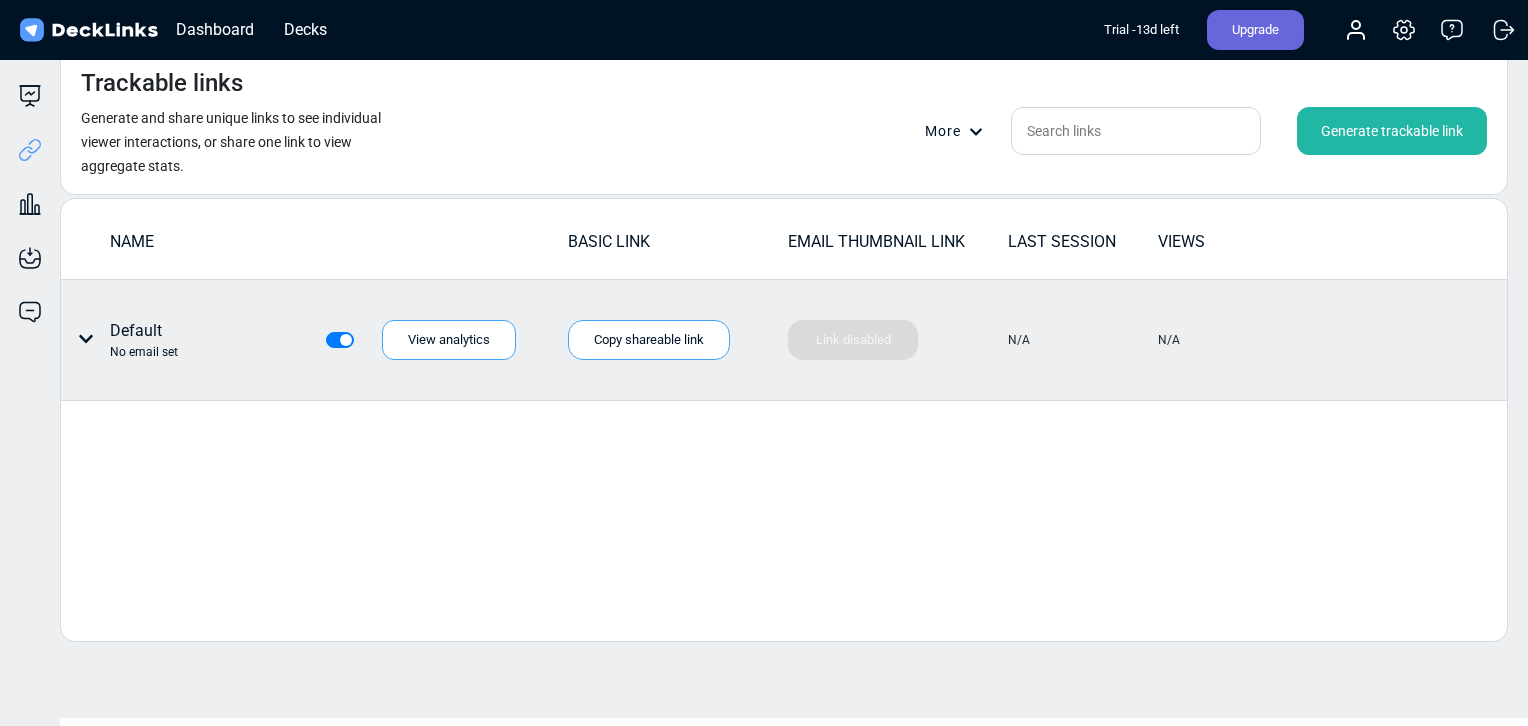 click at bounding box center (362, 328) 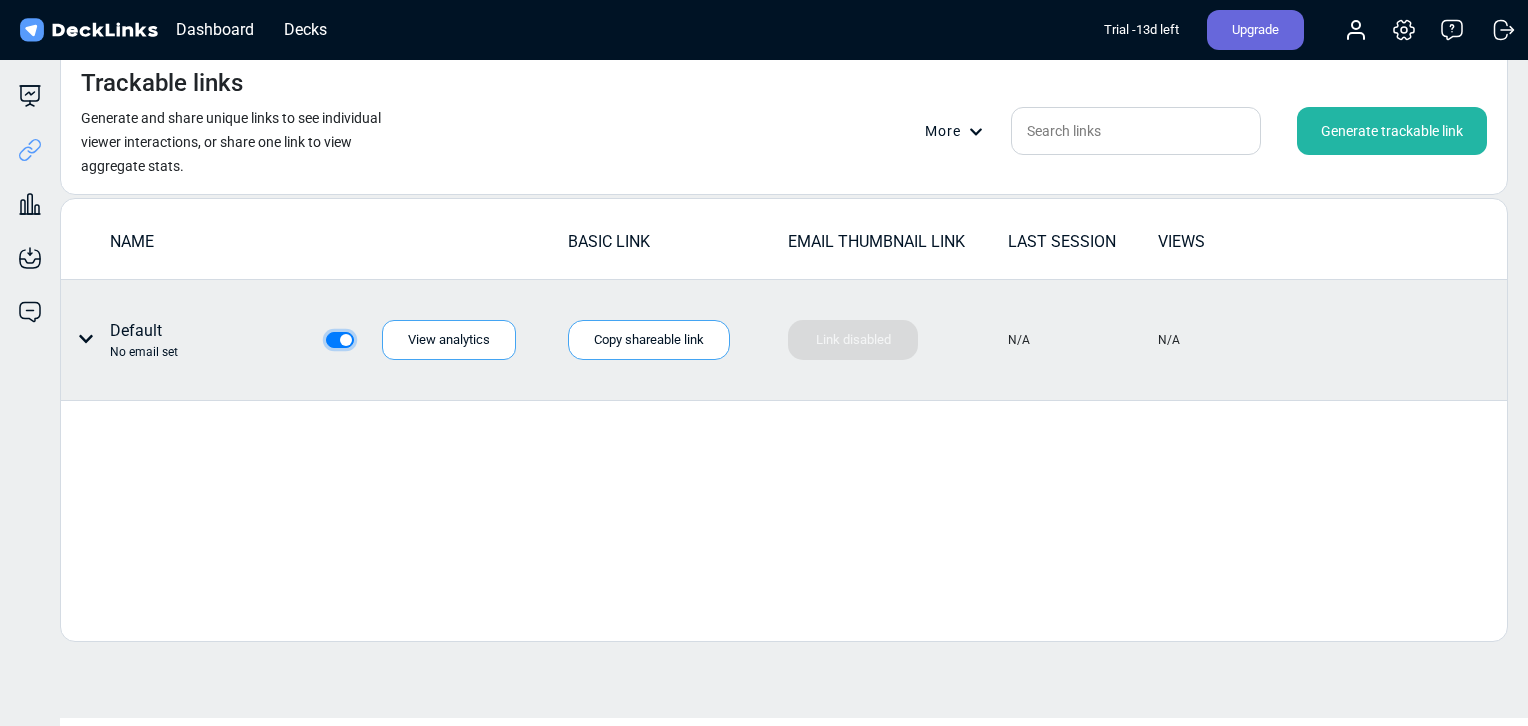 click at bounding box center [334, 338] 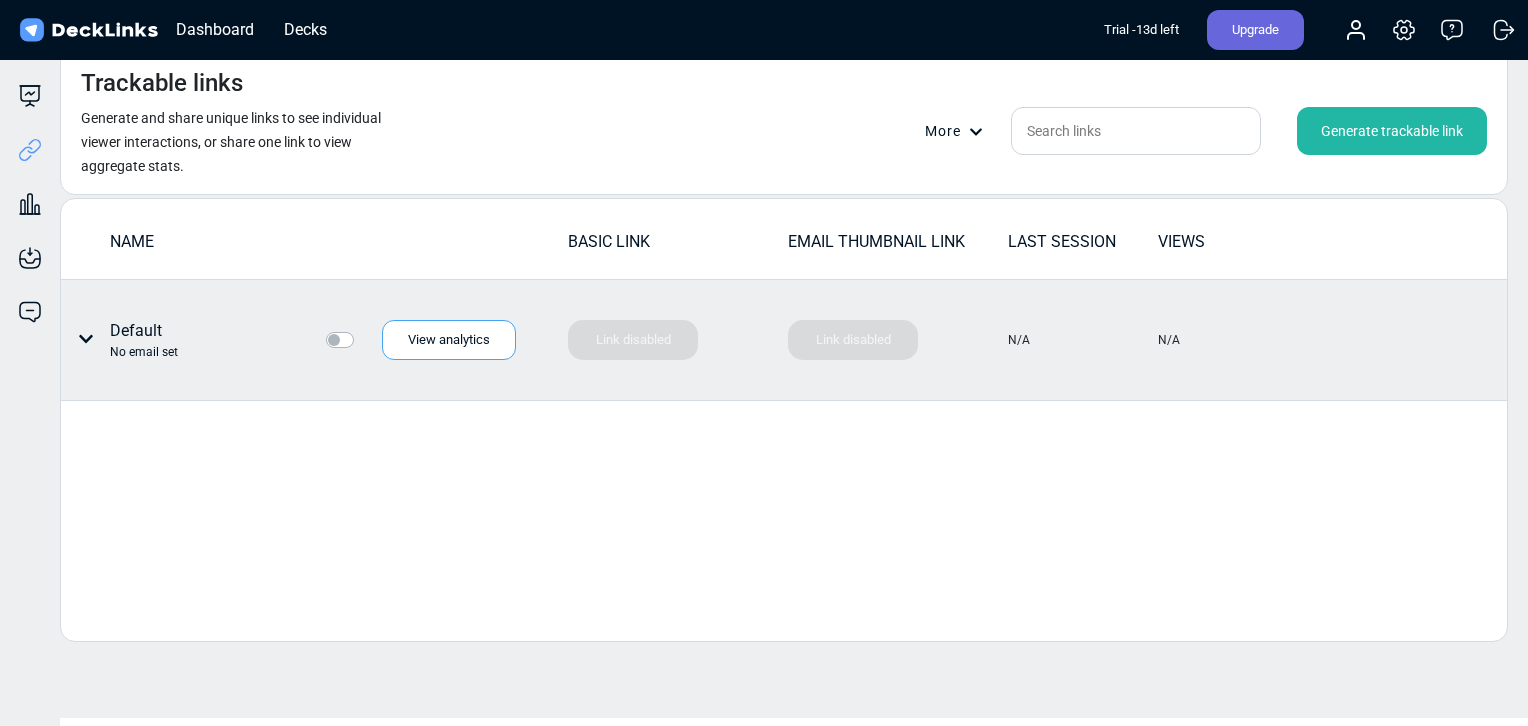 click at bounding box center [362, 328] 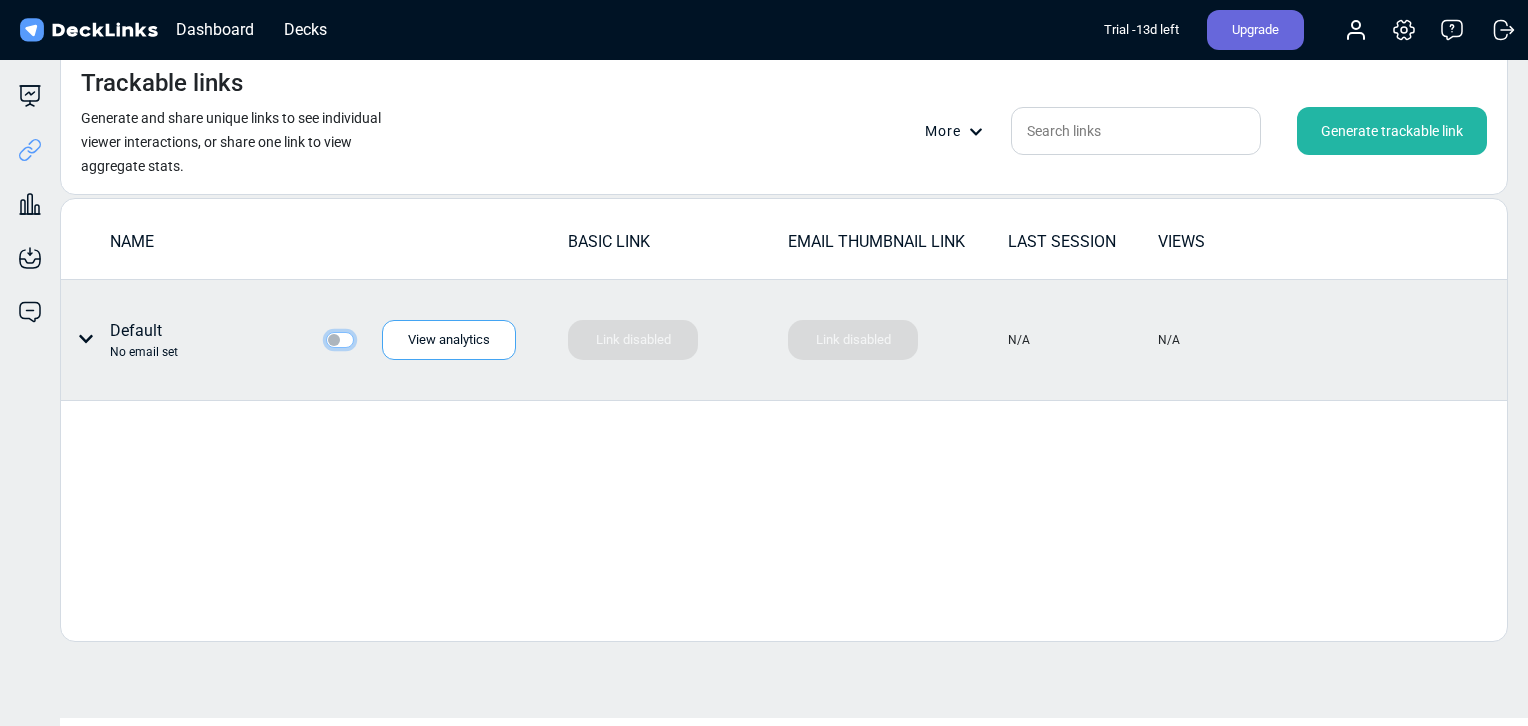 click at bounding box center (334, 338) 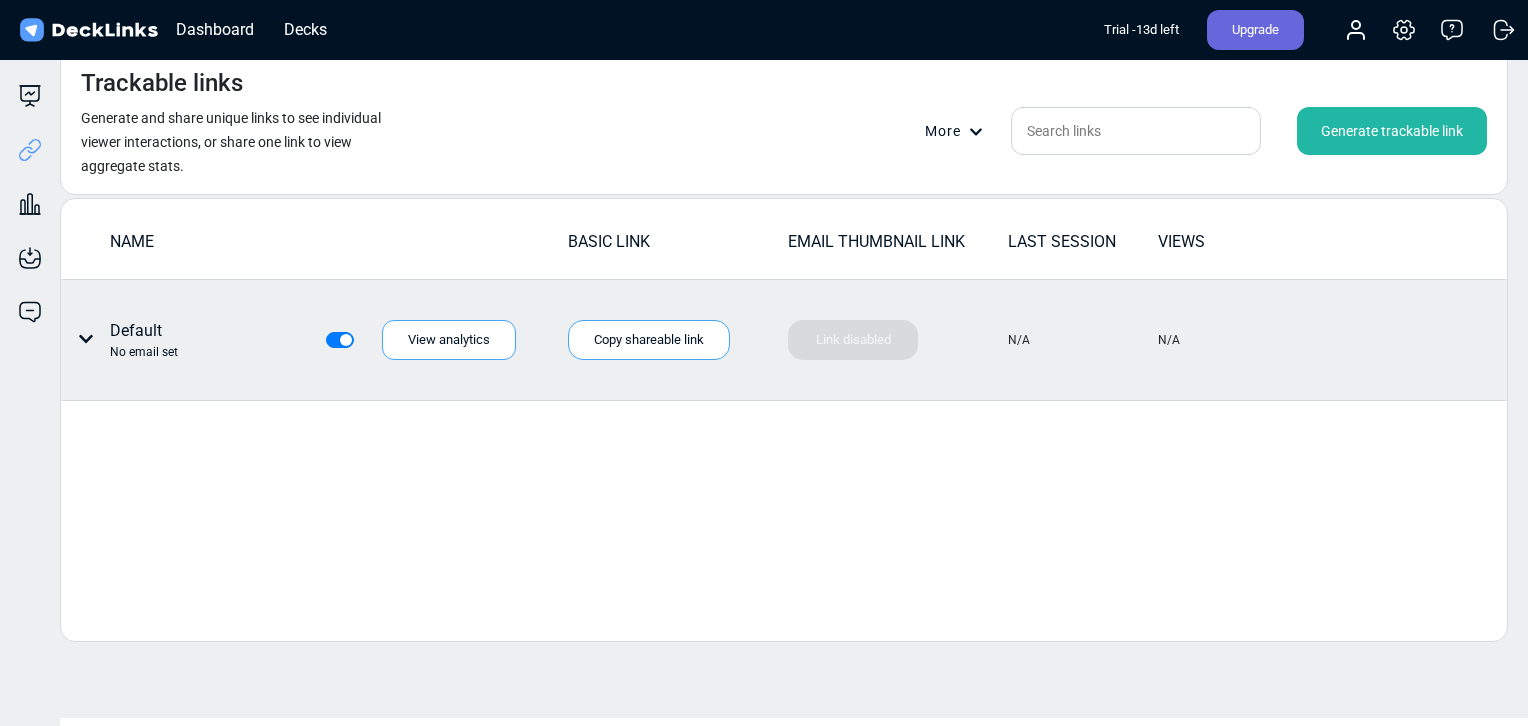 click at bounding box center (362, 328) 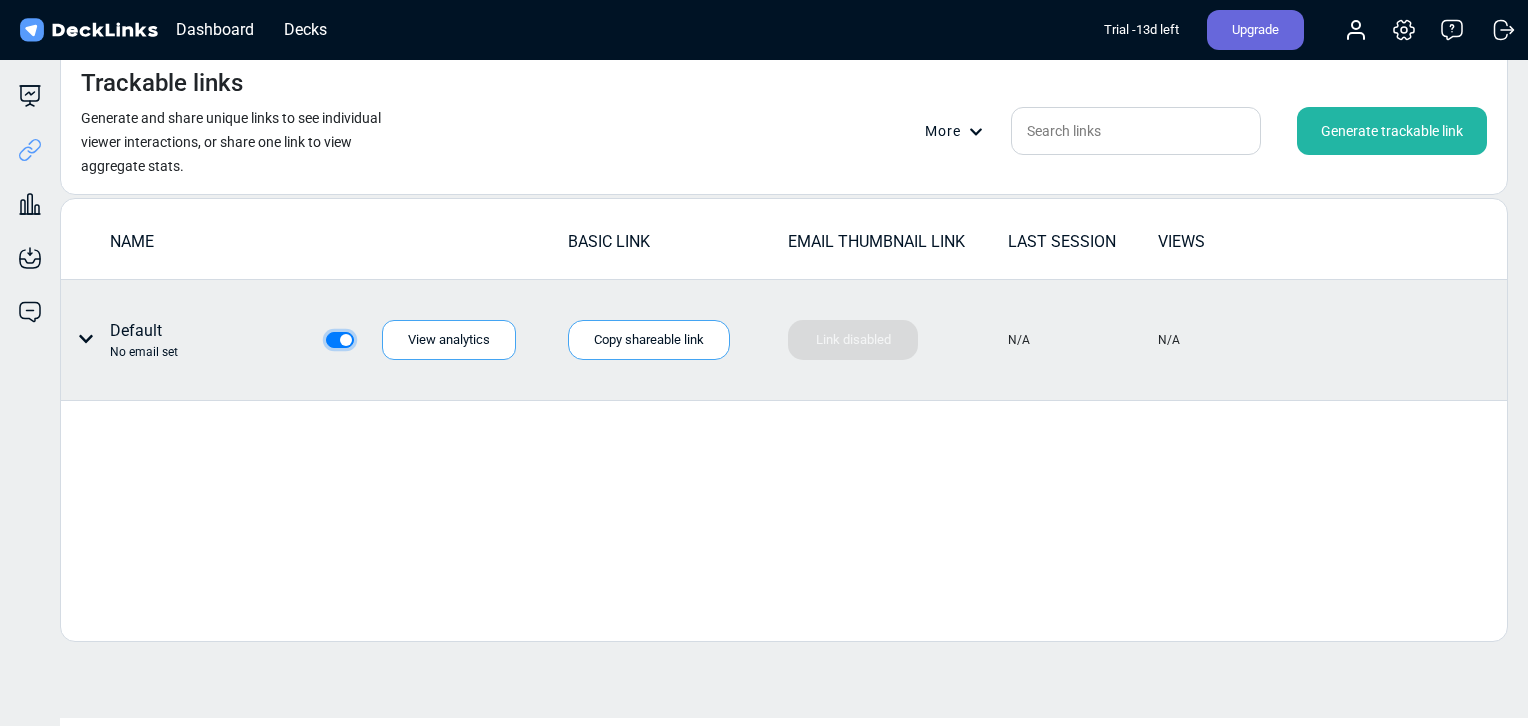 click at bounding box center [334, 338] 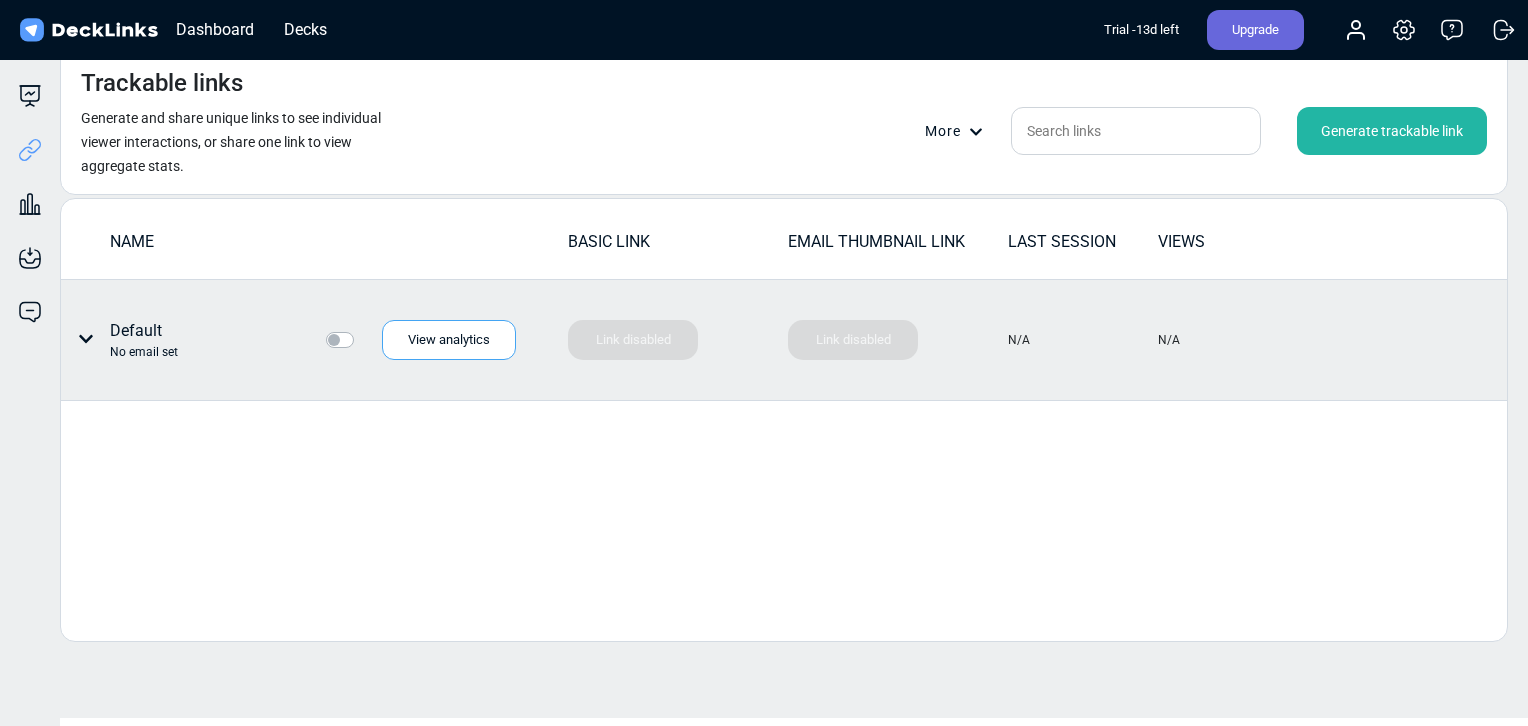 click at bounding box center [362, 328] 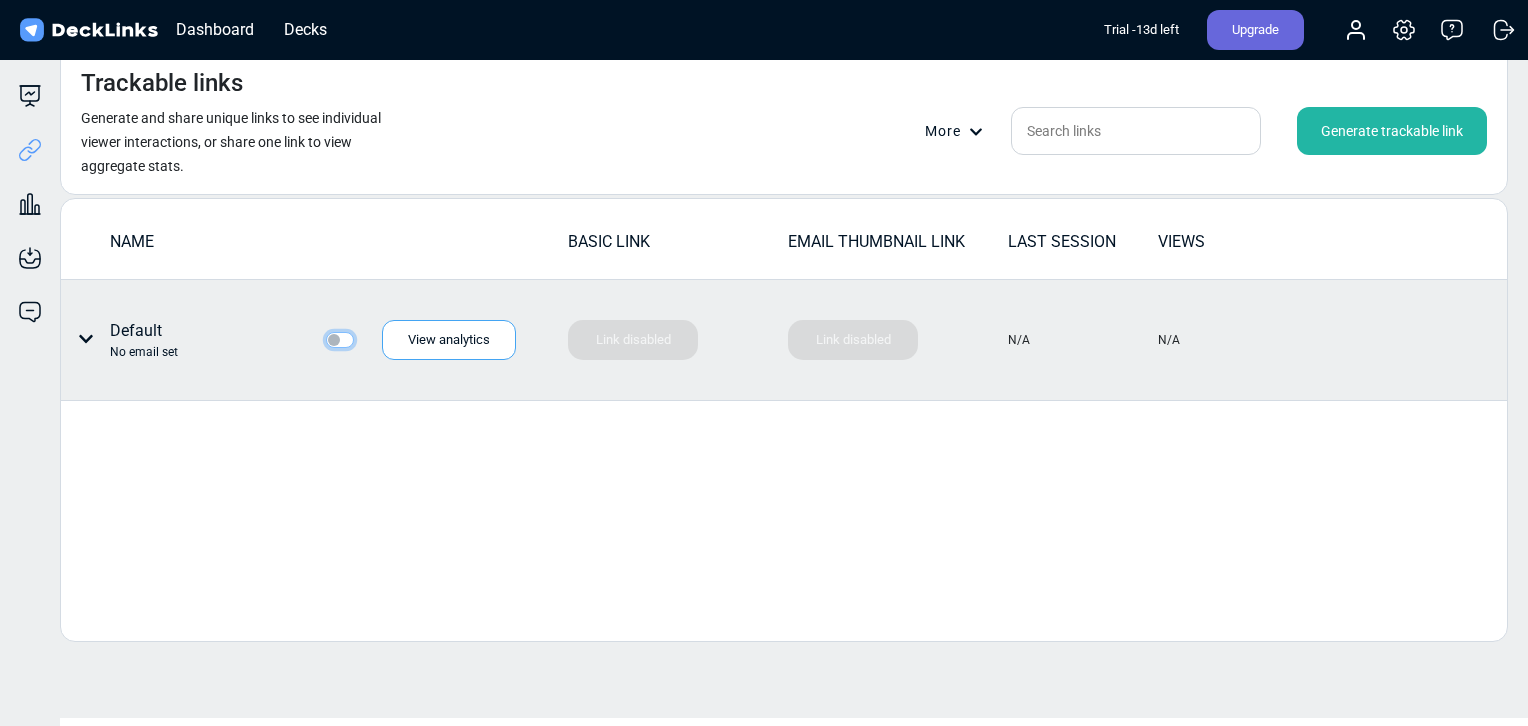 click at bounding box center (334, 338) 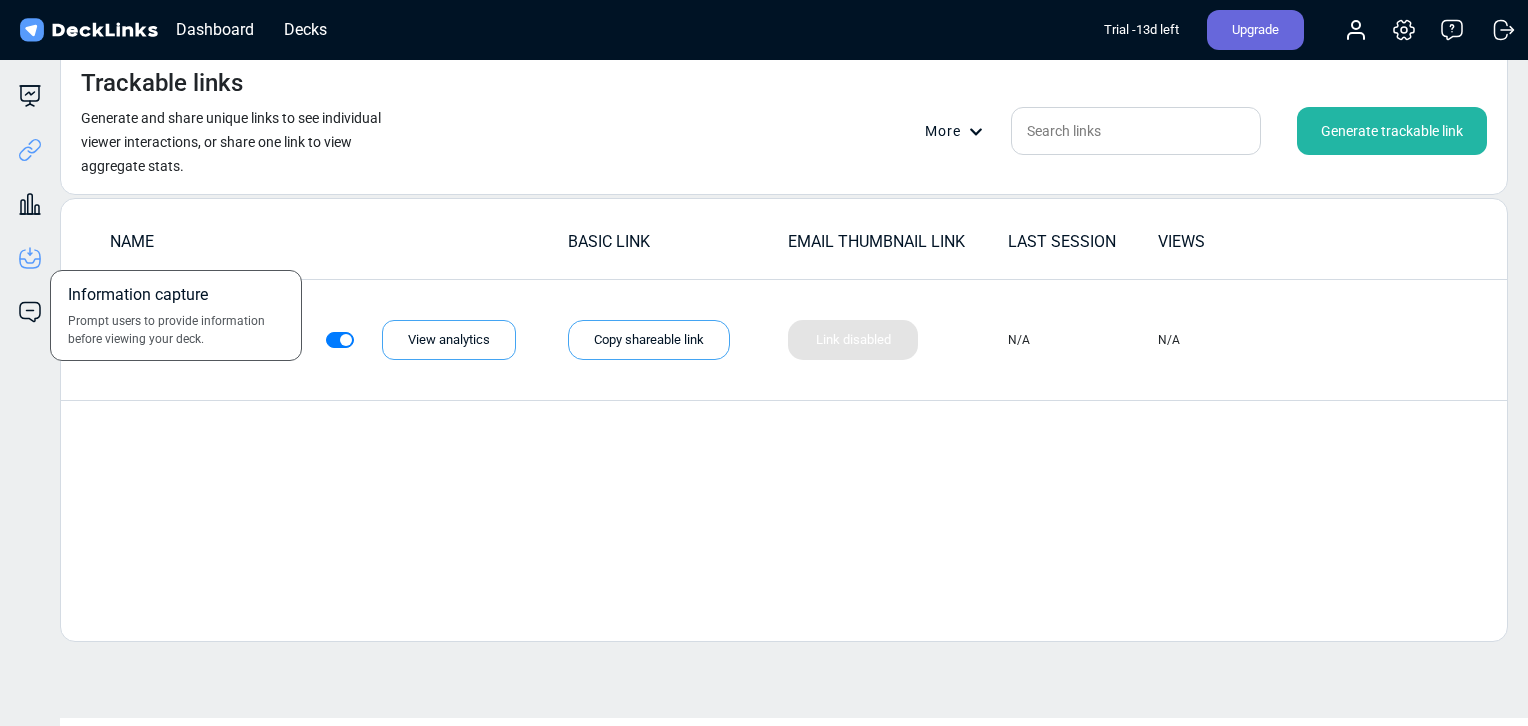 click at bounding box center [30, 96] 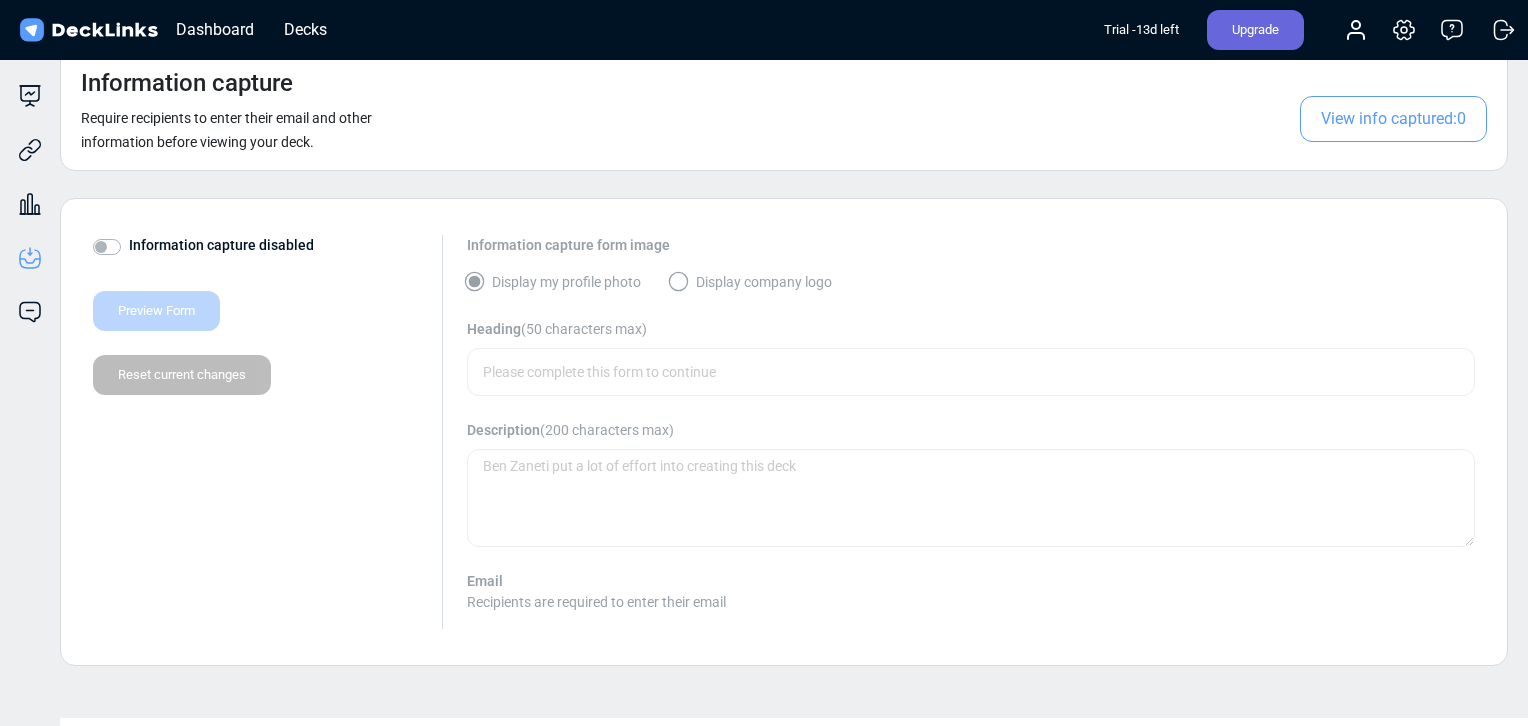 click on "Information capture disabled" at bounding box center [221, 245] 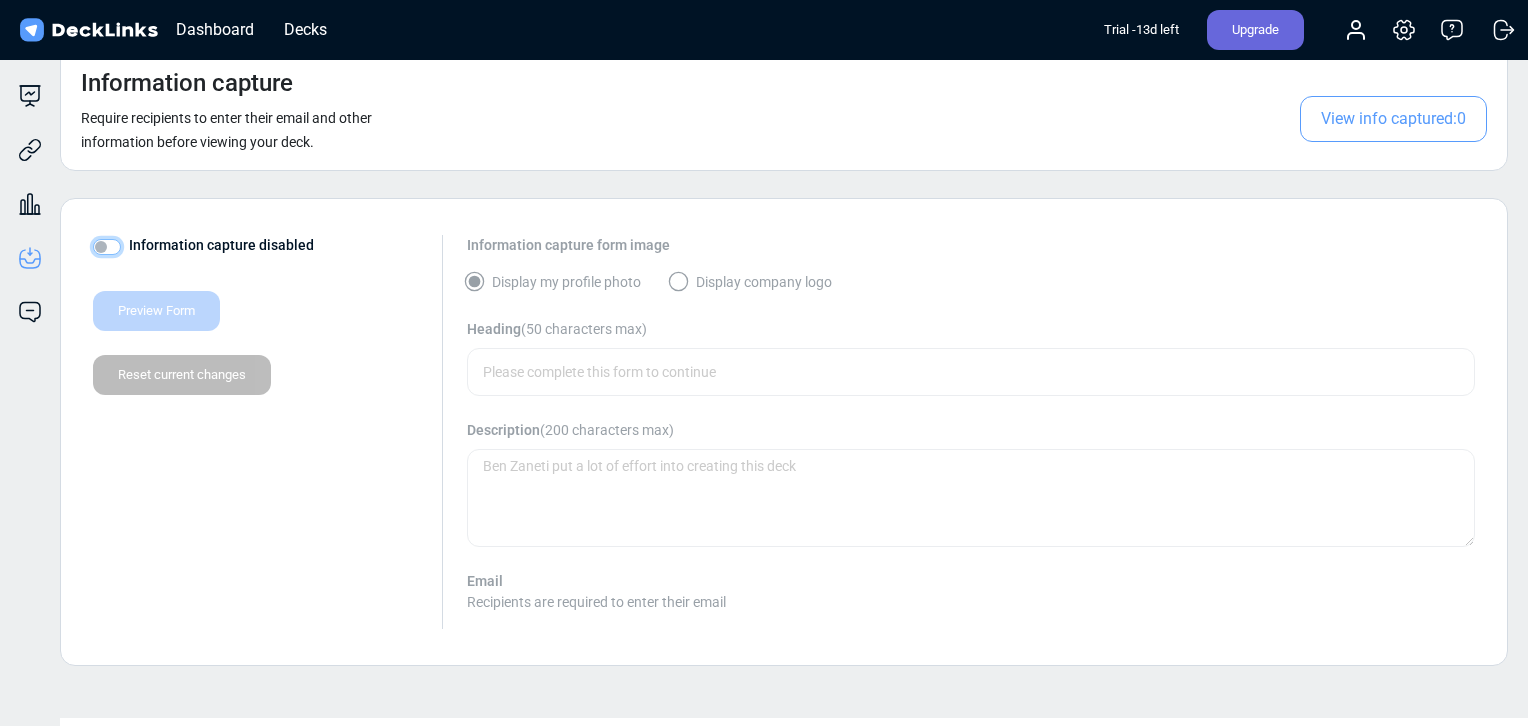 click on "Information capture disabled" at bounding box center (101, 245) 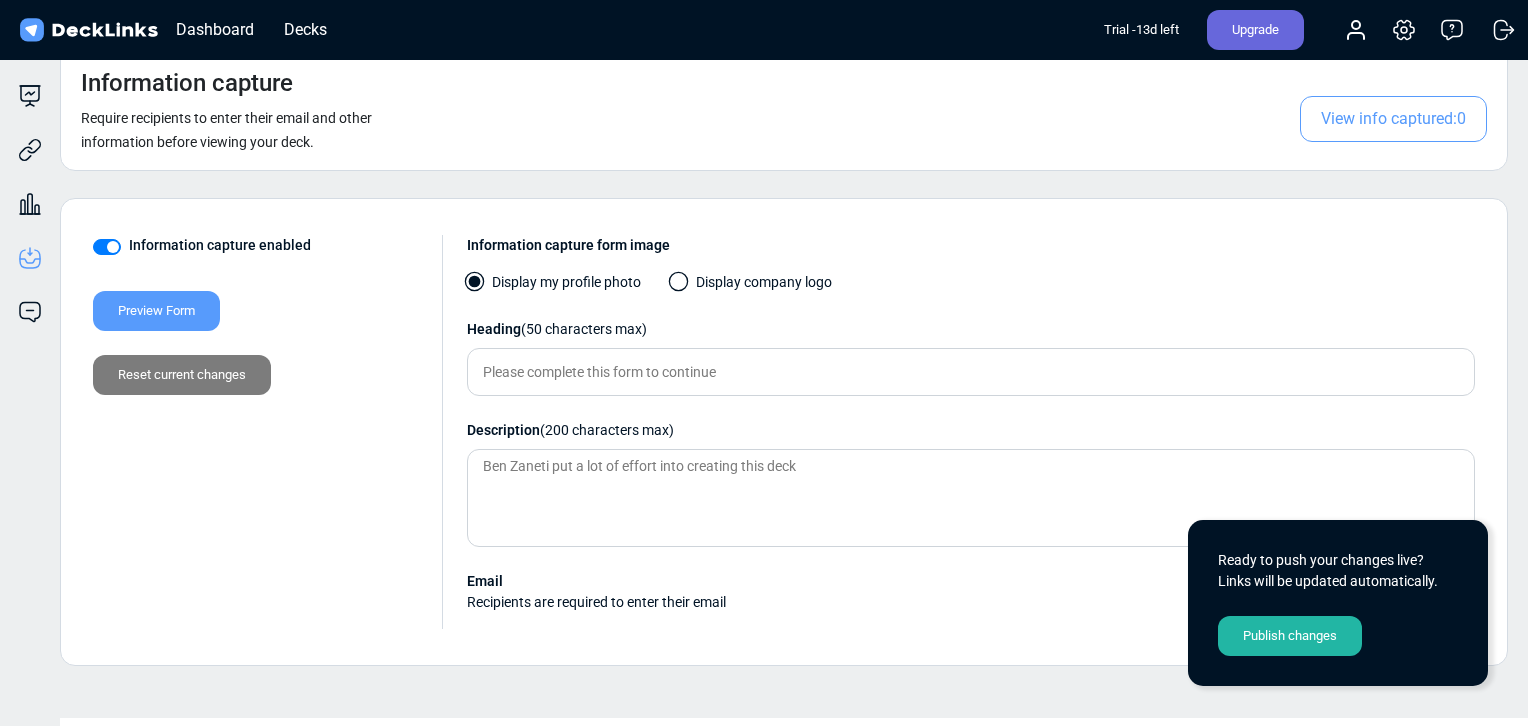 click on "Information capture enabled" at bounding box center [220, 245] 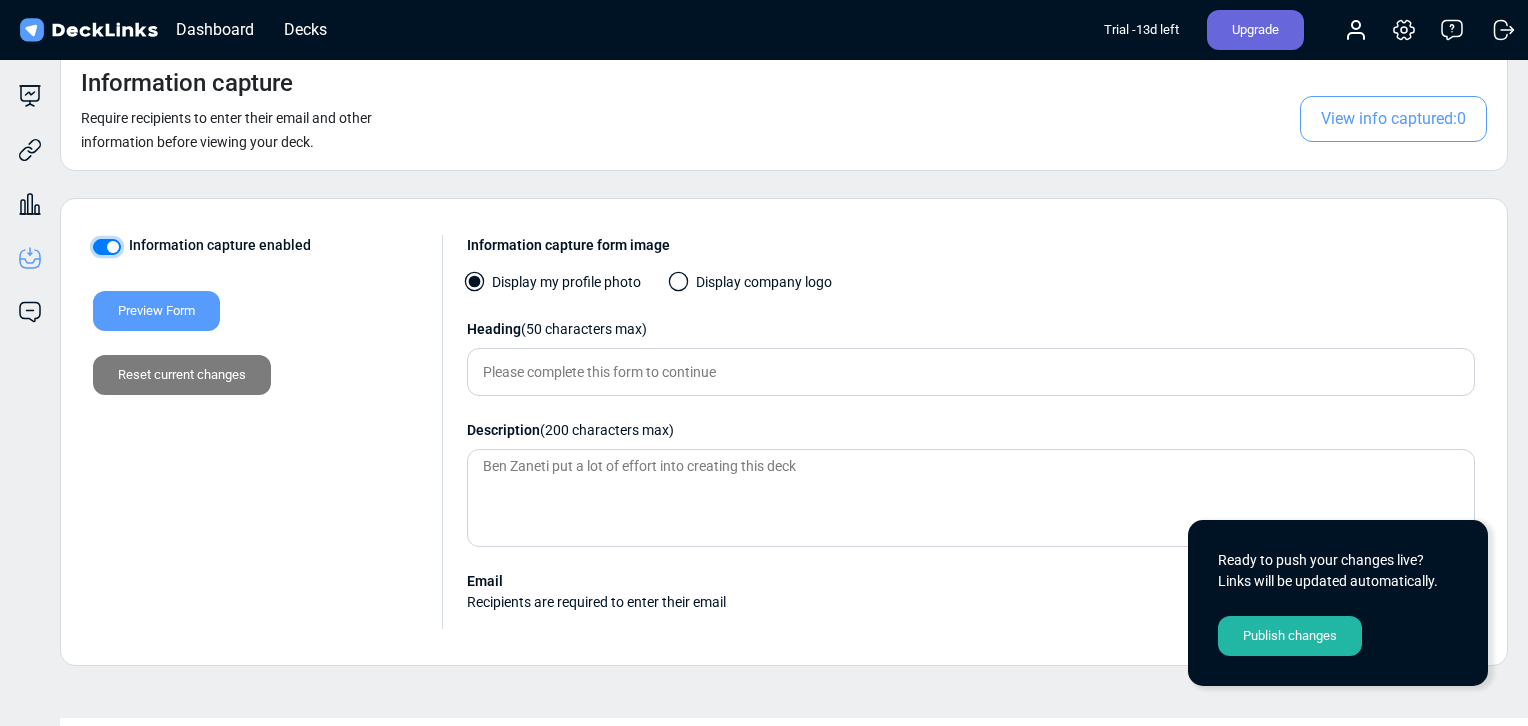 click on "Information capture enabled" at bounding box center (101, 245) 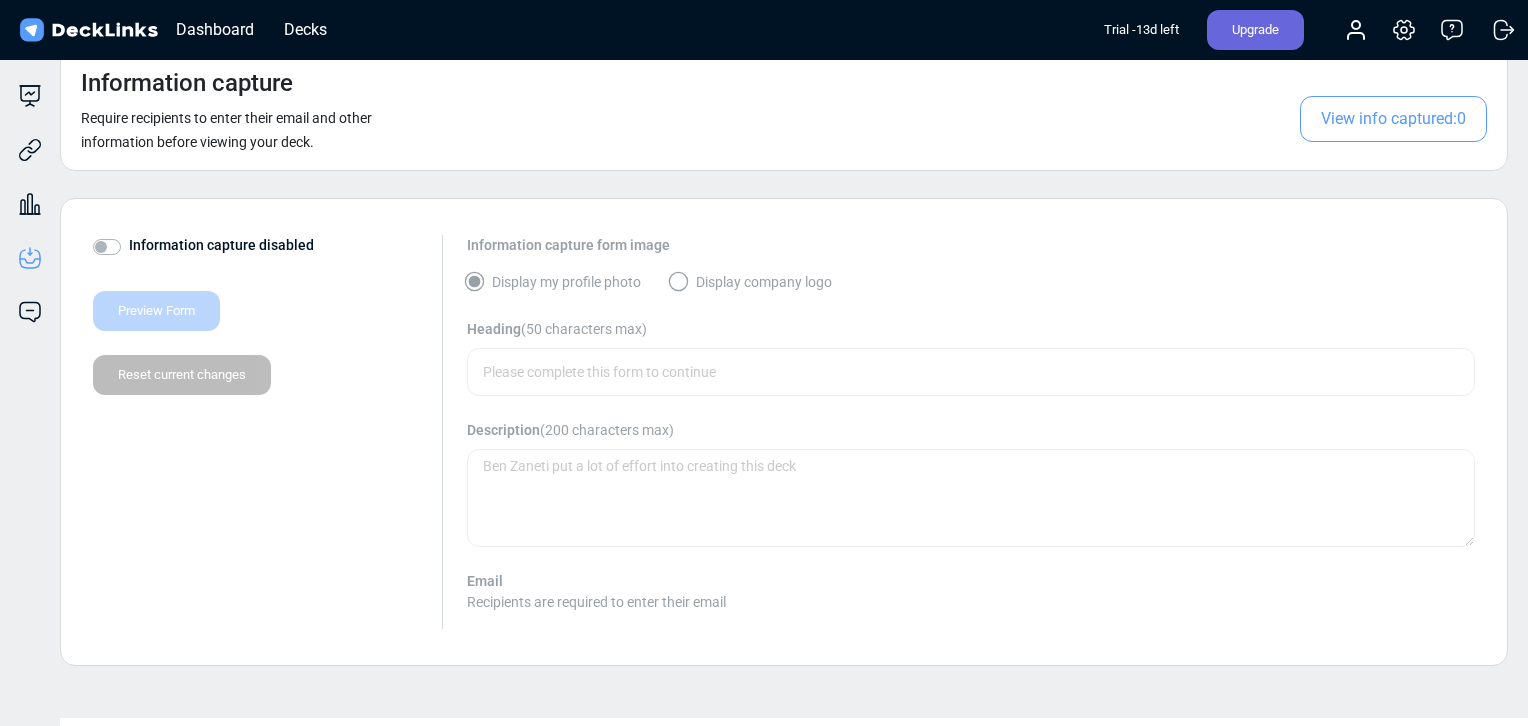 click on "Information capture disabled" at bounding box center [221, 245] 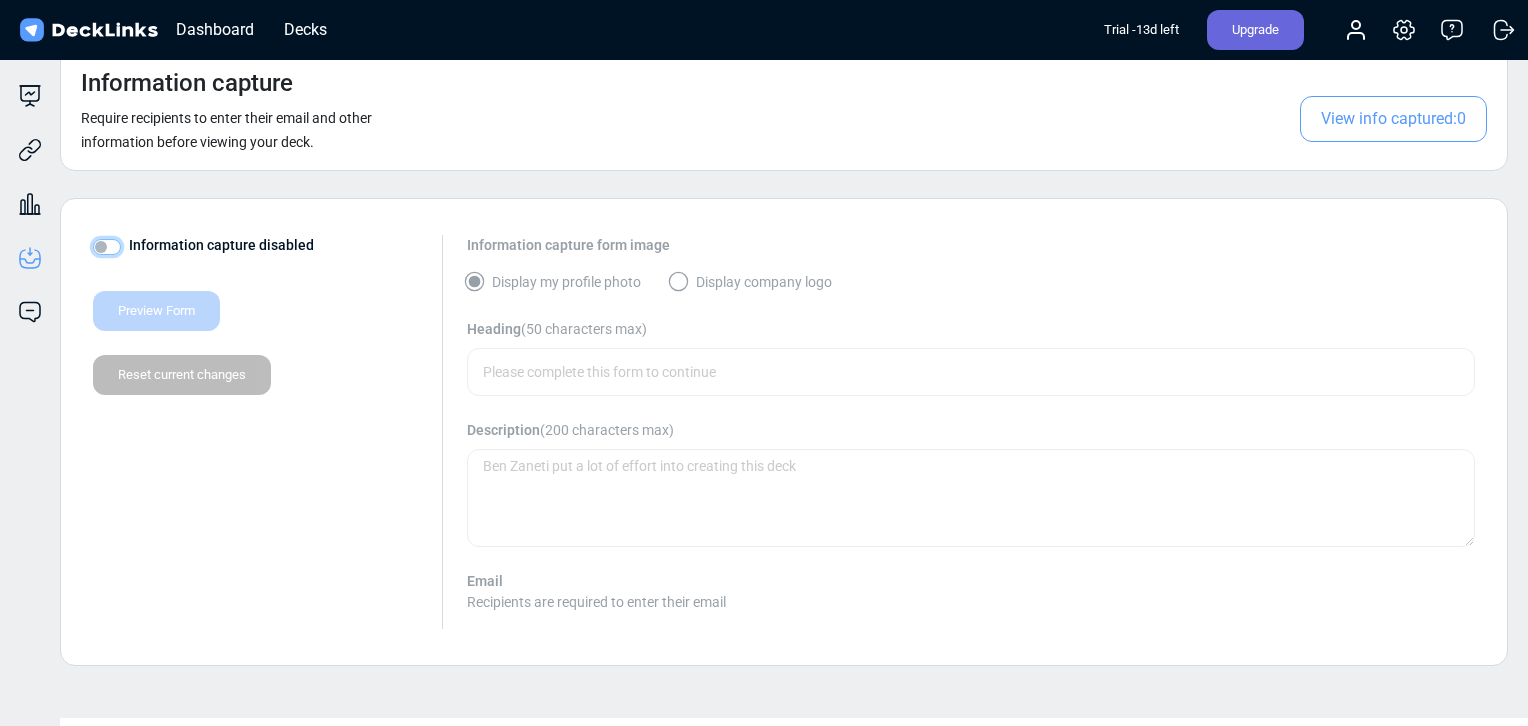 click on "Information capture disabled" at bounding box center [101, 245] 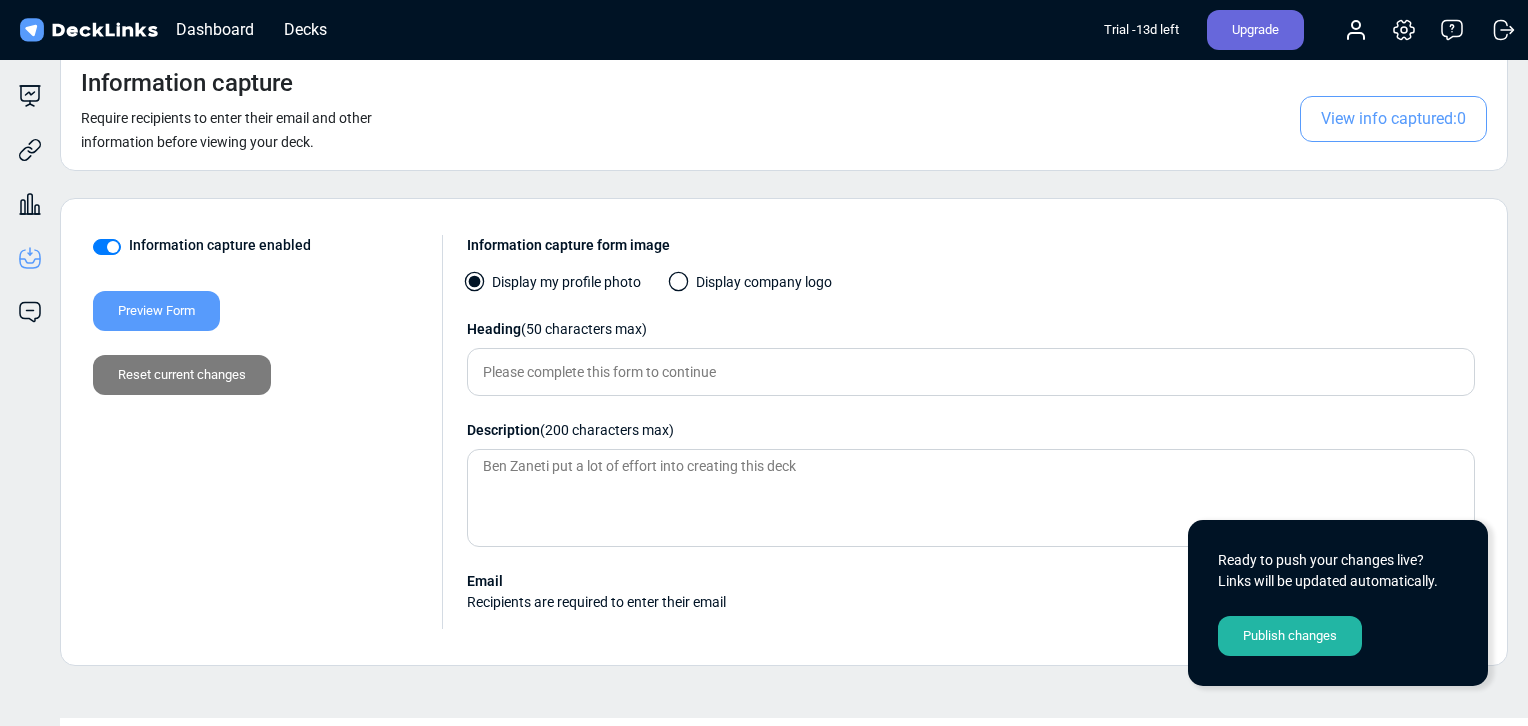click on "Information capture enabled" at bounding box center [220, 245] 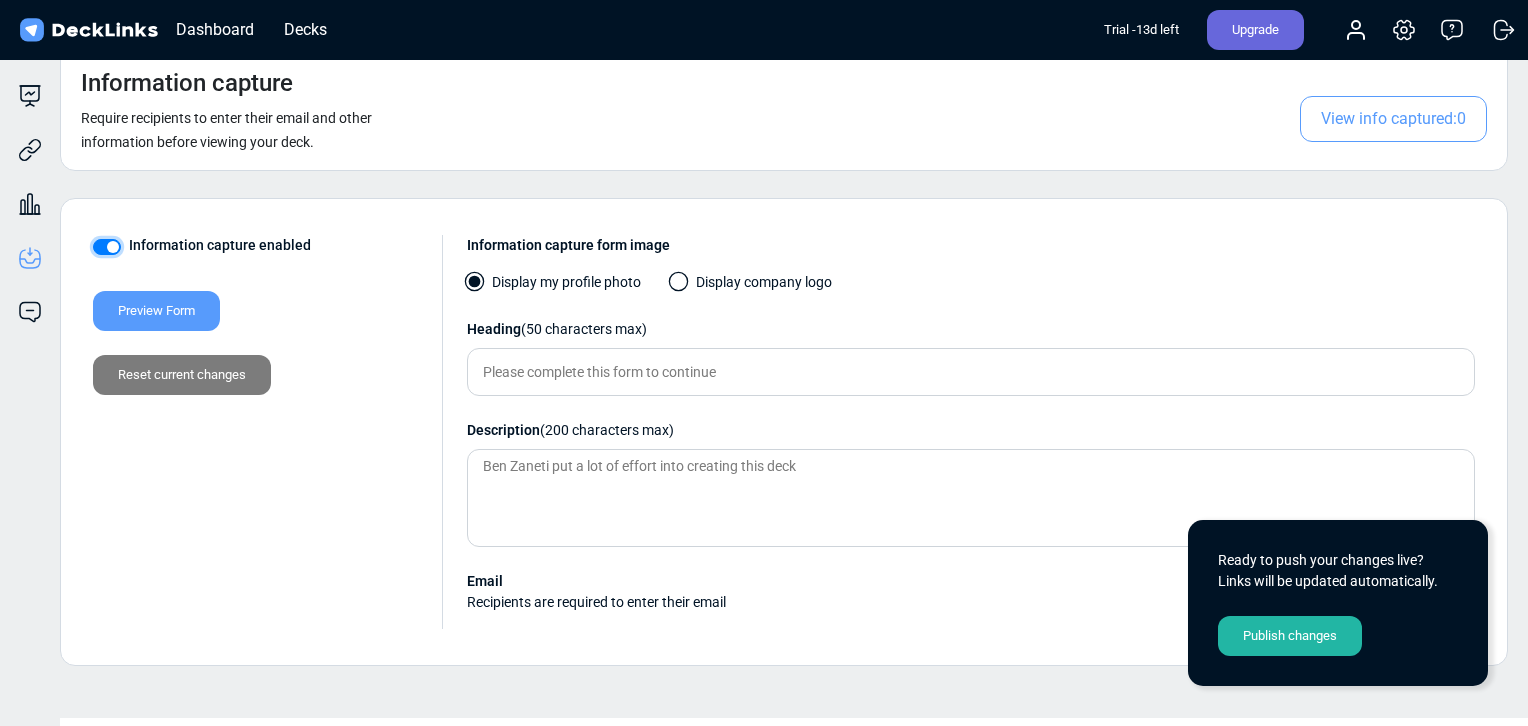 click on "Information capture enabled" at bounding box center [101, 245] 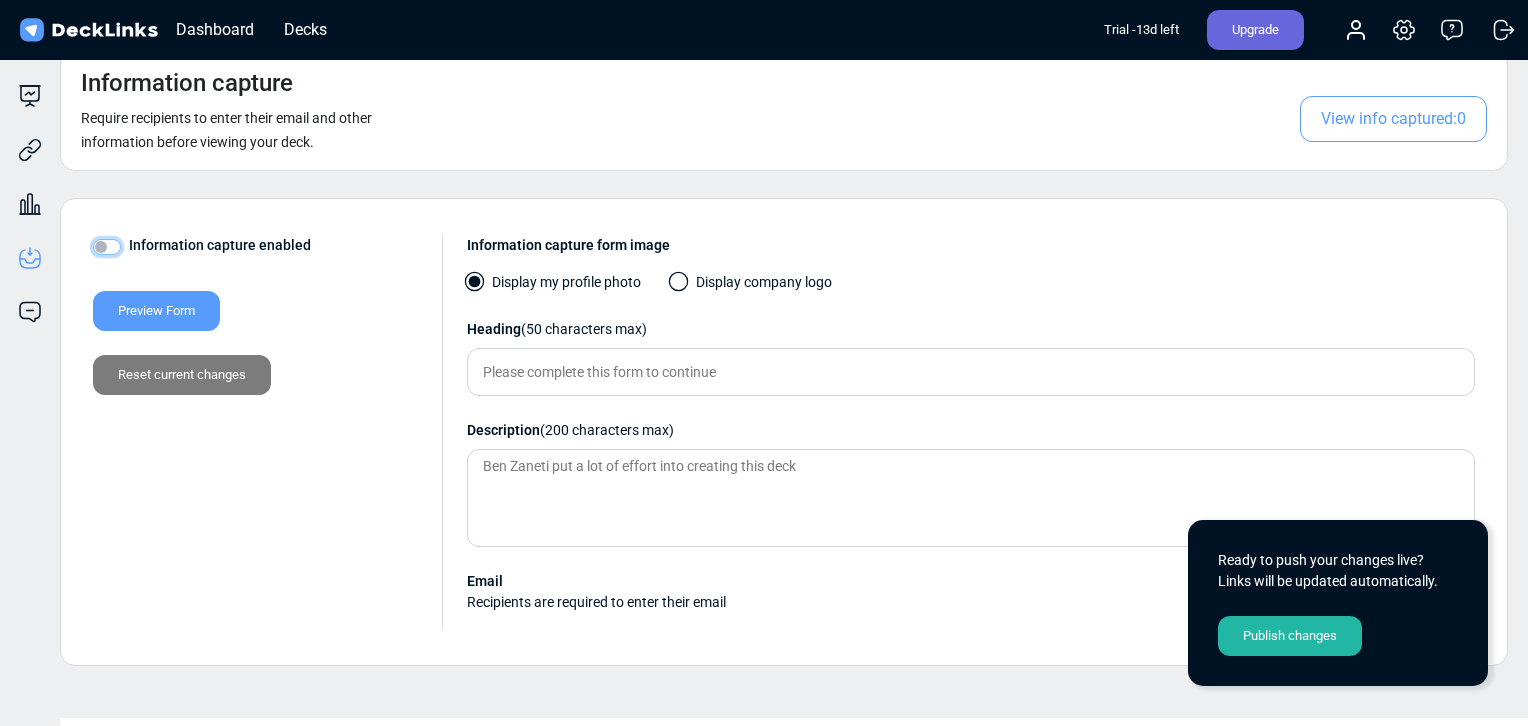 checkbox on "false" 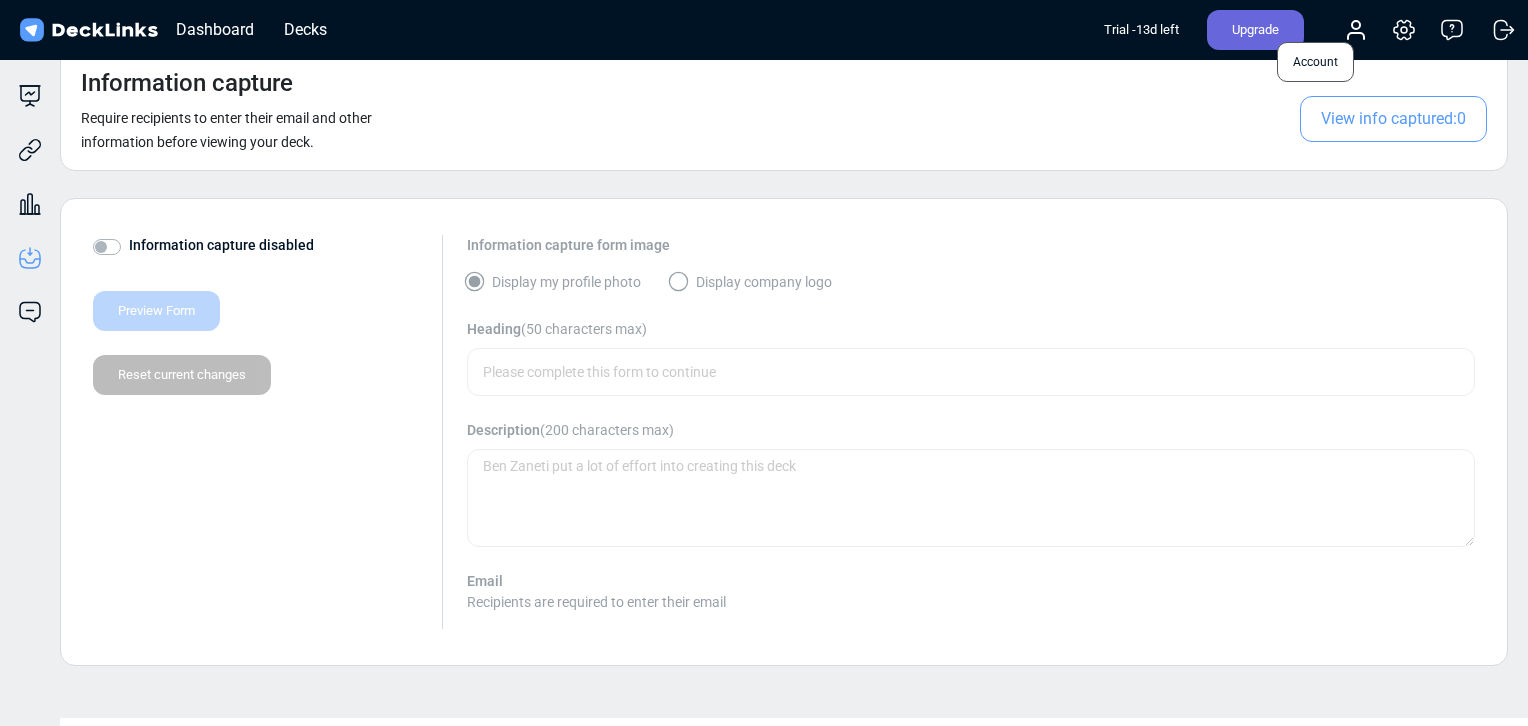 click at bounding box center (1356, 30) 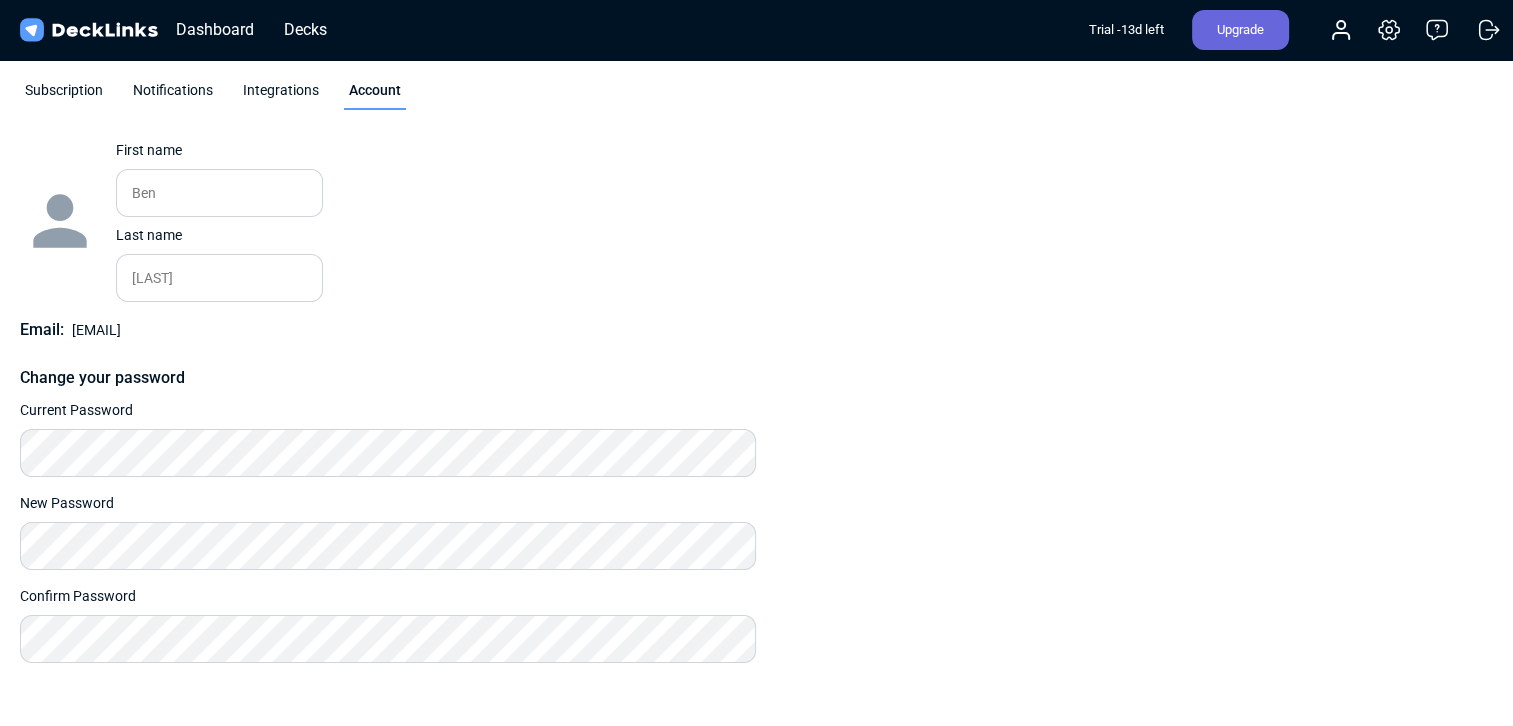 click on "Integrations" at bounding box center (281, 95) 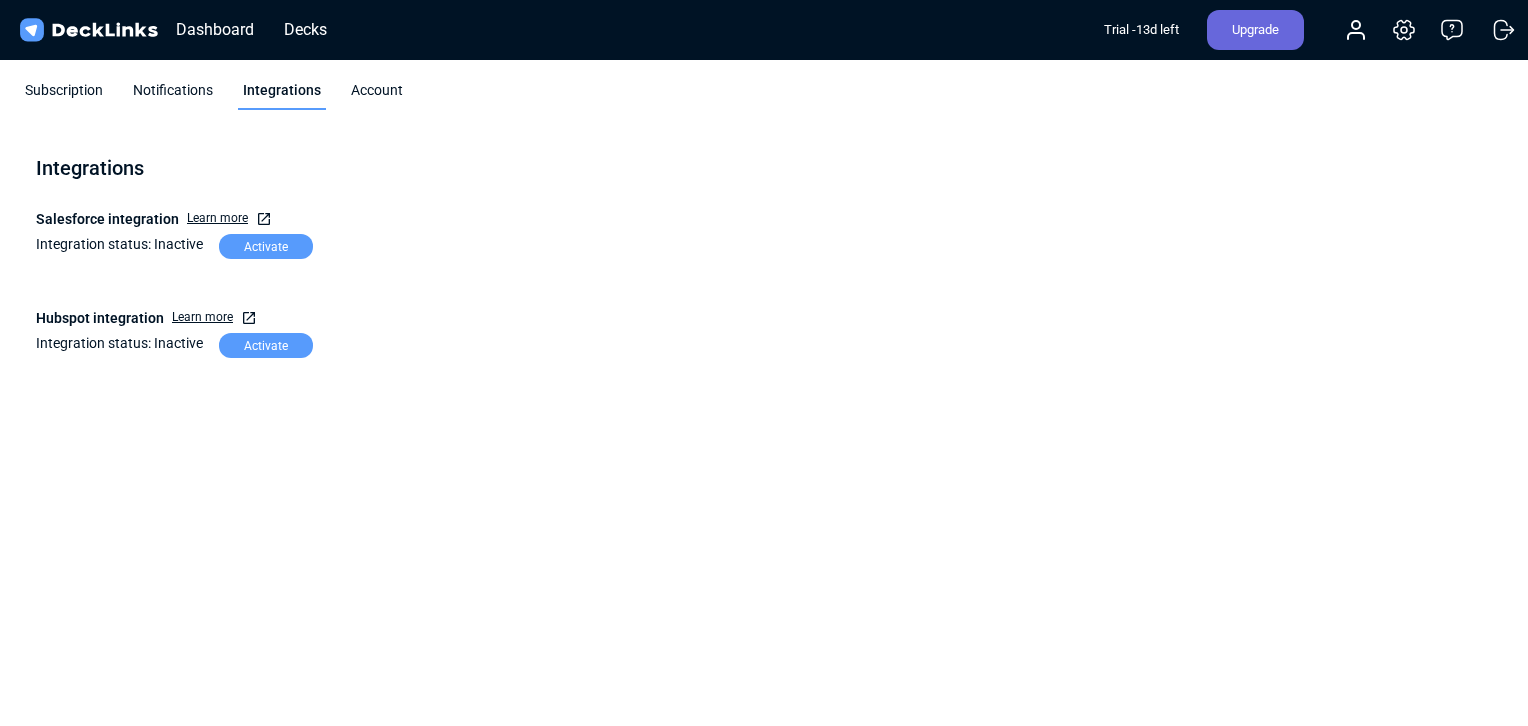 click on "Notifications" at bounding box center (173, 95) 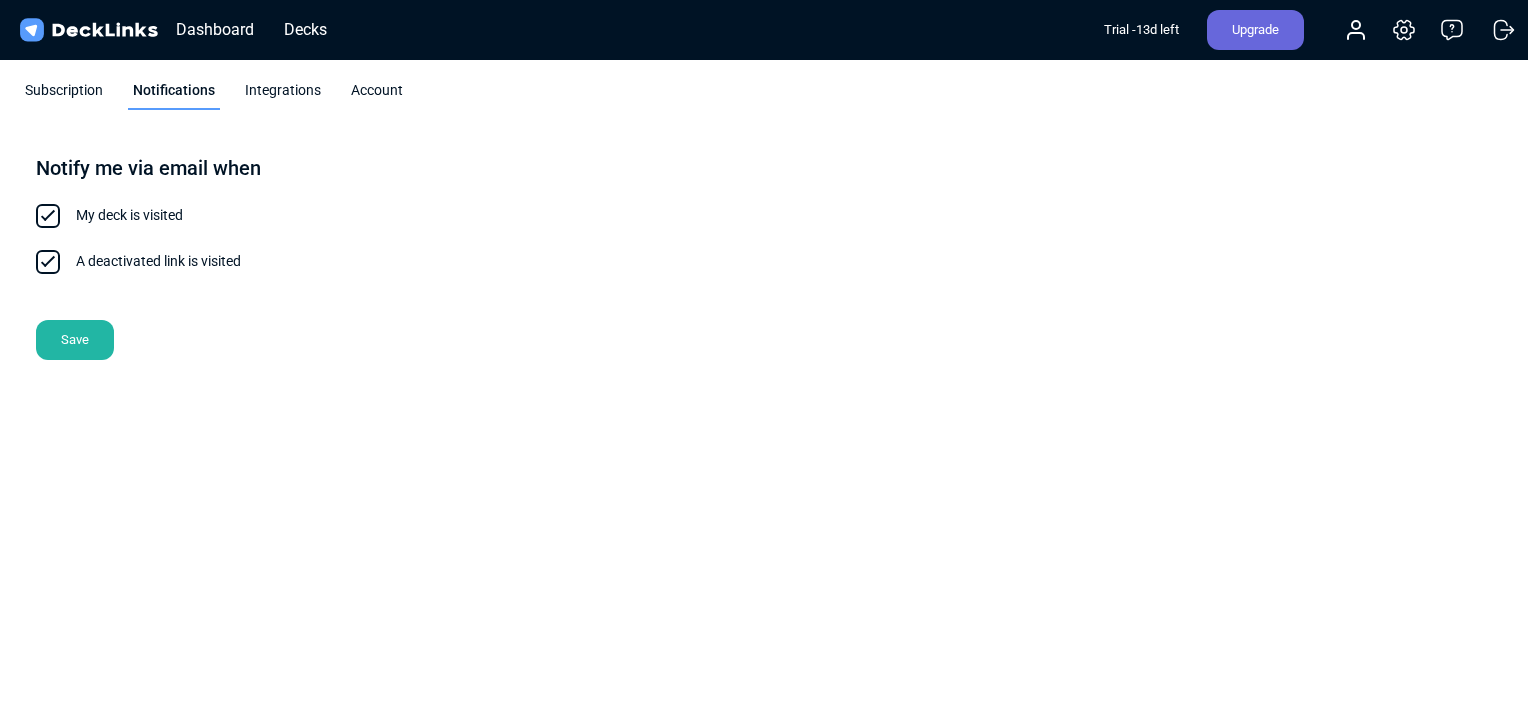 click on "Subscription" at bounding box center [64, 95] 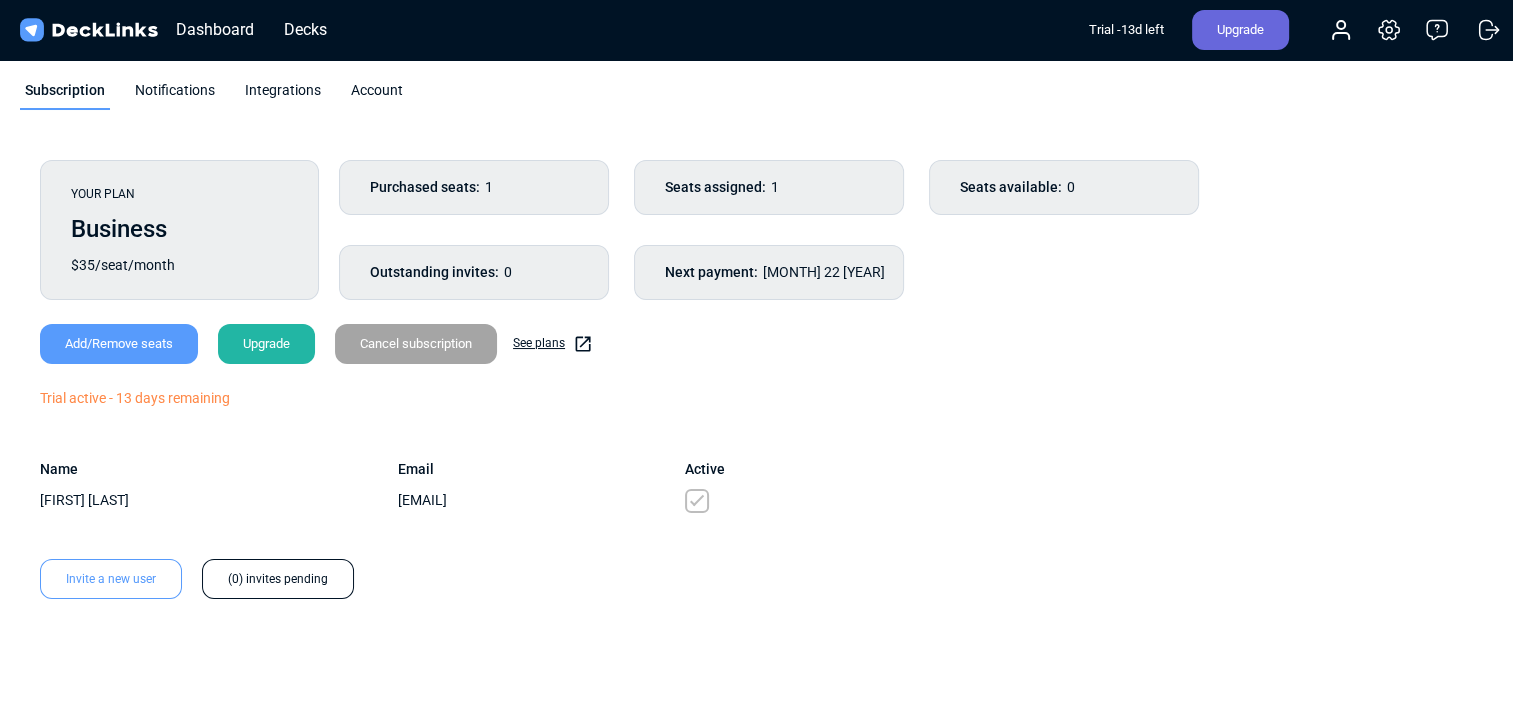 click on "Notifications" at bounding box center (175, 95) 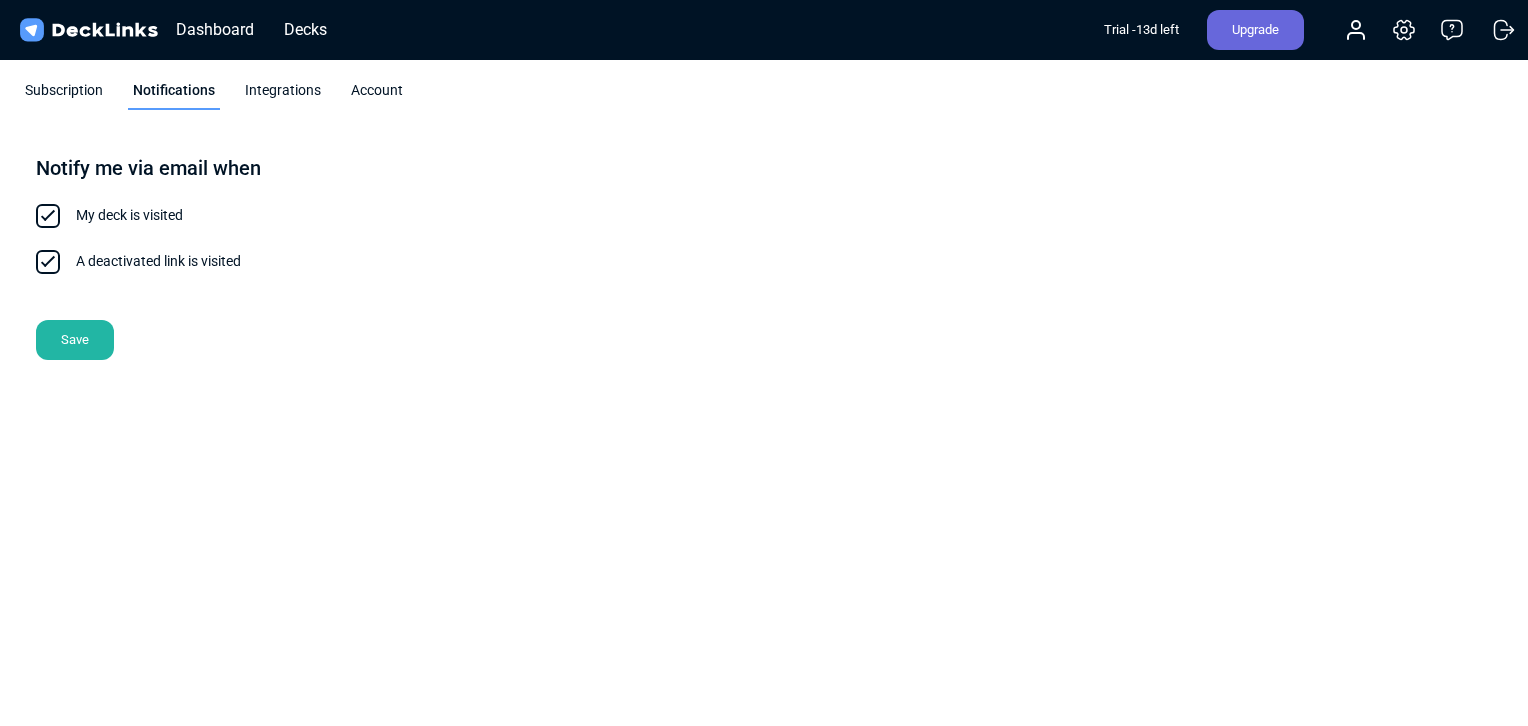 click on "Integrations" at bounding box center (283, 95) 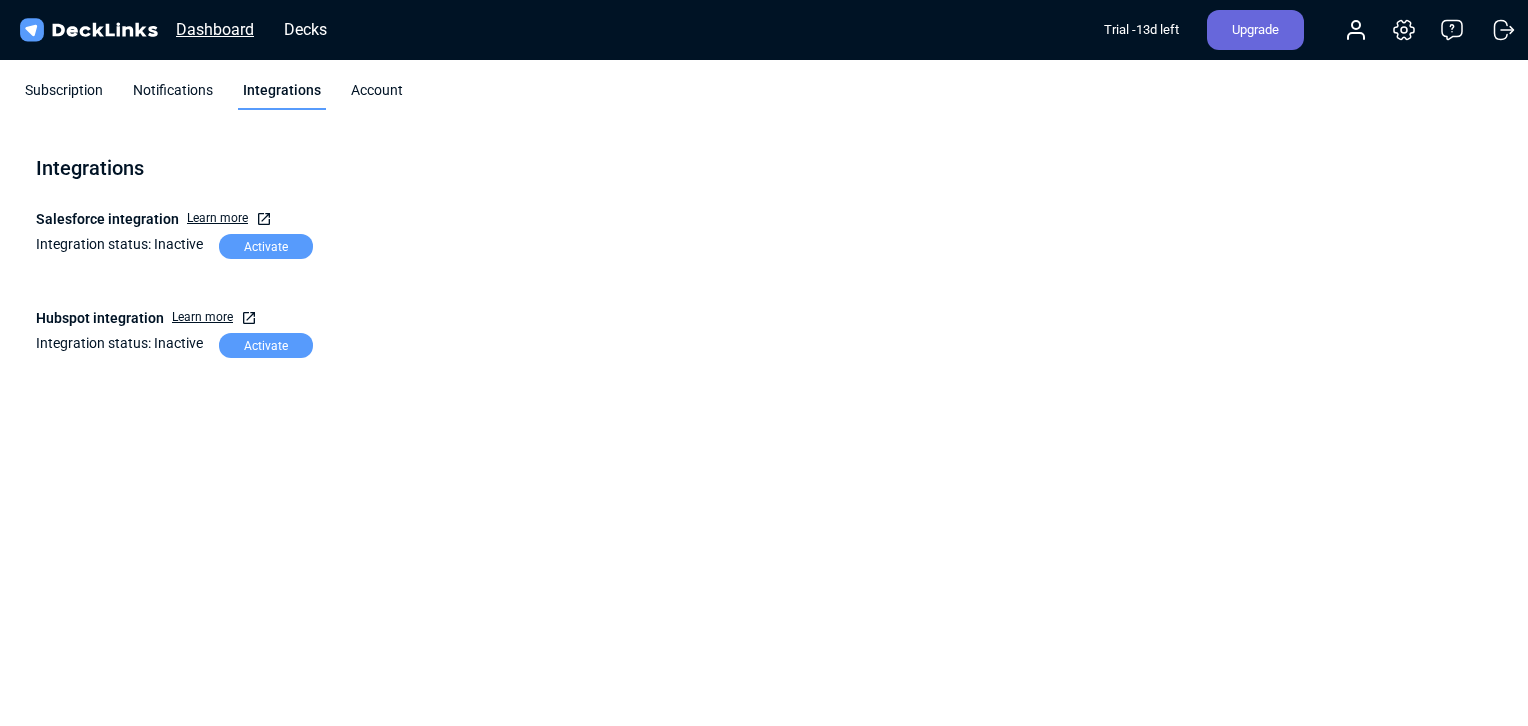 click on "Dashboard" at bounding box center (215, 29) 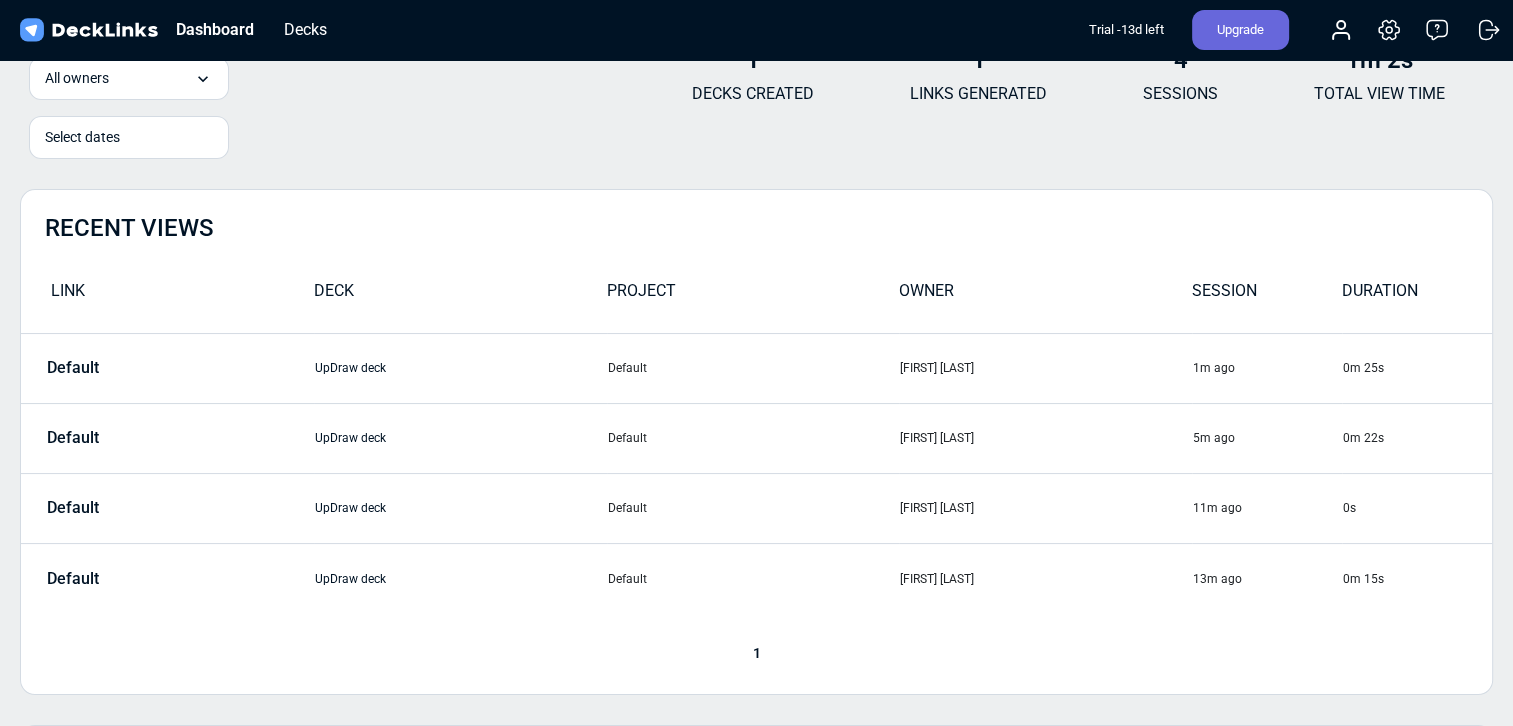 scroll, scrollTop: 0, scrollLeft: 0, axis: both 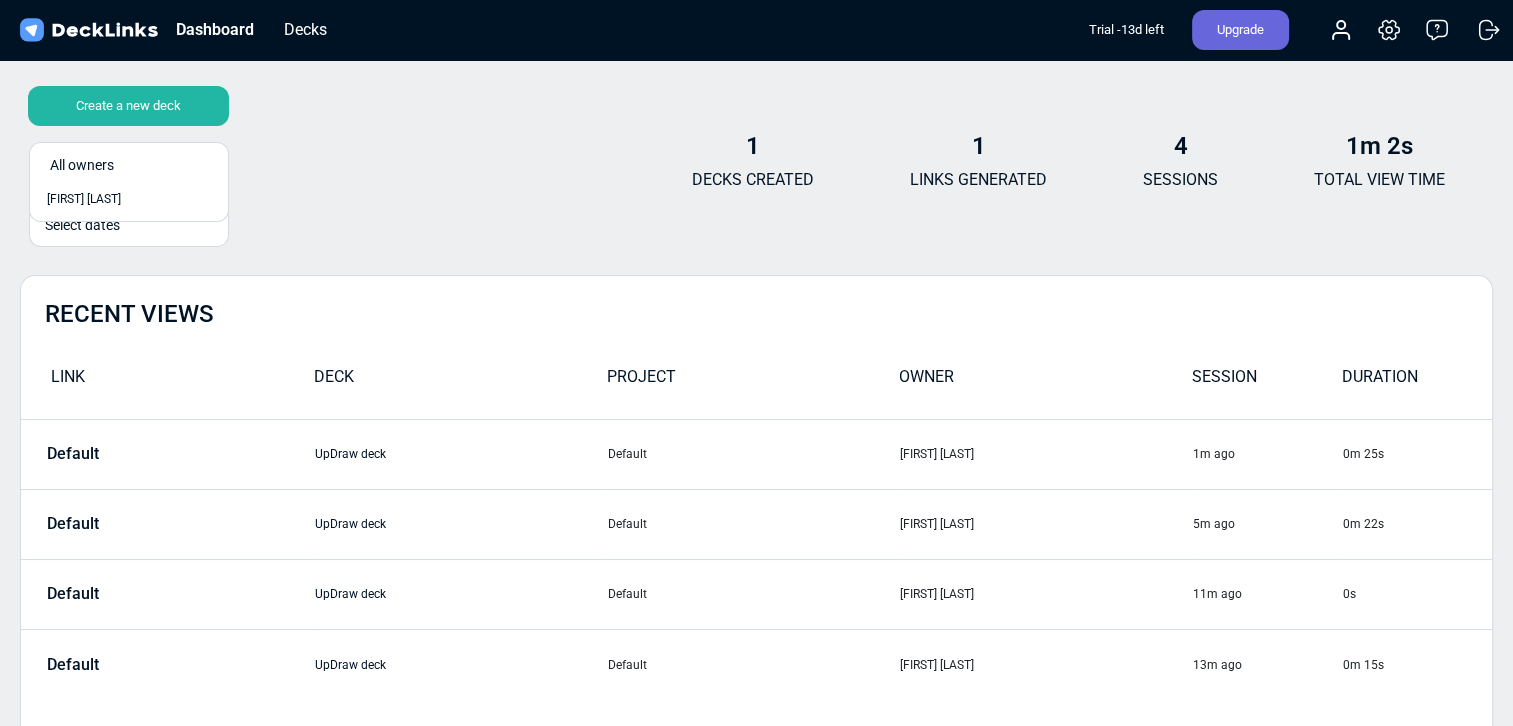 click at bounding box center (213, 158) 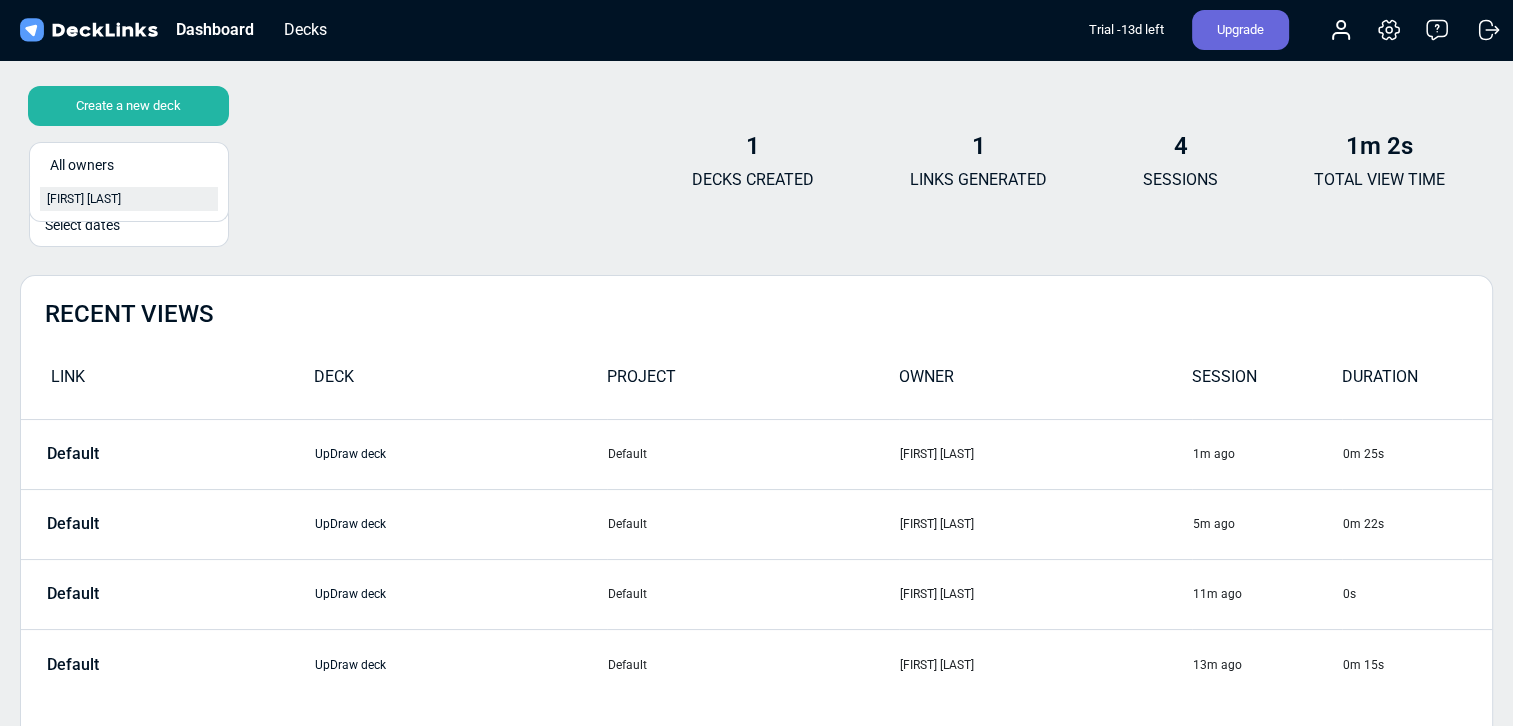 click on "[FIRST] [LAST]" at bounding box center [129, 199] 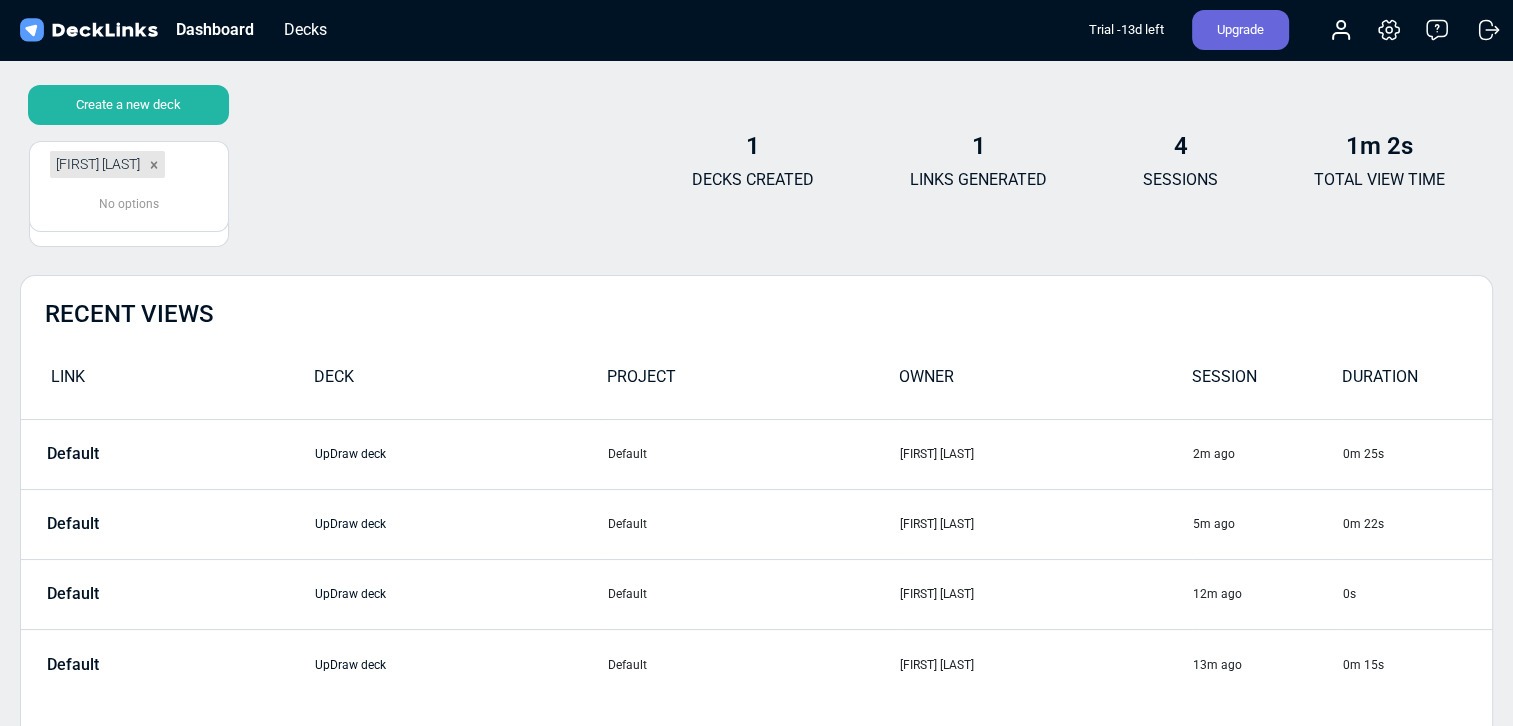 click on "Create a new deck   option [FIRST] [LAST], selected.     0 results available. Select is focused , press Down to open the menu, press left to focus selected values [FIRST] [LAST] No options Select dates" at bounding box center (124, 170) 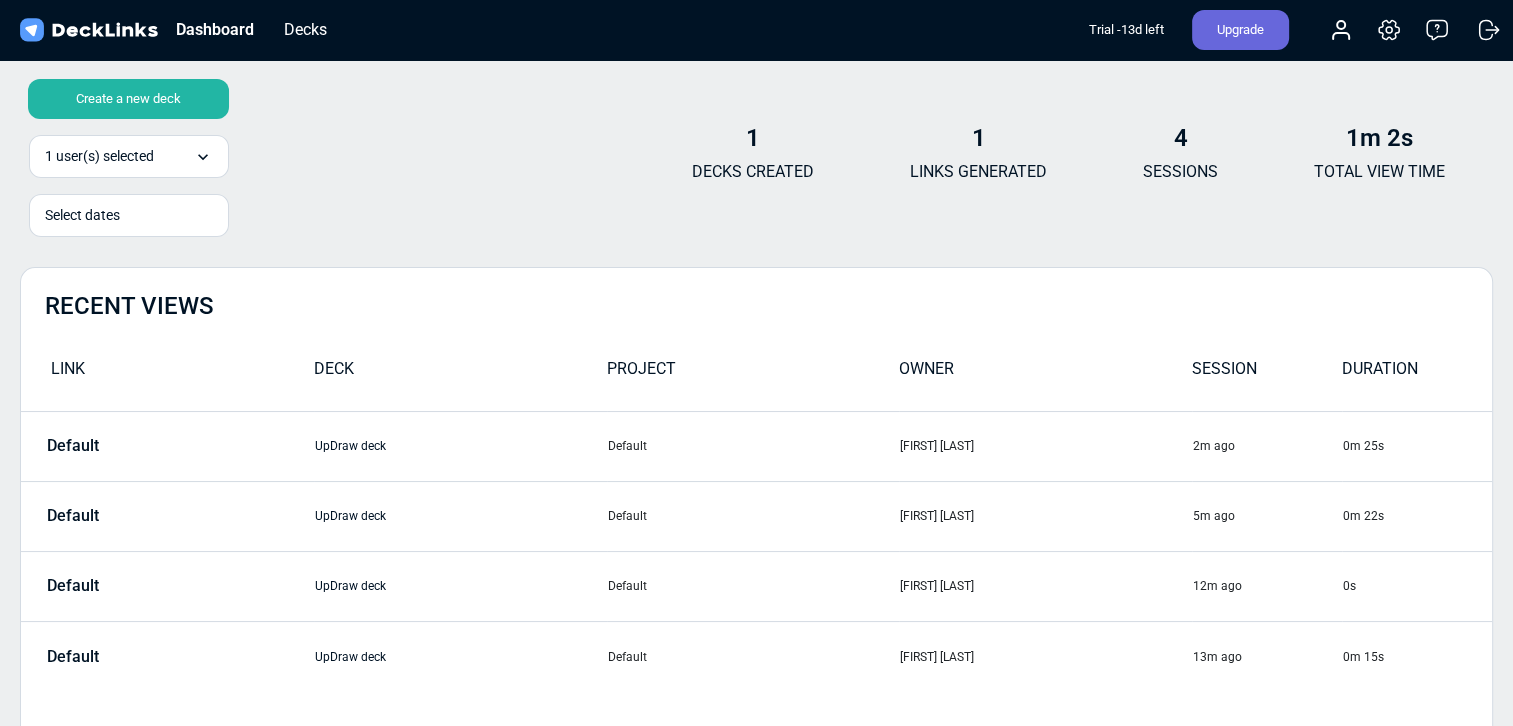 scroll, scrollTop: 0, scrollLeft: 0, axis: both 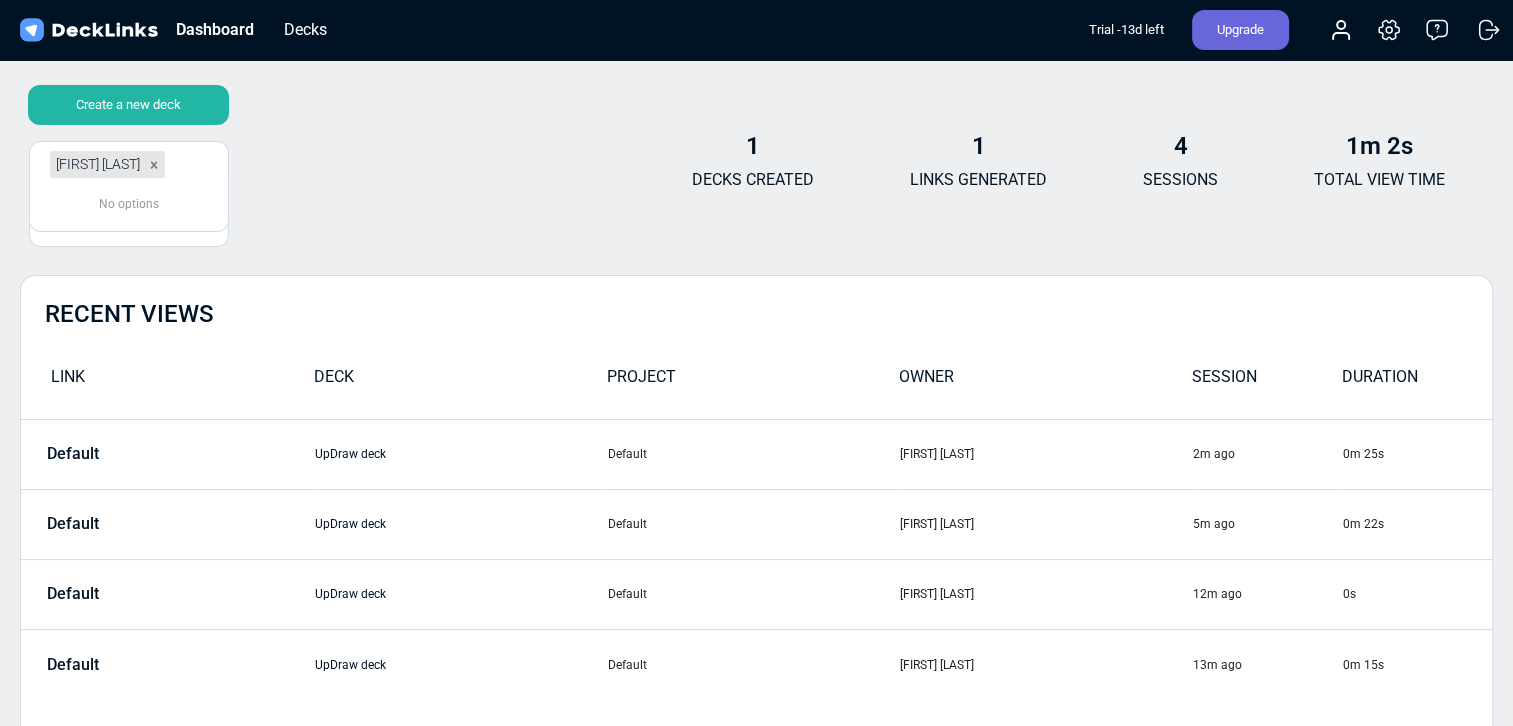 click on "Create a new deck   option [FIRST] [LAST], selected.     0 results available. Select is focused , press Down to open the menu, press left to focus selected values [FIRST] [LAST] No options Select dates 1 DECKS CREATED 1 LINKS GENERATED 4 SESSIONS 1m 2s TOTAL VIEW TIME" at bounding box center [756, 170] 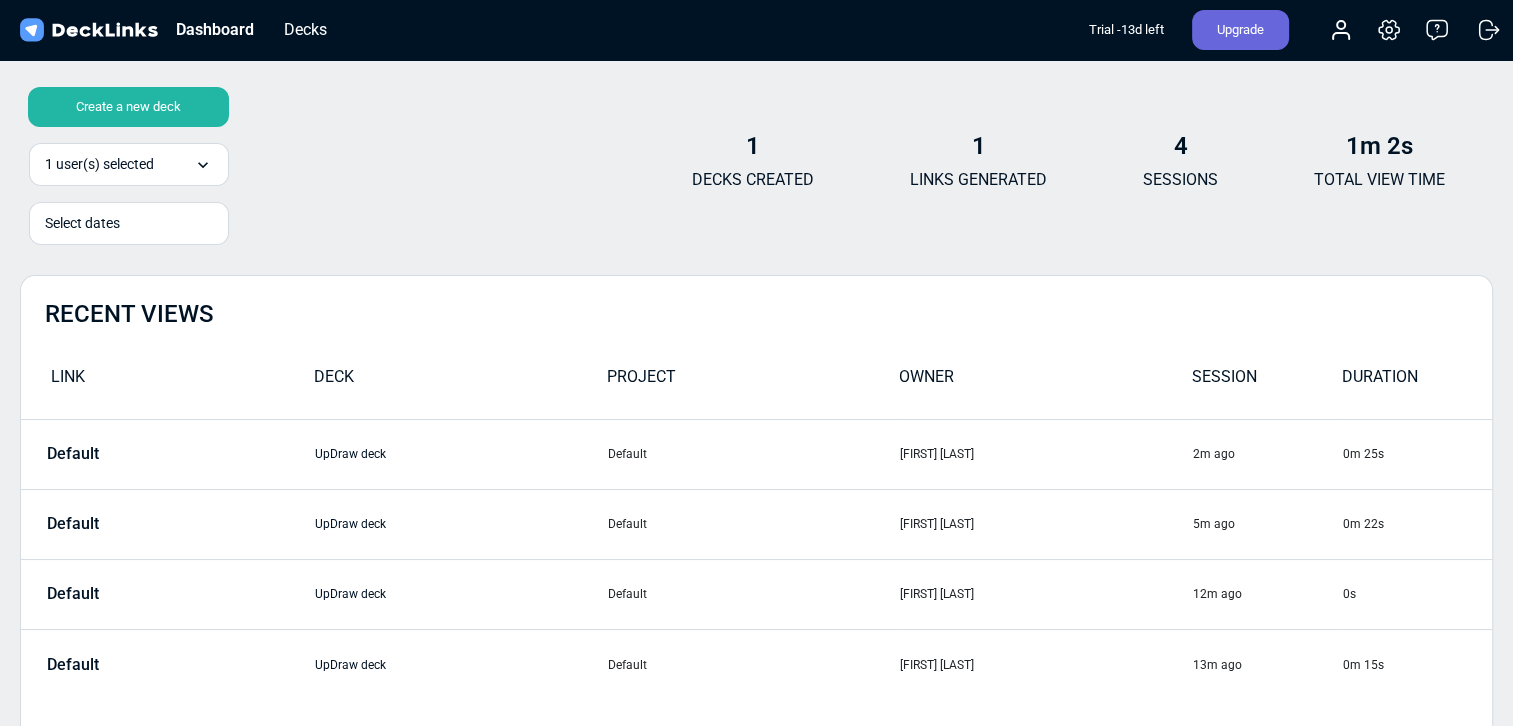 click on "Select dates" at bounding box center (129, 223) 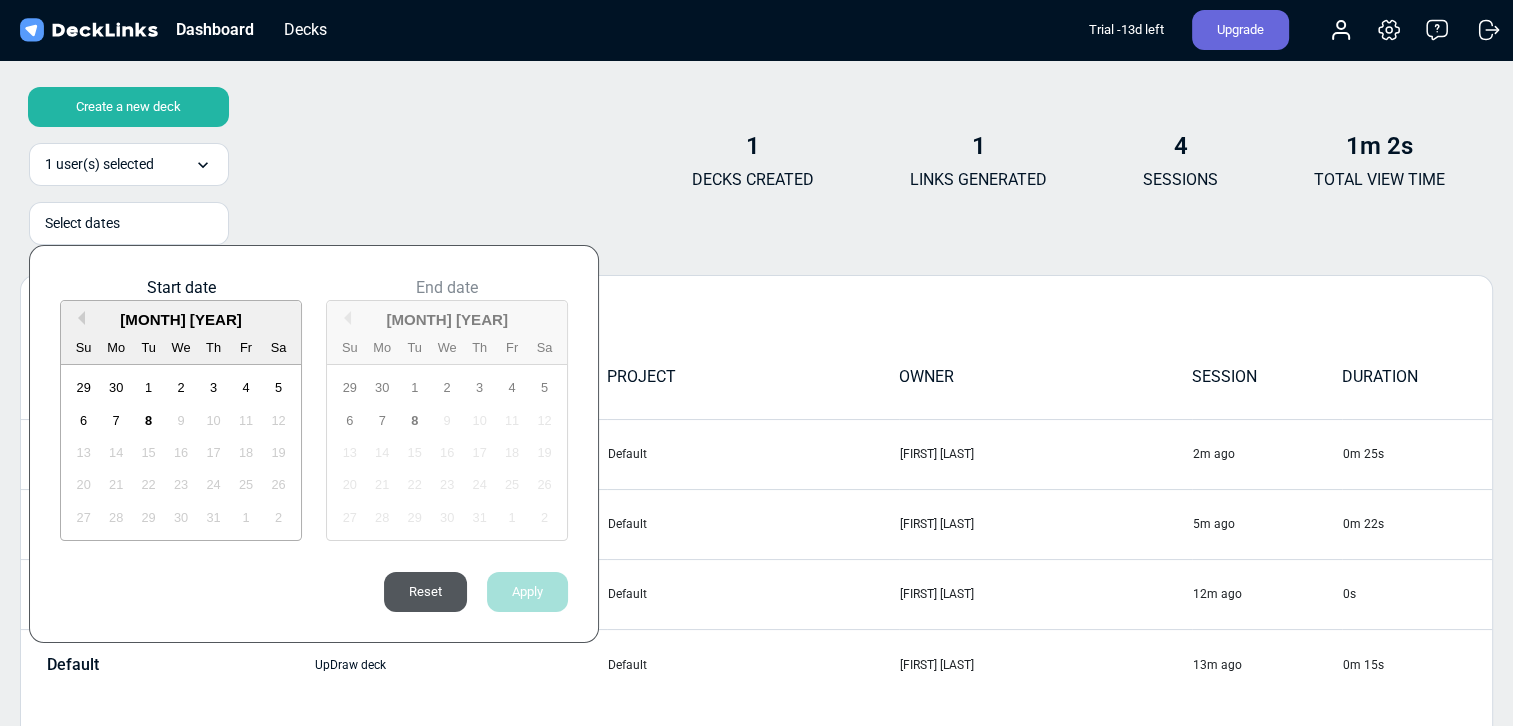 click at bounding box center (756, 363) 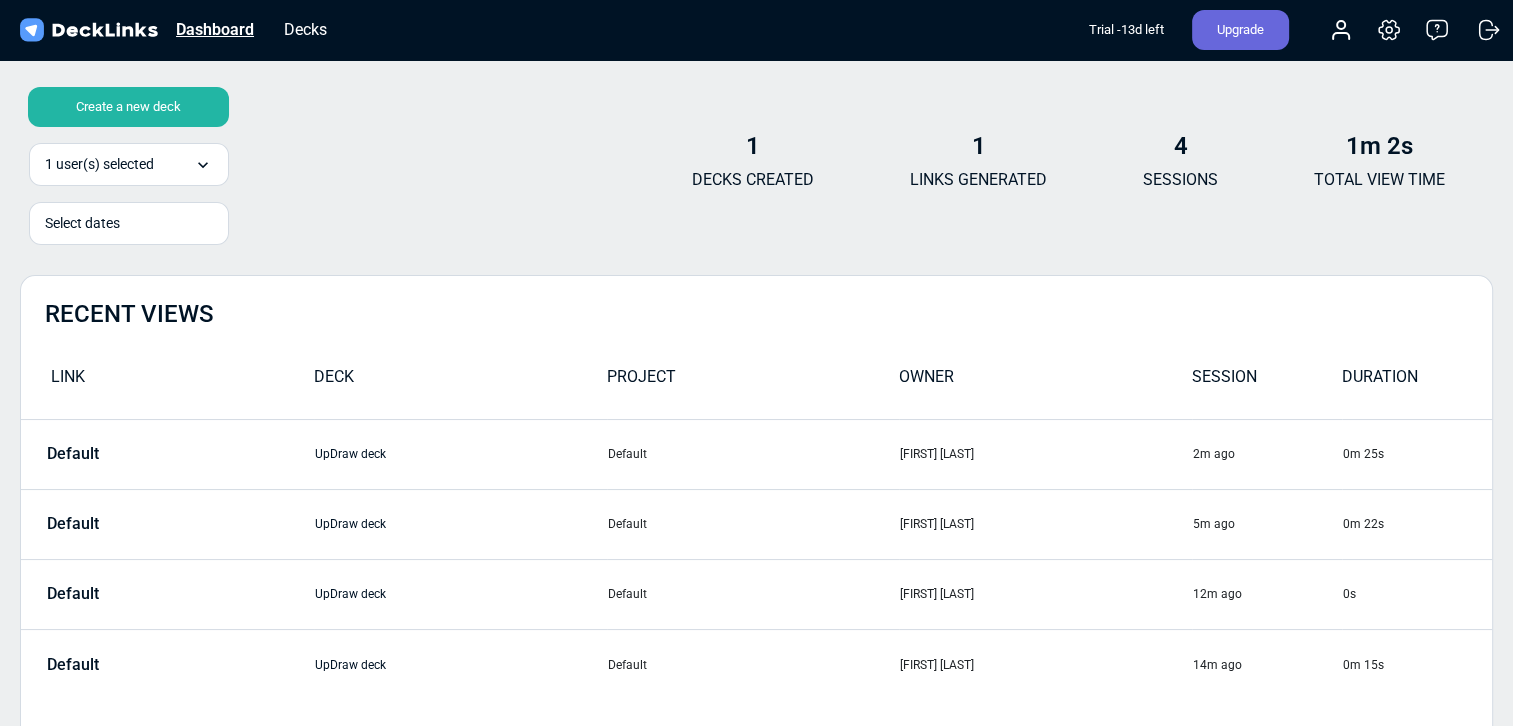 click on "Dashboard" at bounding box center [215, 29] 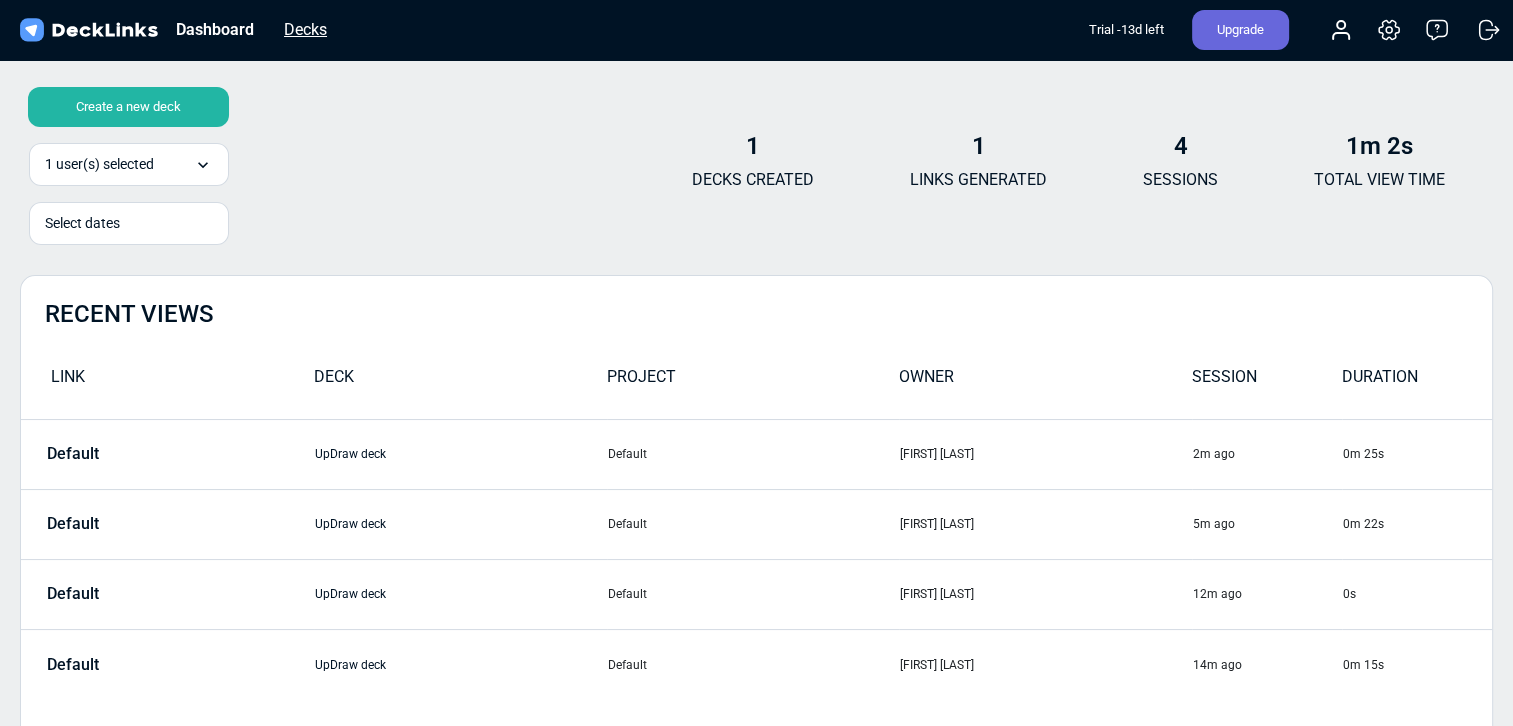 click on "Decks" at bounding box center [305, 29] 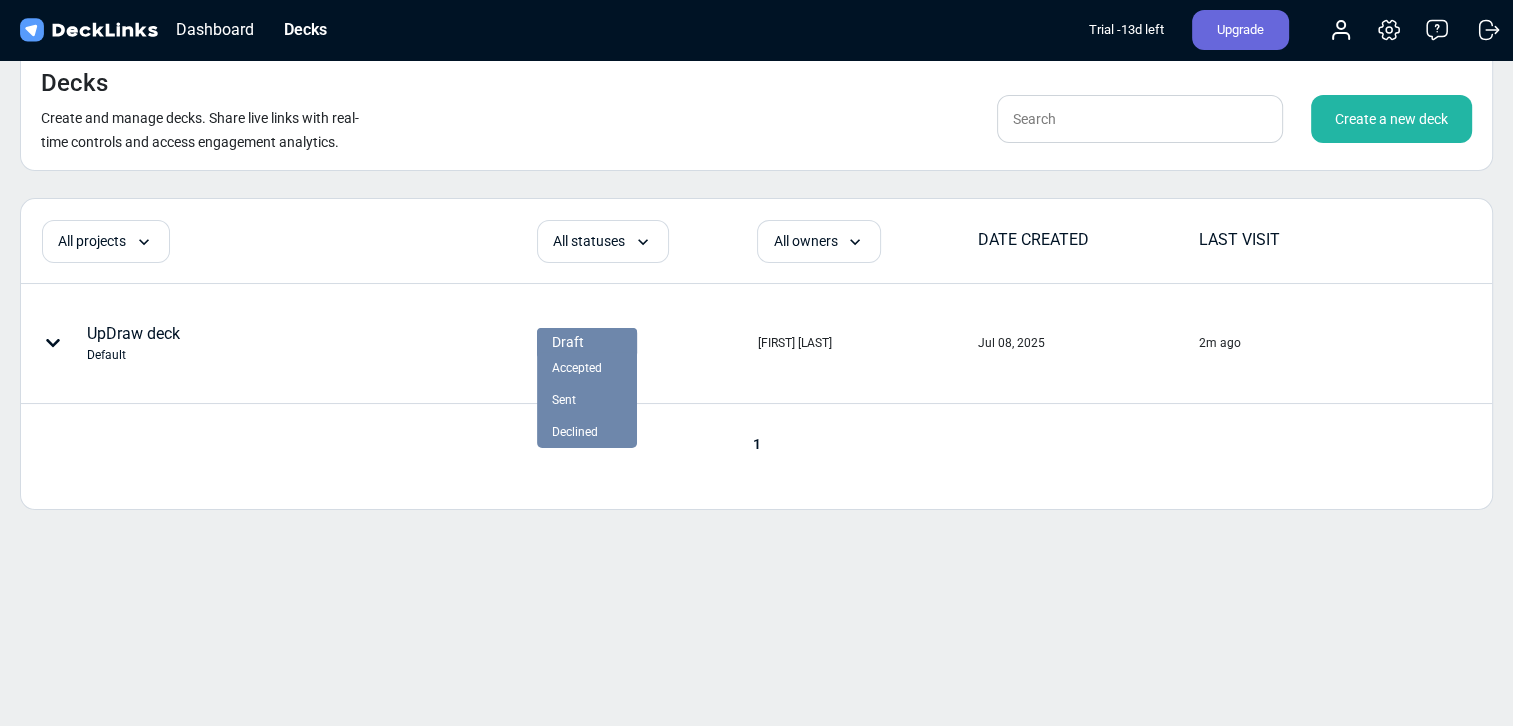 drag, startPoint x: 565, startPoint y: 347, endPoint x: 711, endPoint y: 401, distance: 155.6663 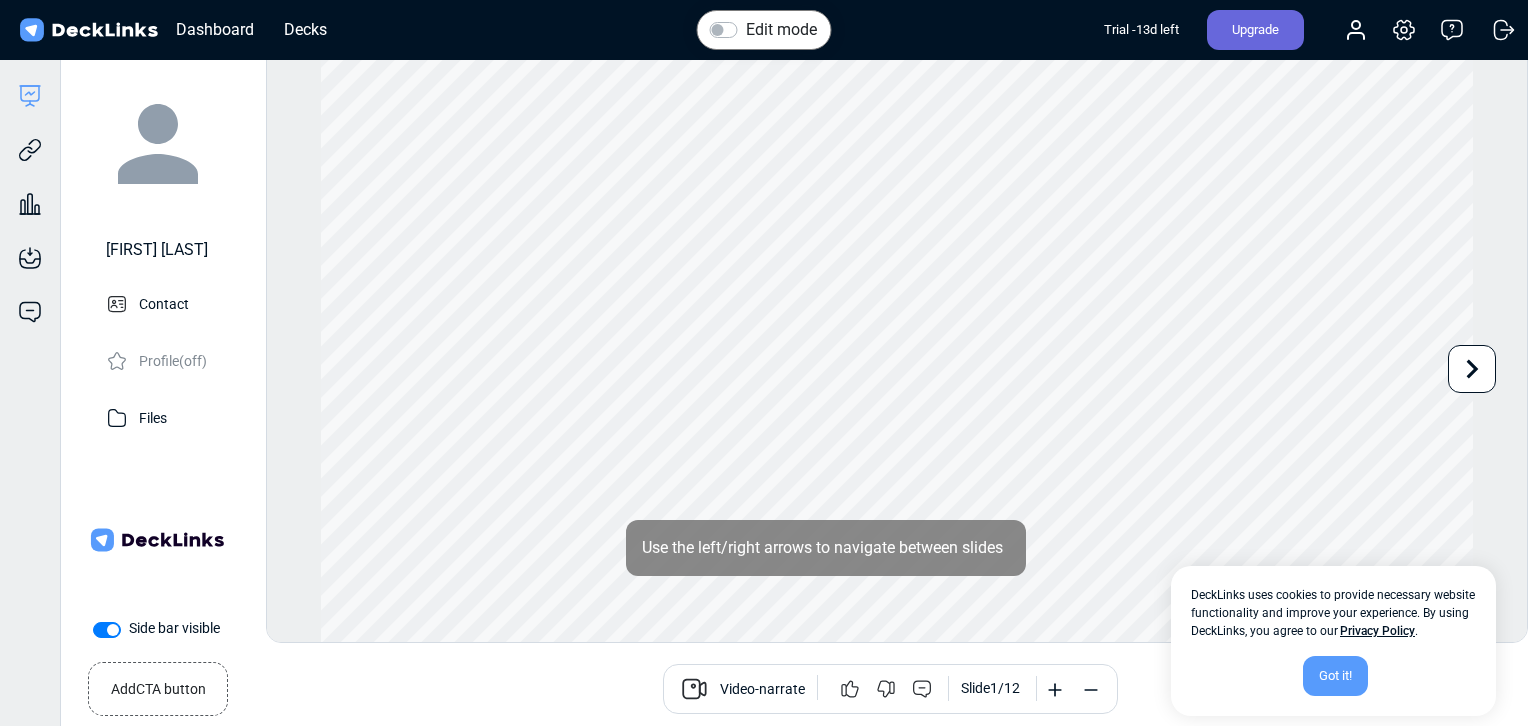 click on "Got it!" at bounding box center [1335, 676] 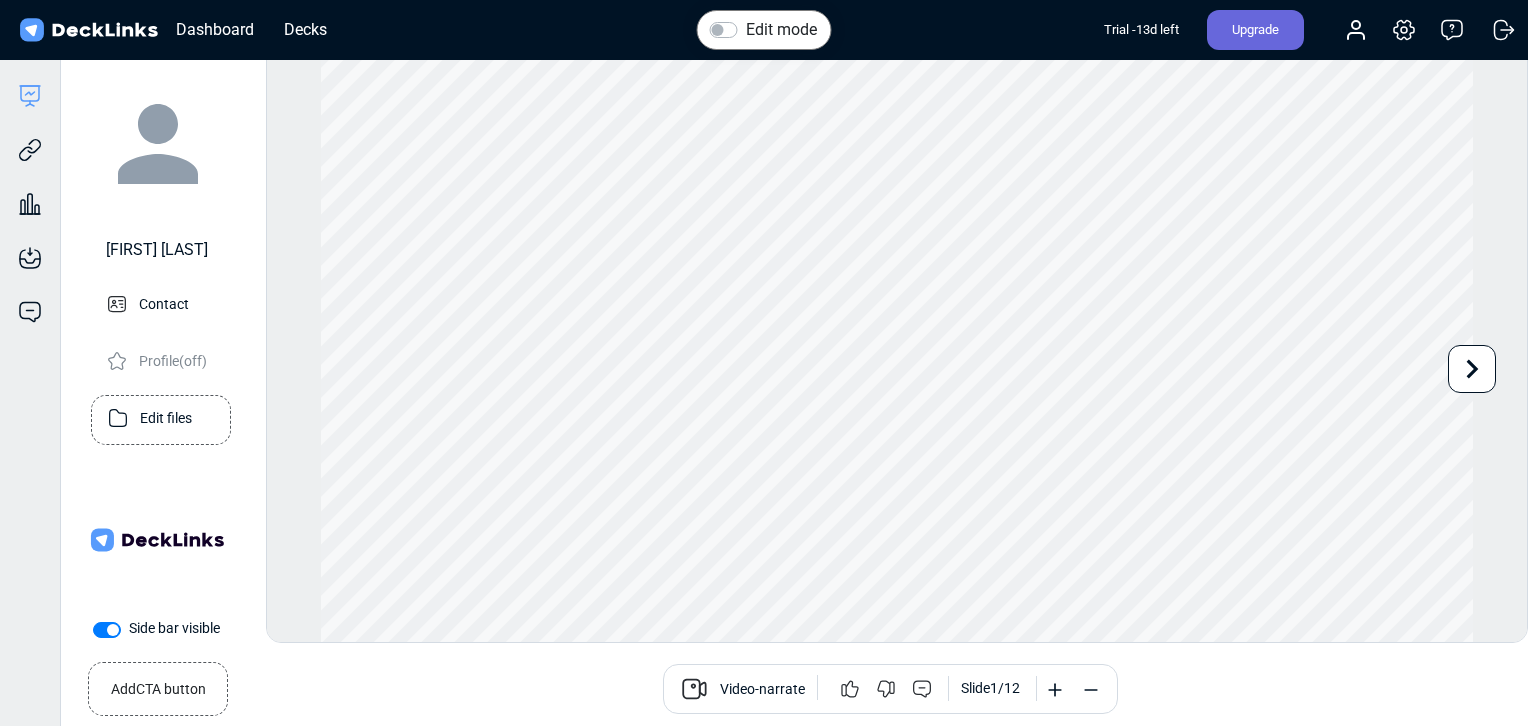 click on "Edit files" at bounding box center [166, 416] 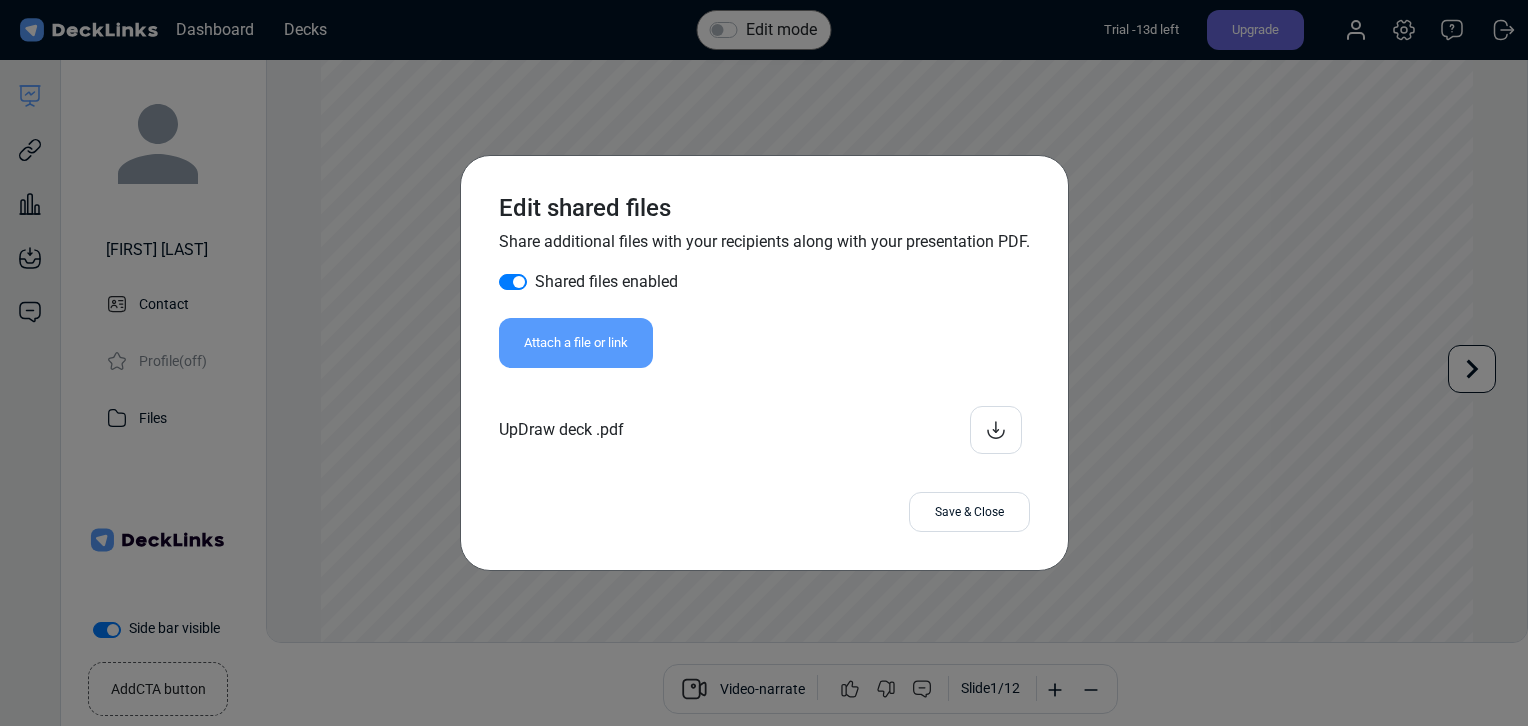 click on "Shared files enabled" at bounding box center (606, 282) 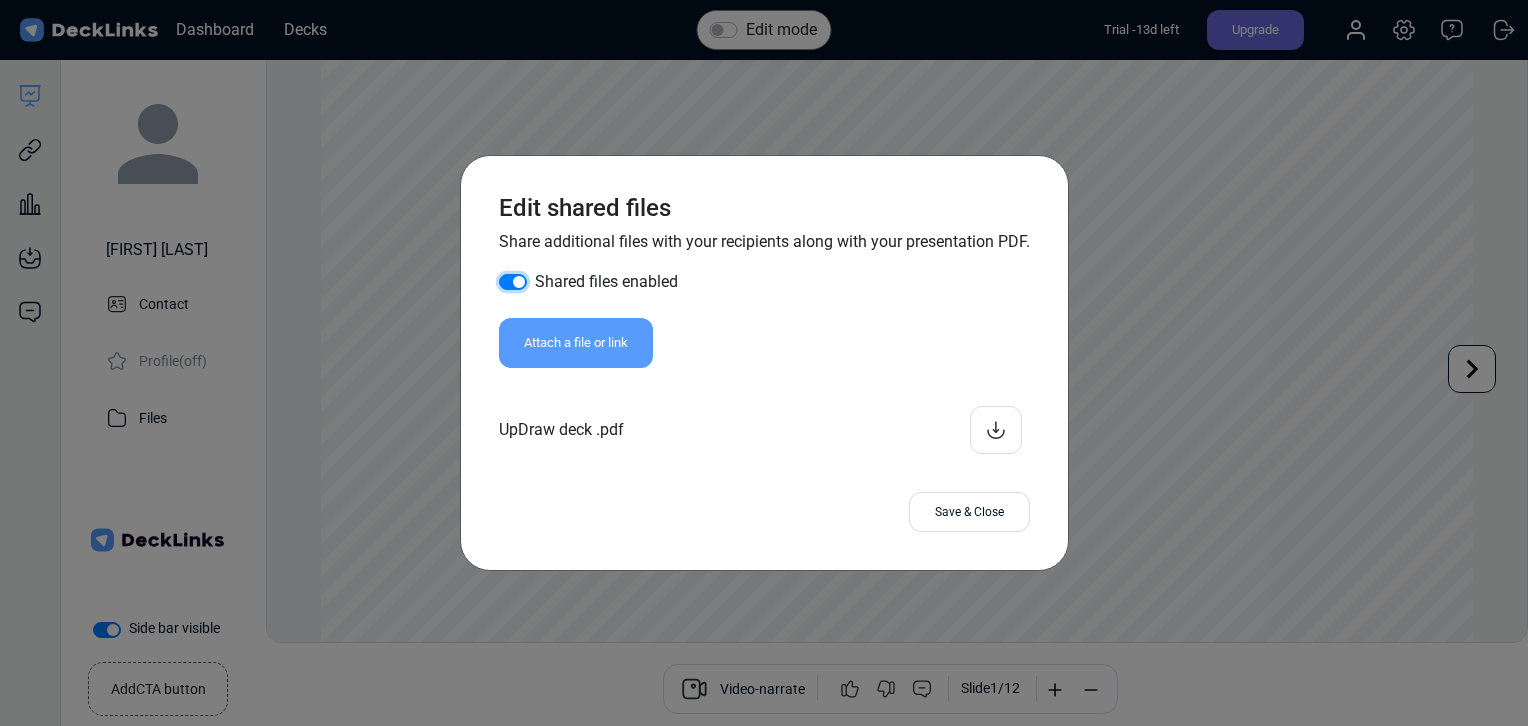 click on "Shared files enabled" at bounding box center (507, 280) 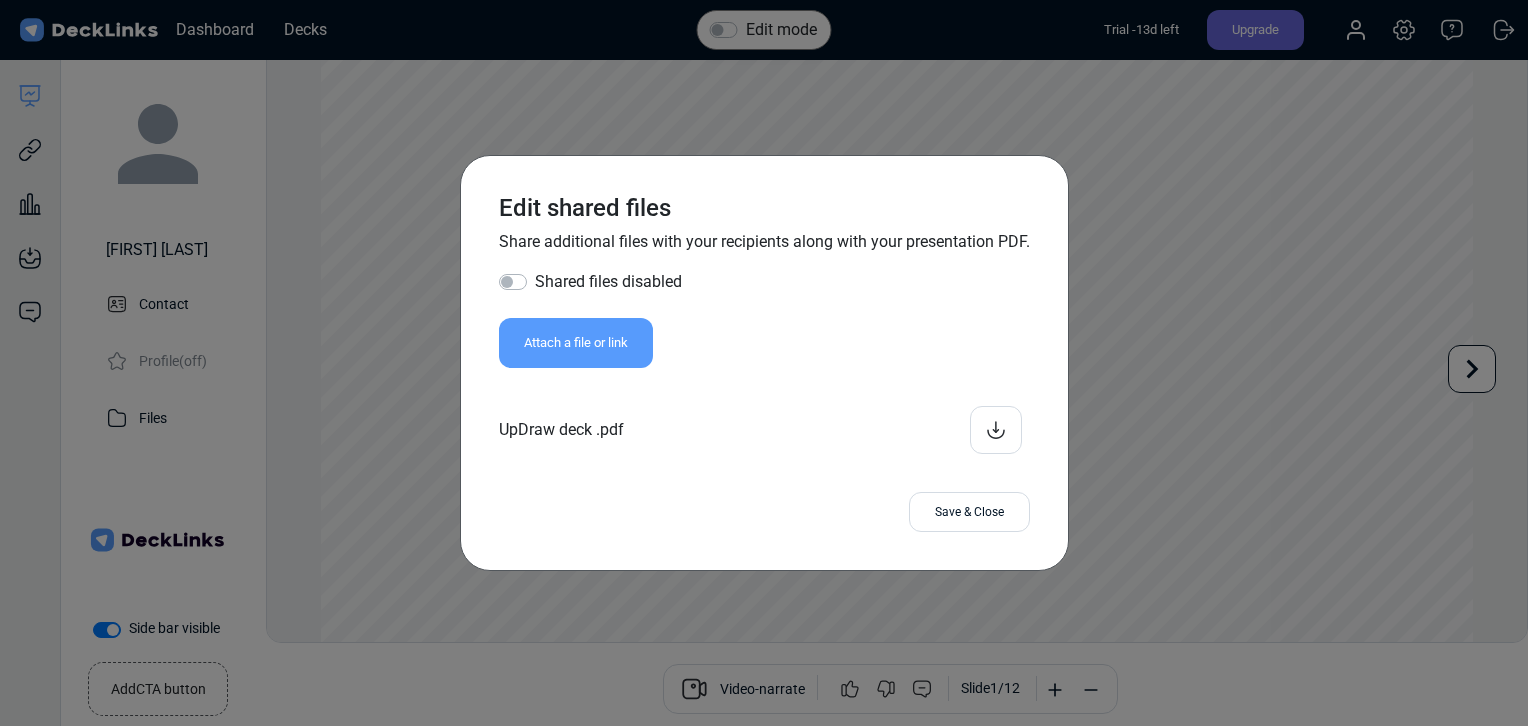 click on "Edit shared files Share additional files with your recipients along with your presentation PDF. Shared files disabled Attach a file or link UpDraw deck .pdf Save & Close" at bounding box center (764, 363) 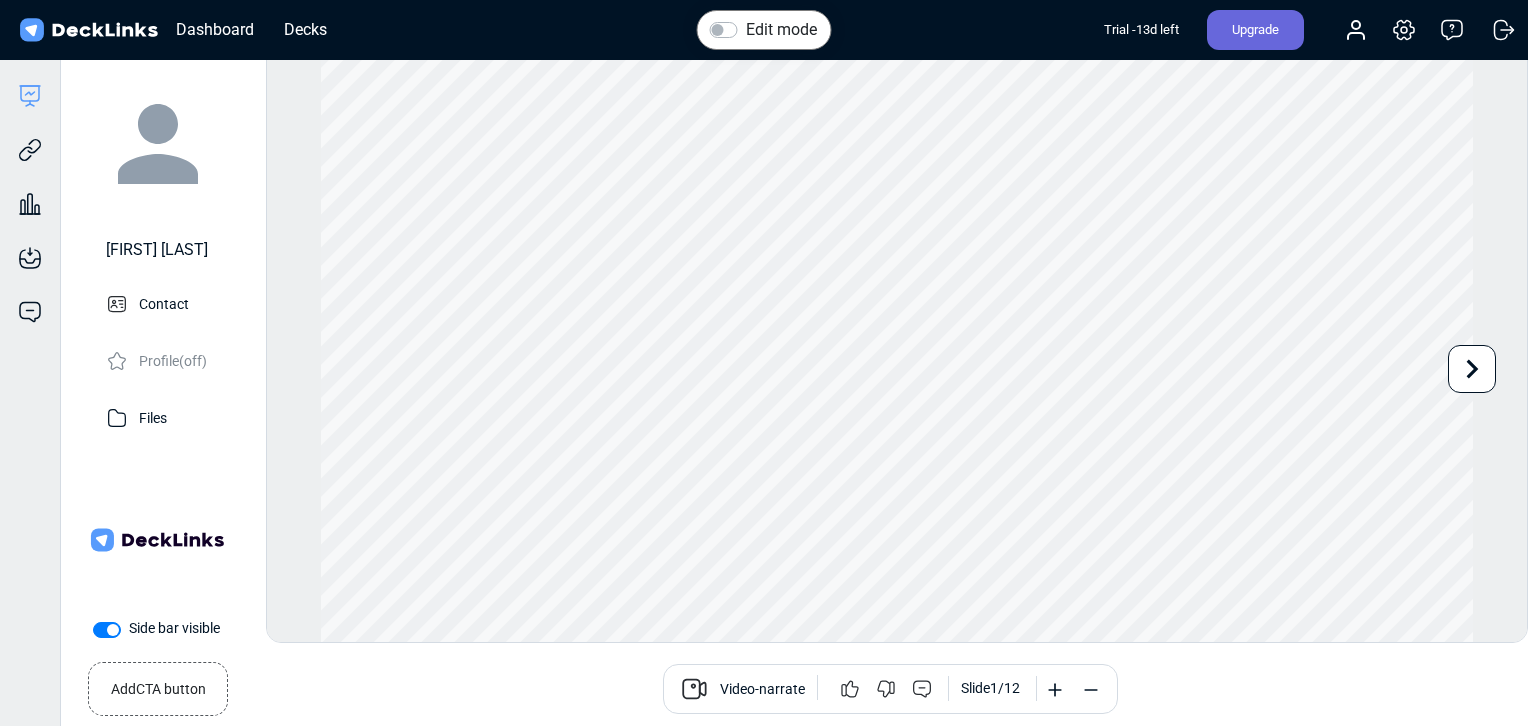 click on "Edit mode" at bounding box center (781, 30) 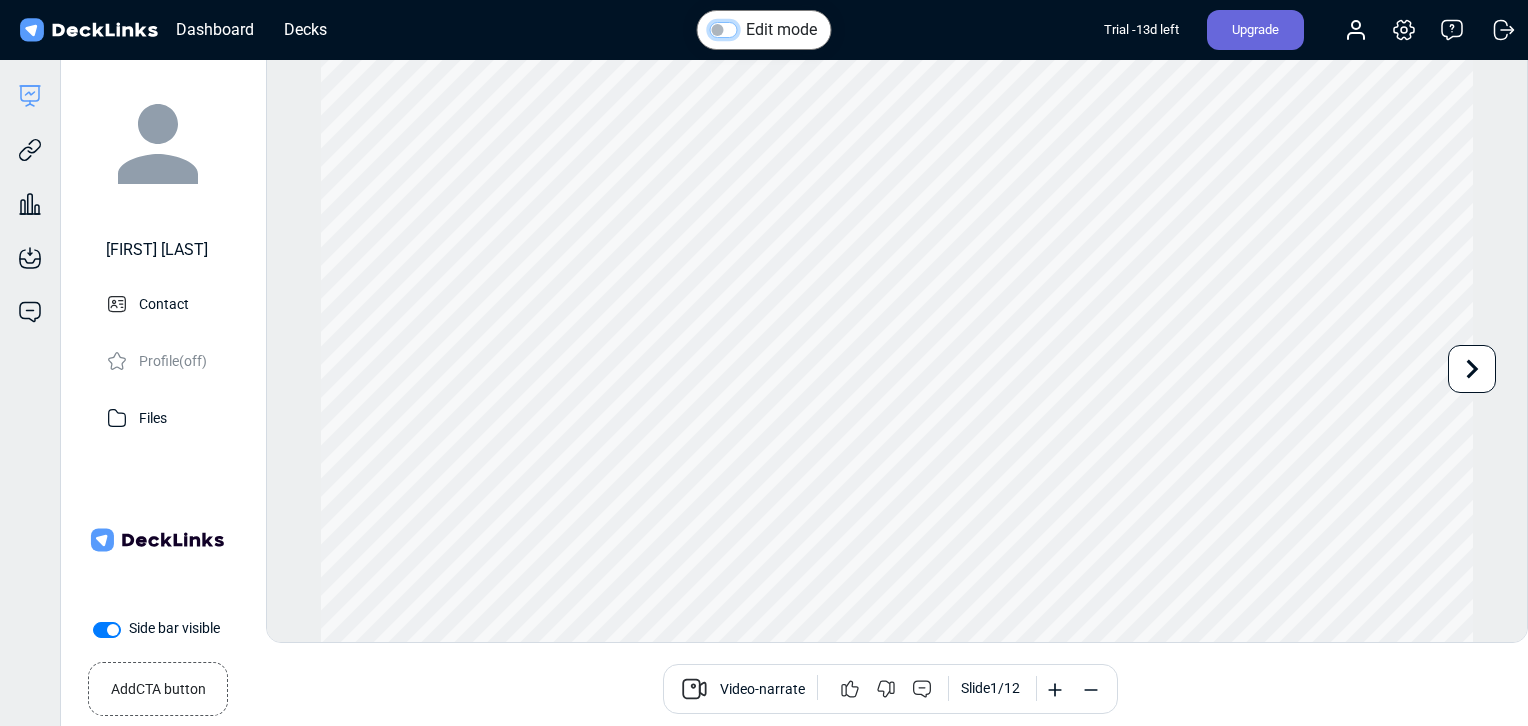 click on "Edit mode" at bounding box center [718, 28] 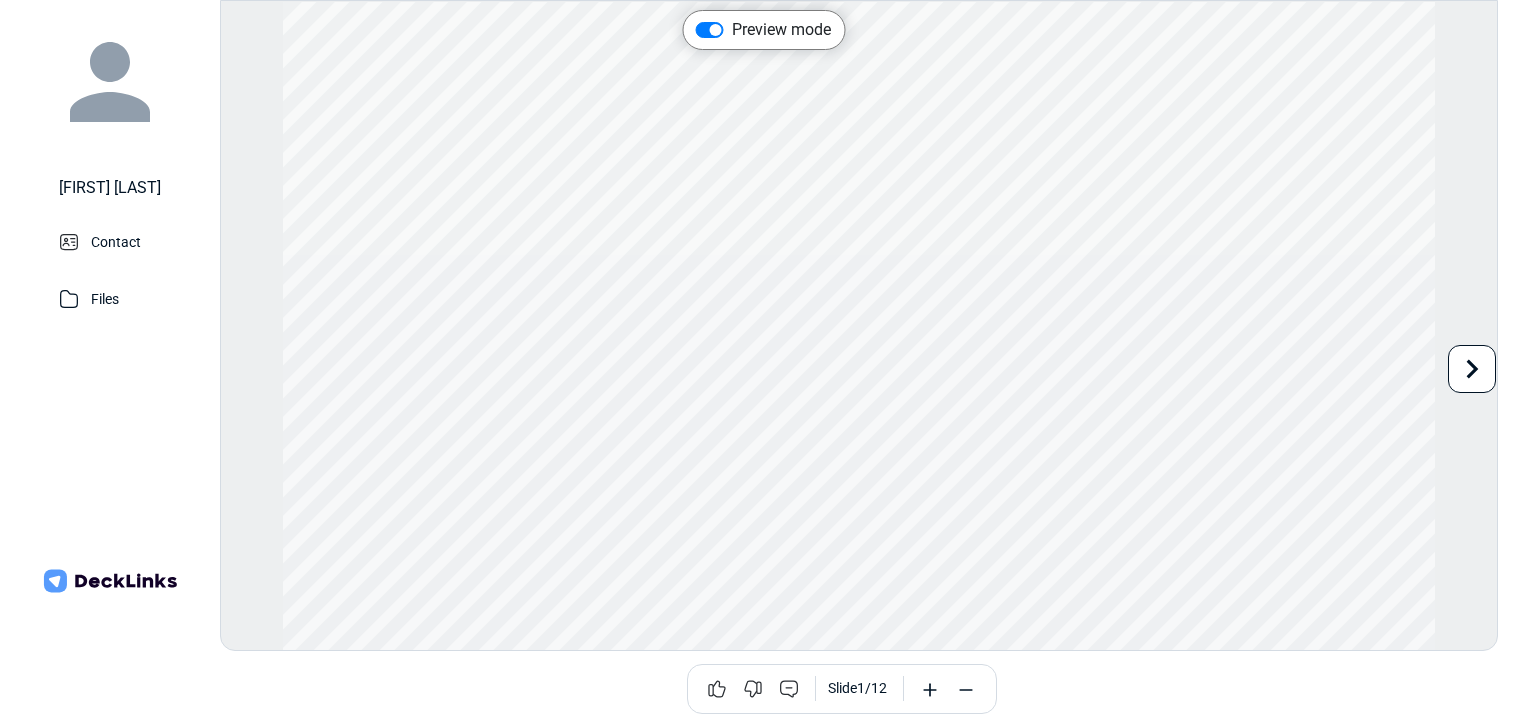 click on "Preview mode" at bounding box center [781, 30] 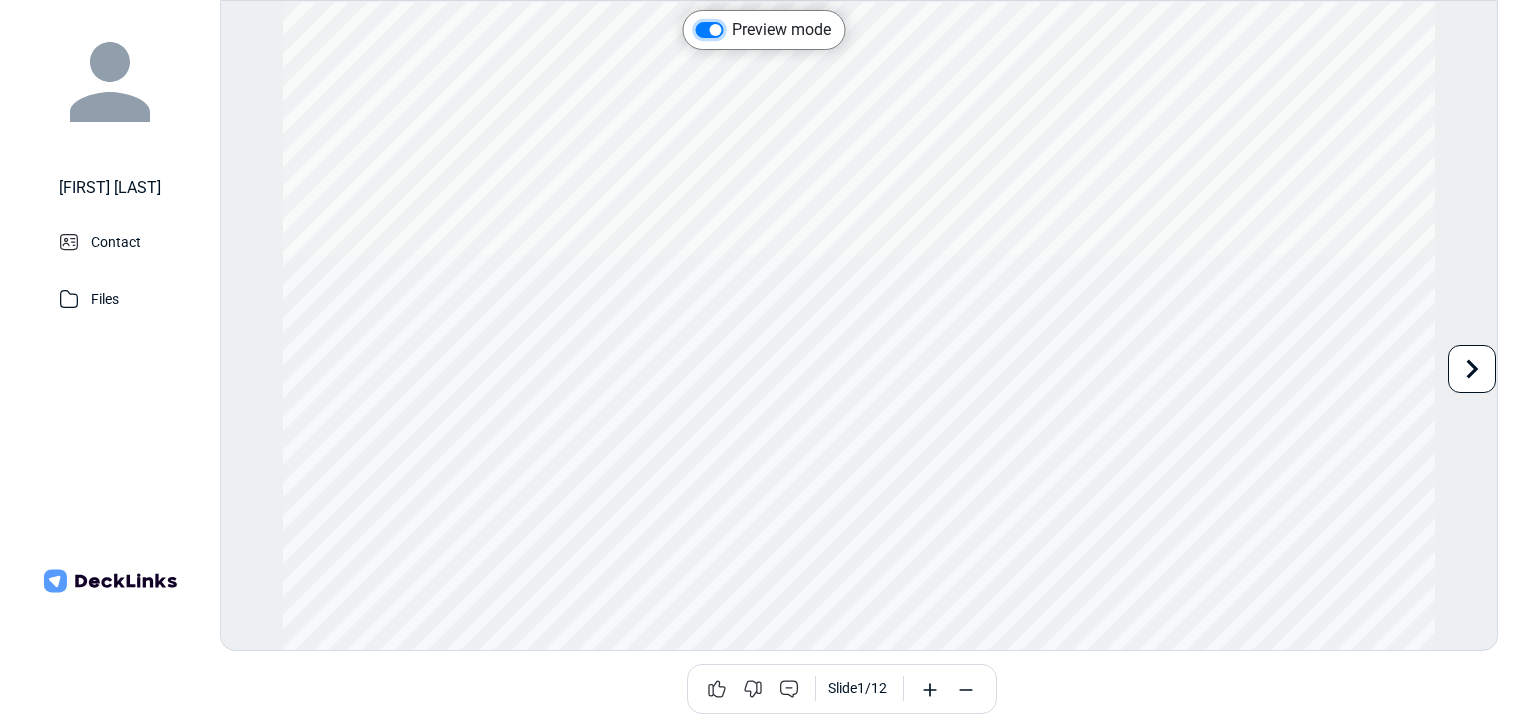 click on "Preview mode" at bounding box center [704, 28] 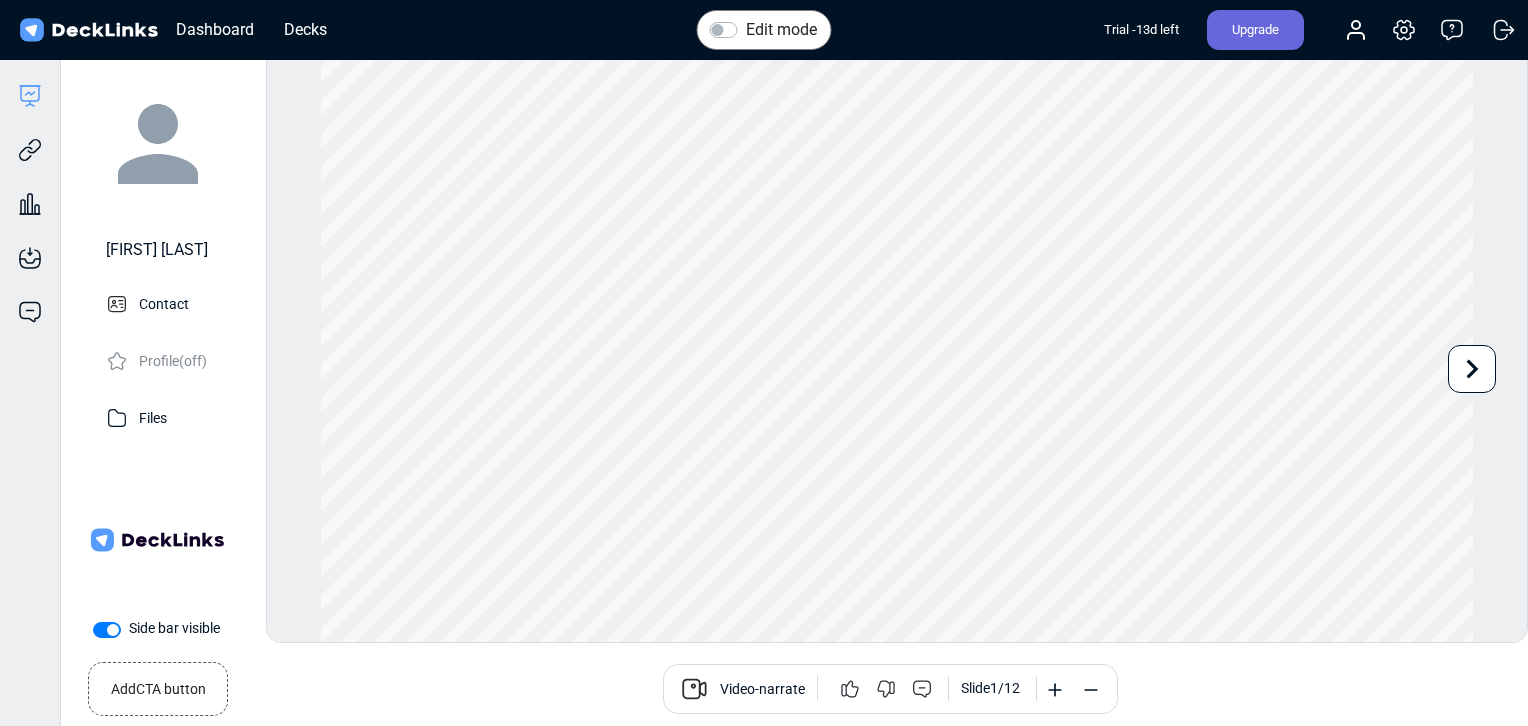 click on "Edit mode" at bounding box center (781, 30) 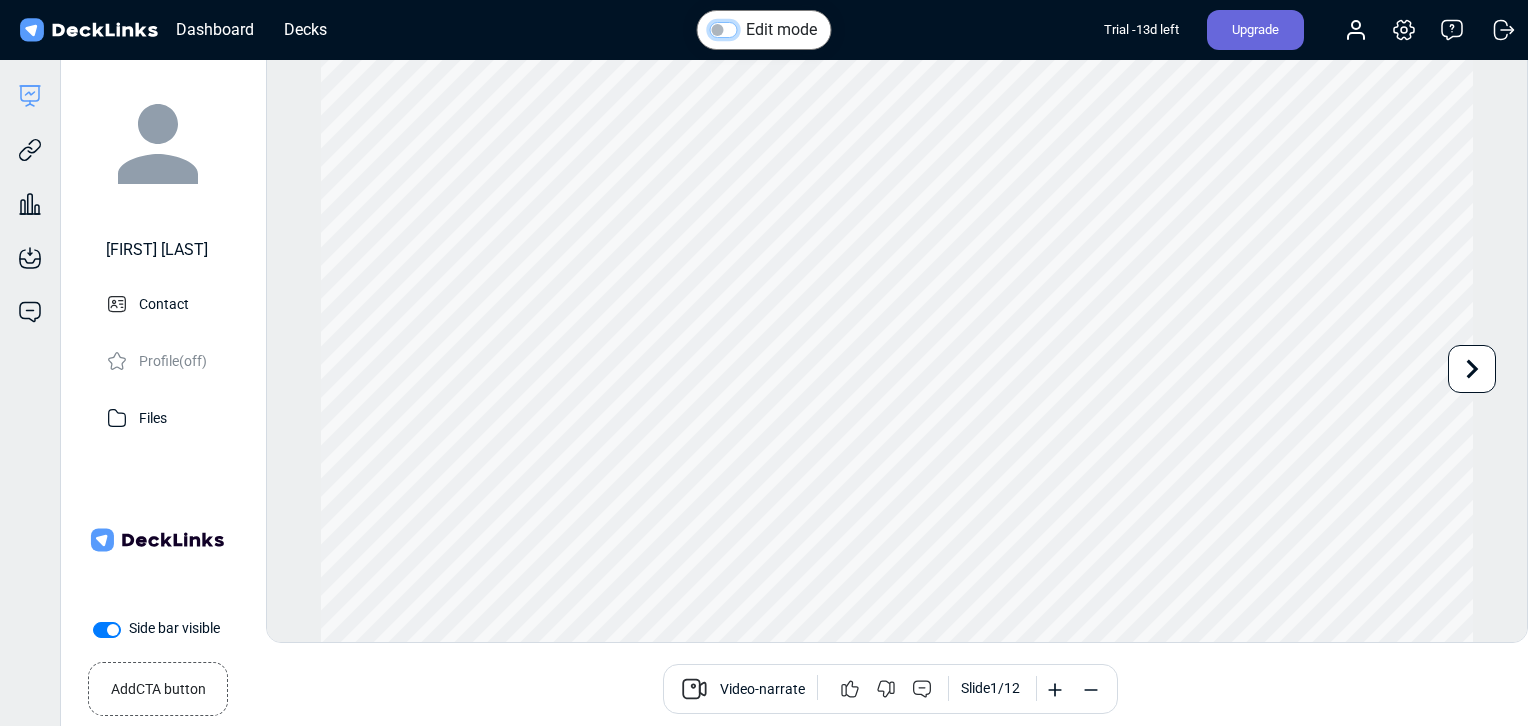 click on "Edit mode" at bounding box center (718, 28) 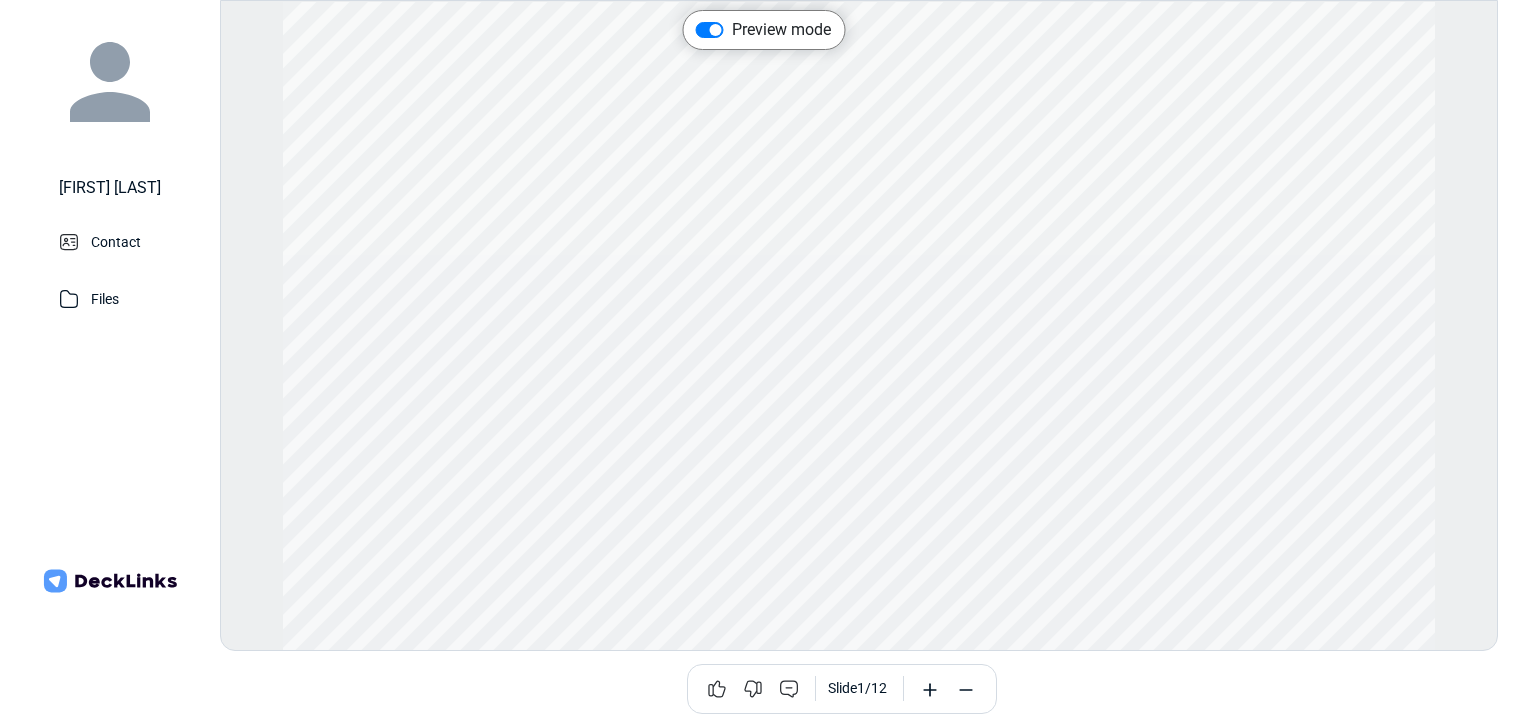 click on "Preview mode" at bounding box center (781, 30) 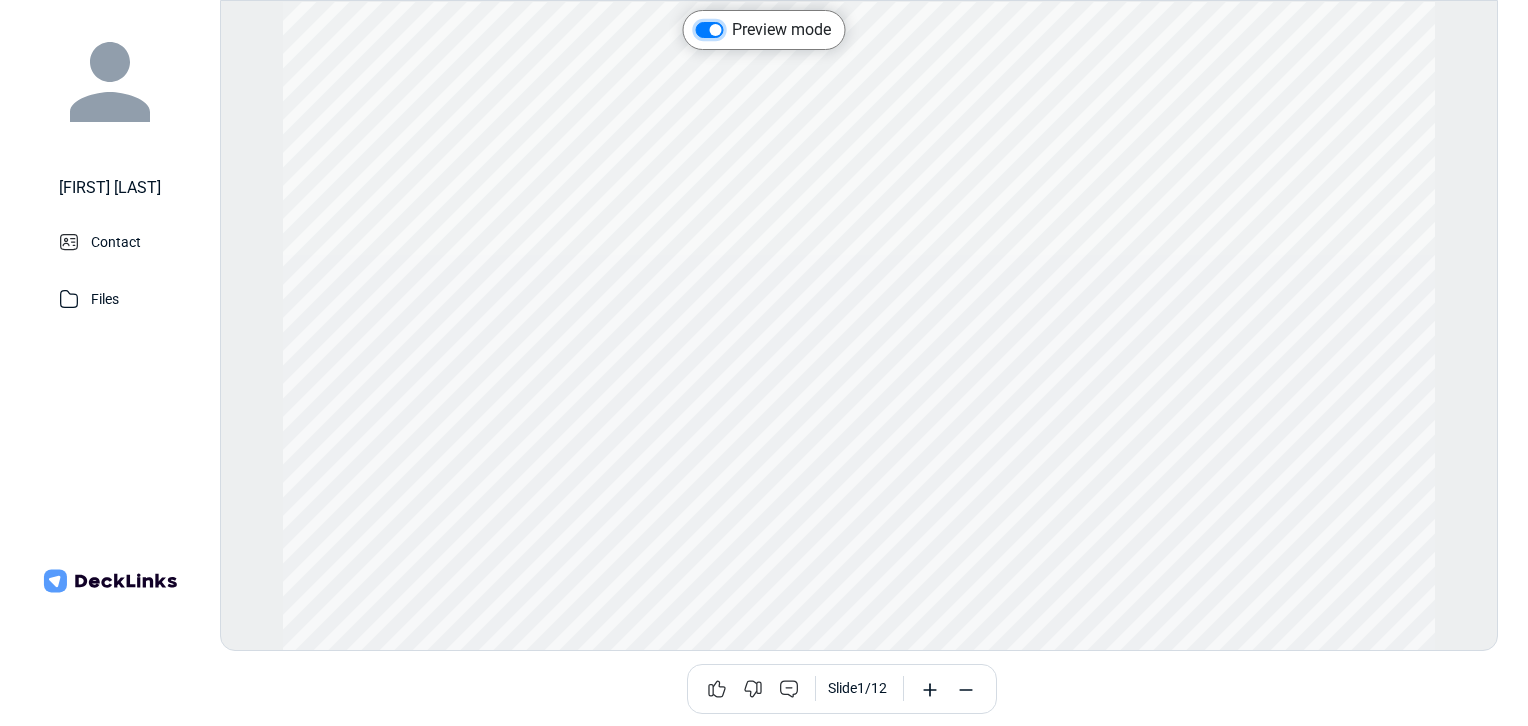 click on "Preview mode" at bounding box center [704, 28] 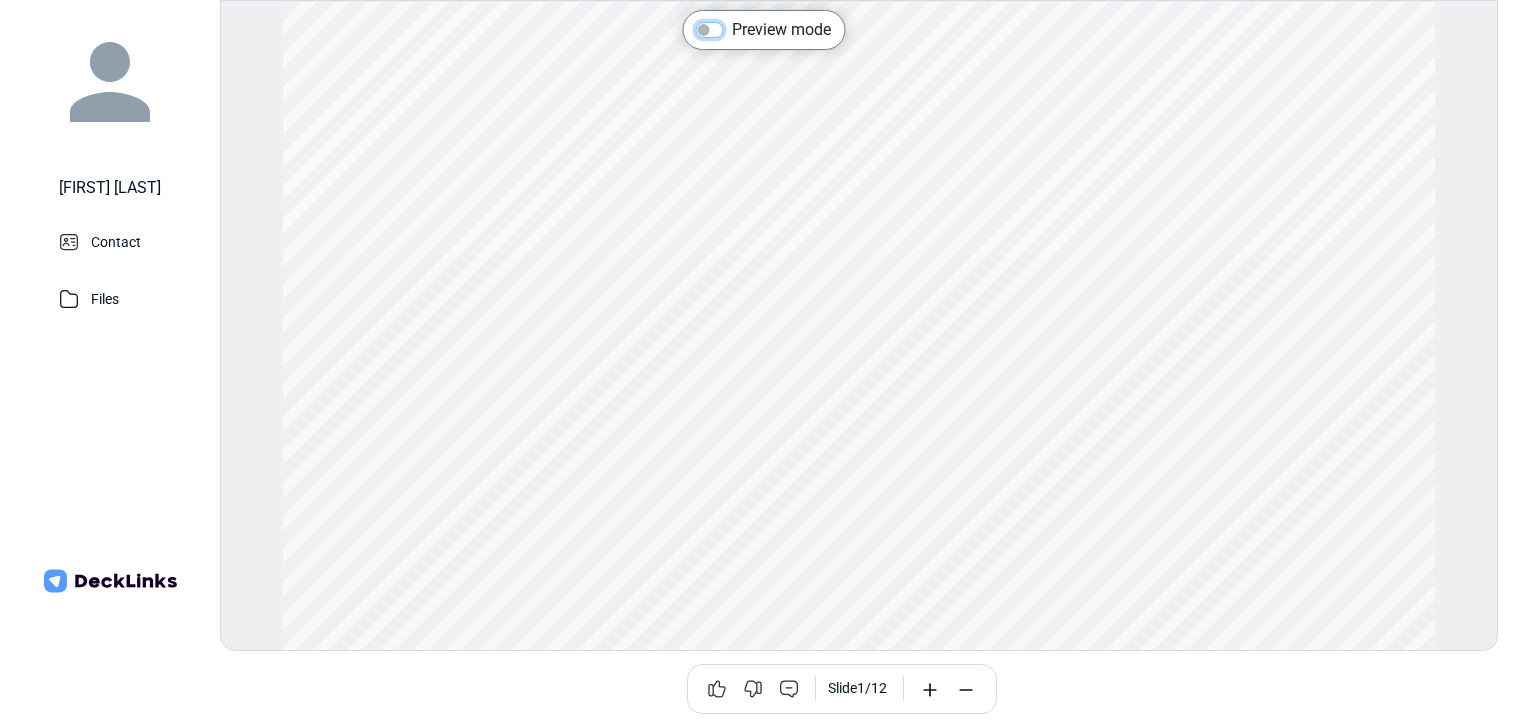 checkbox on "false" 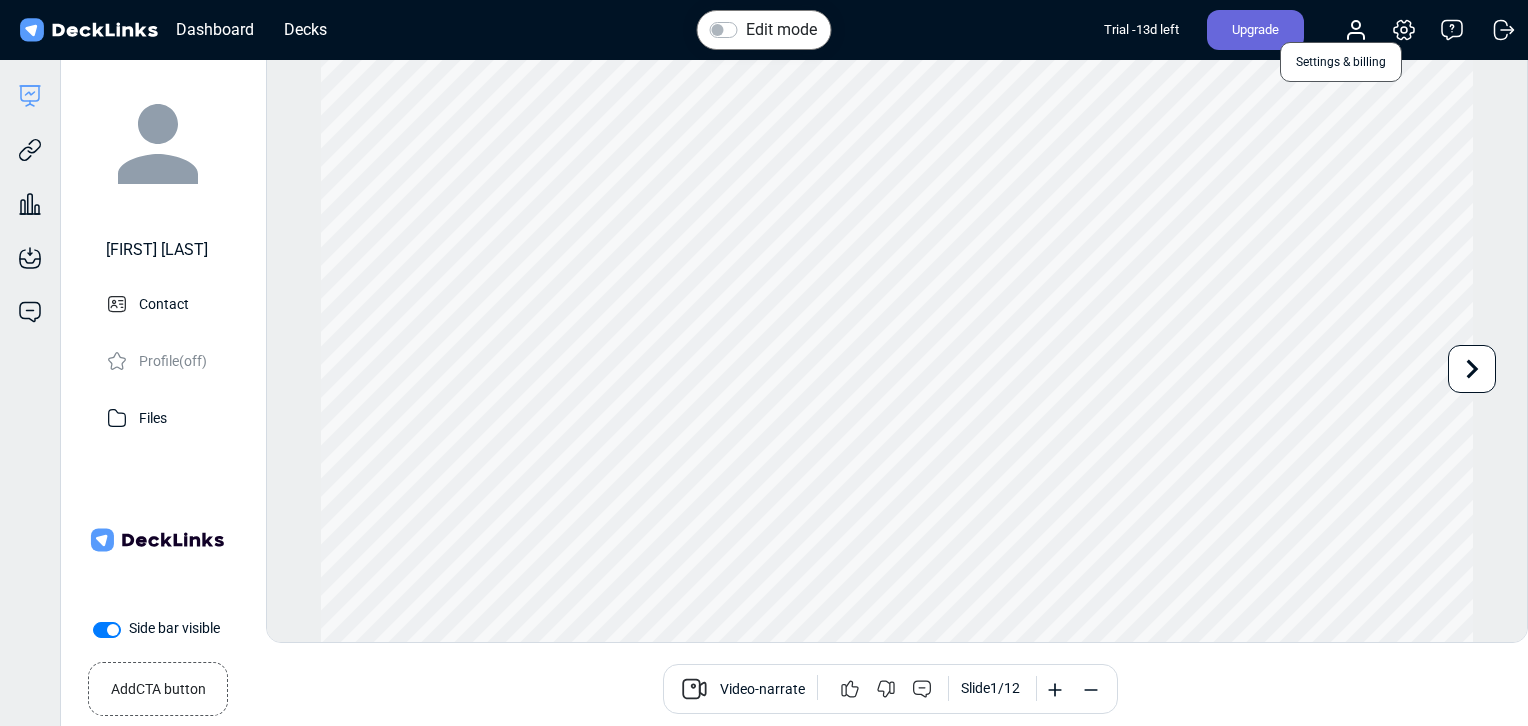 click at bounding box center (1404, 30) 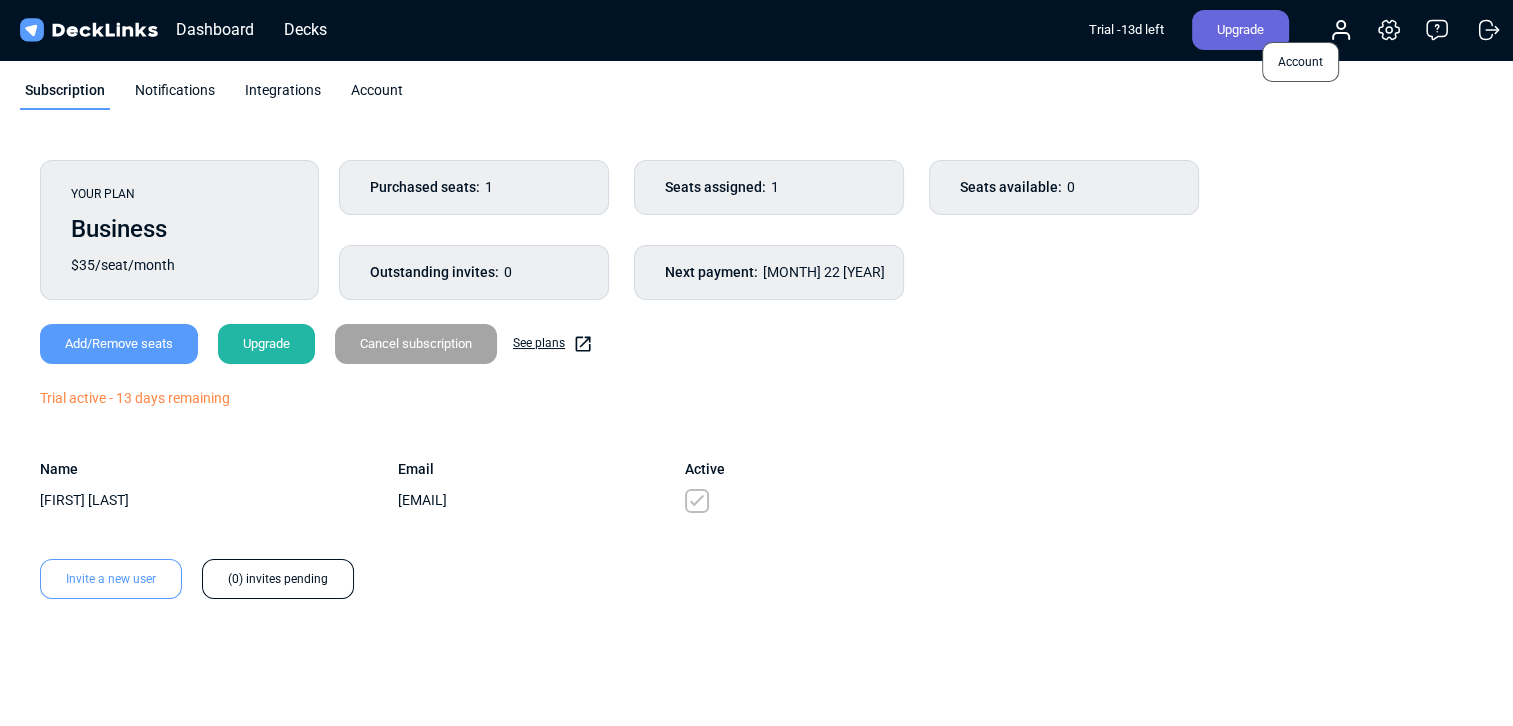 click at bounding box center (1341, 36) 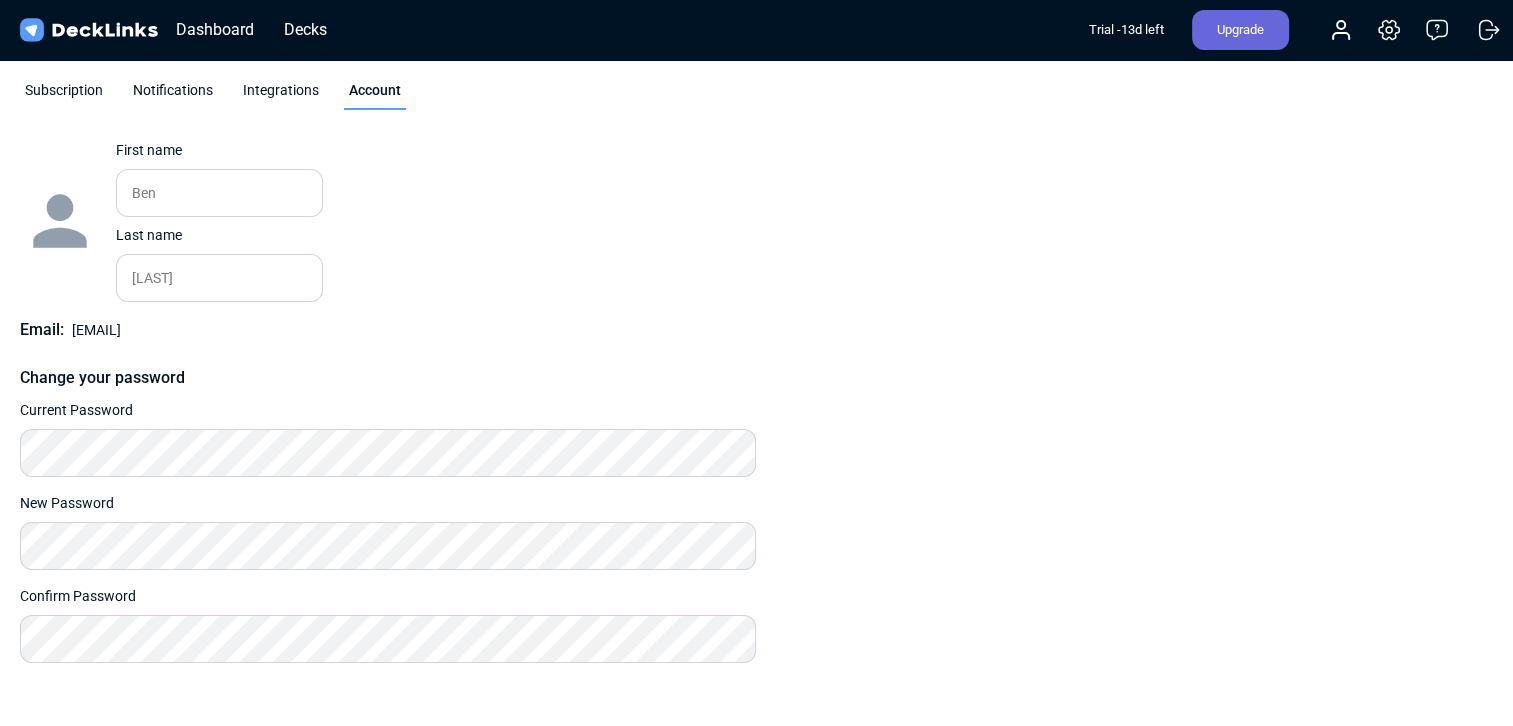 click on "Notifications" at bounding box center (173, 95) 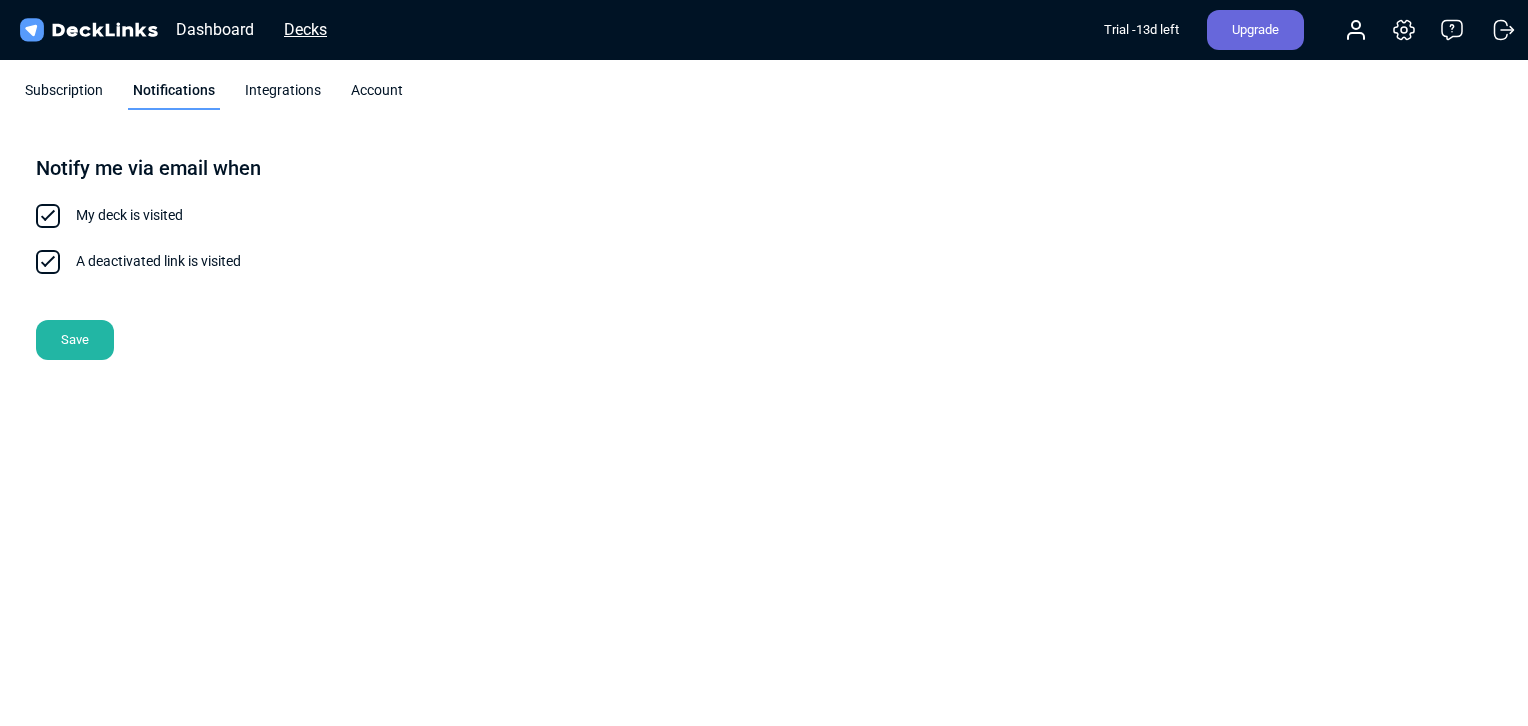 click on "Decks" at bounding box center [305, 29] 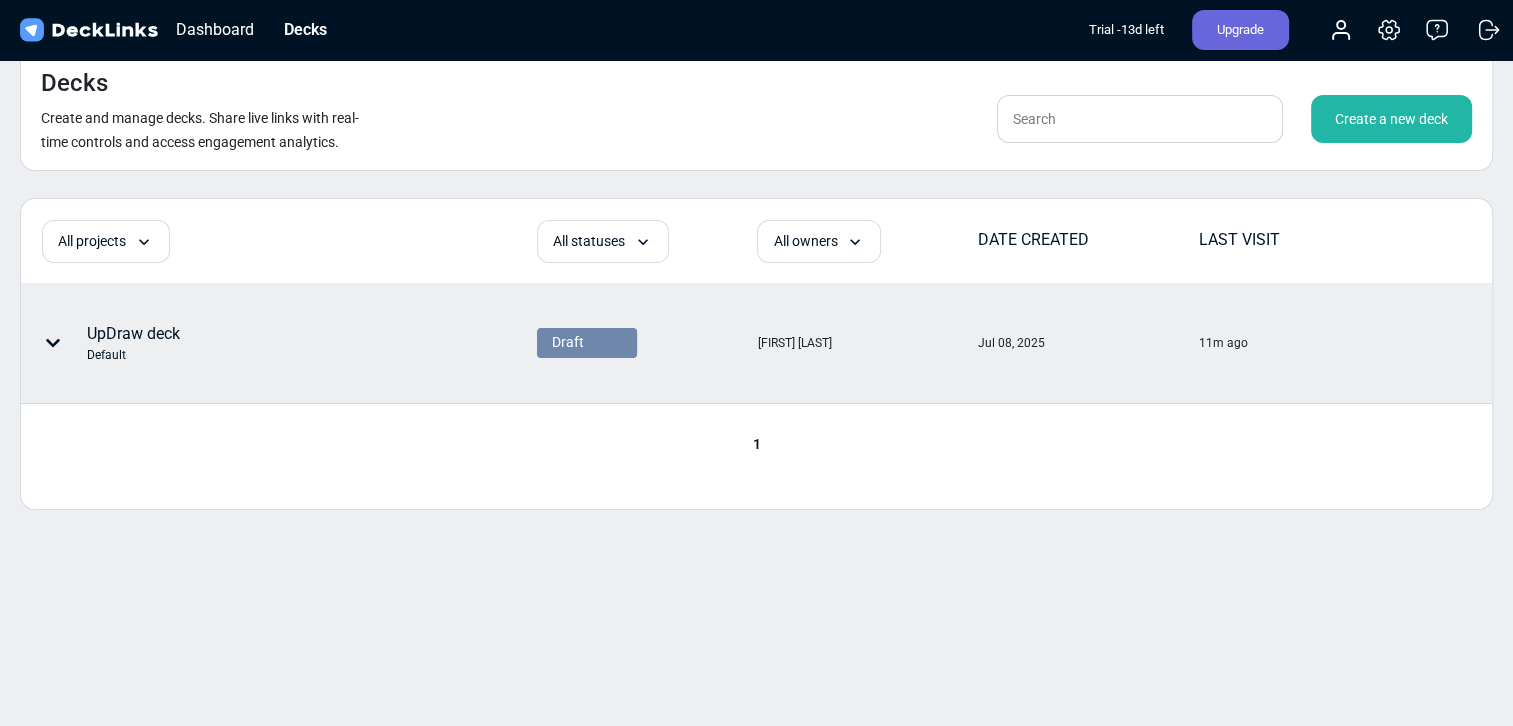click at bounding box center (53, 343) 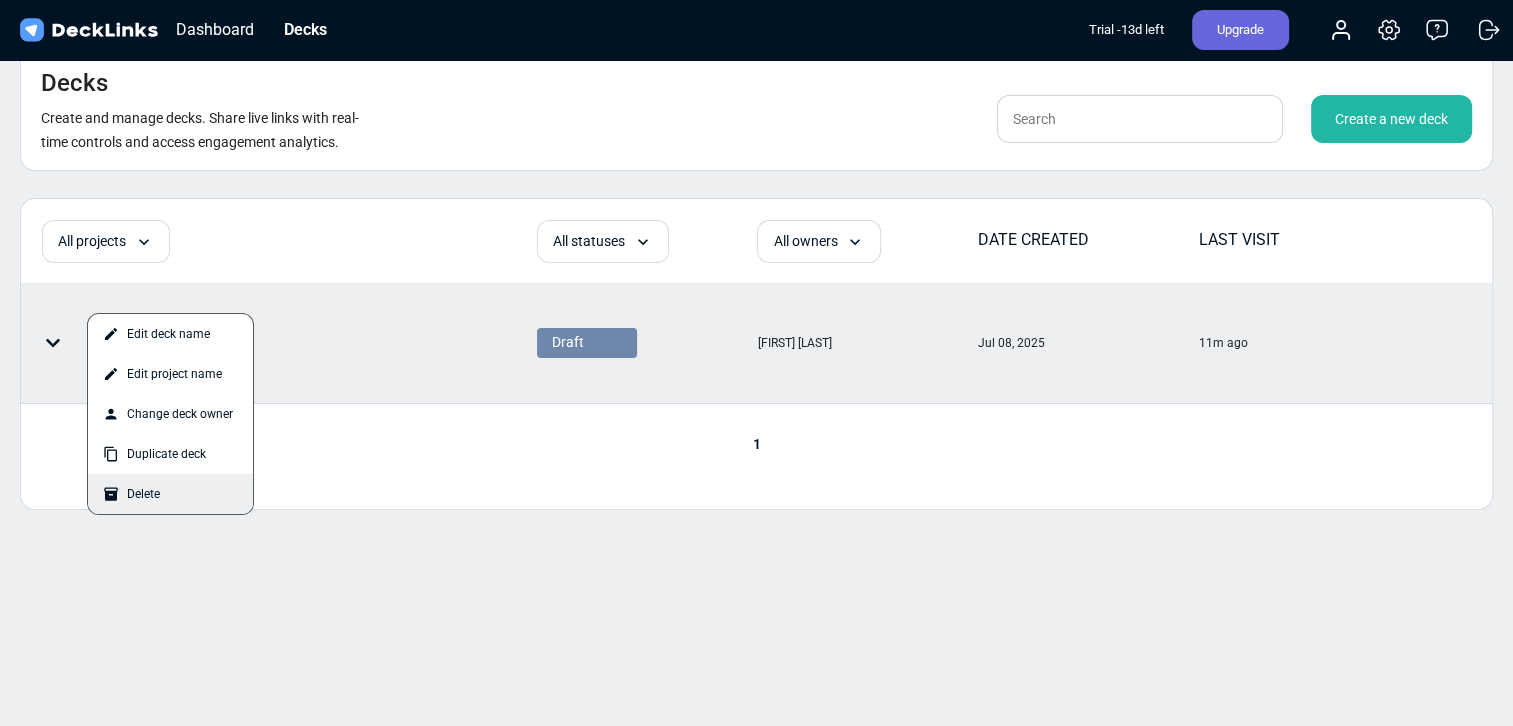 click on "Delete" at bounding box center [170, 494] 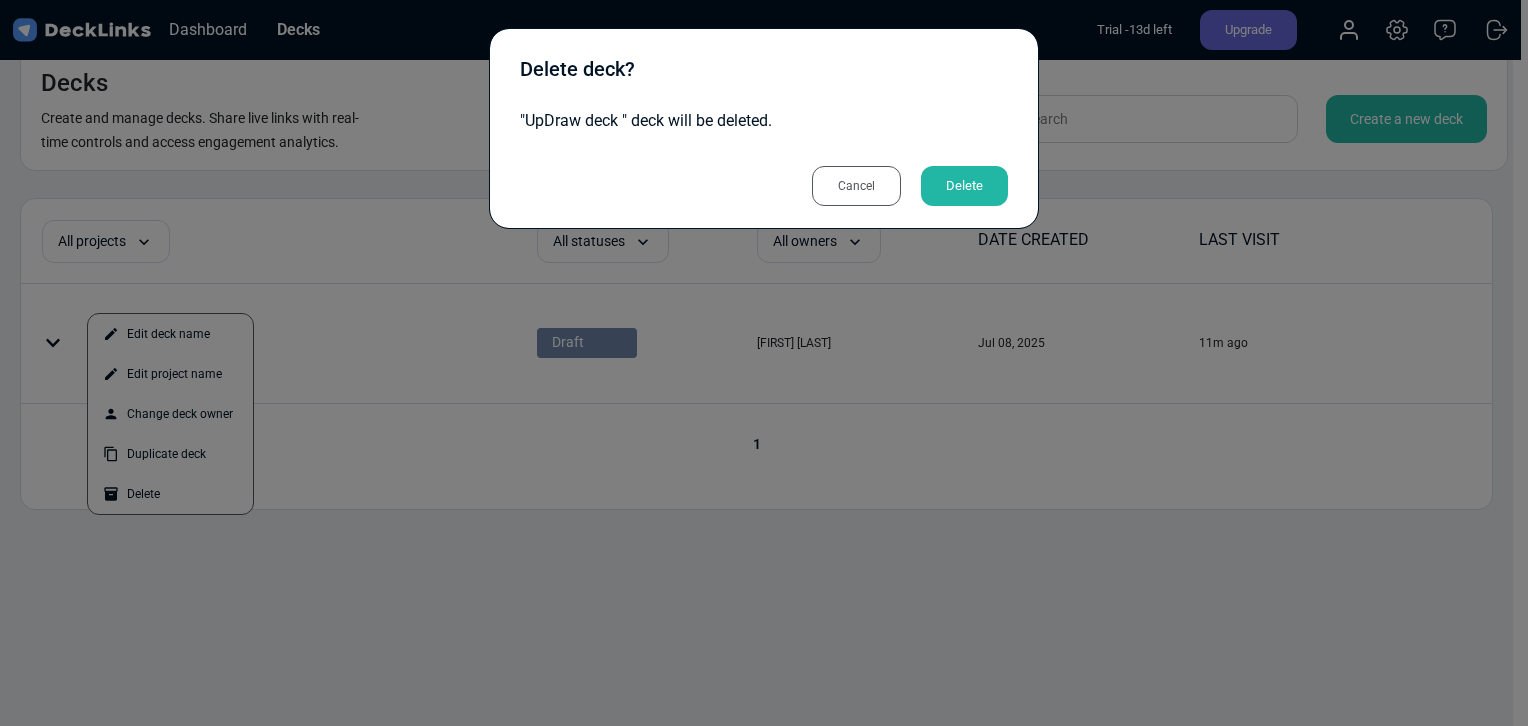 click on "Delete" at bounding box center (964, 186) 